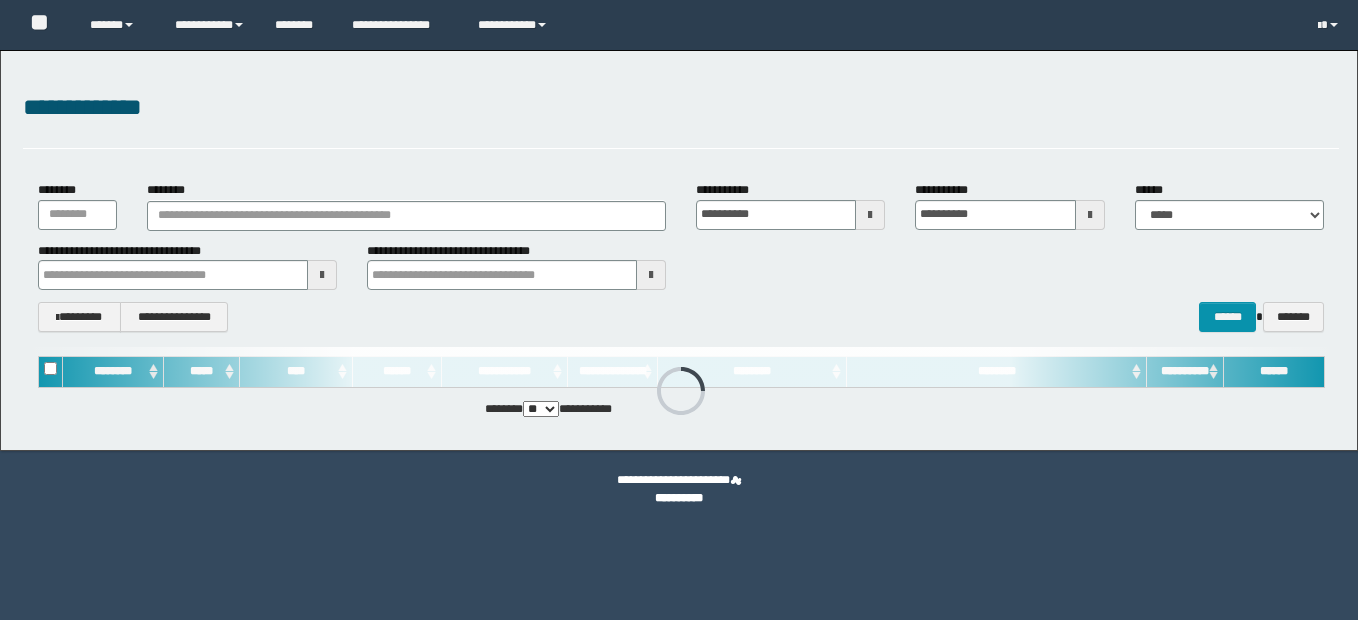 scroll, scrollTop: 0, scrollLeft: 0, axis: both 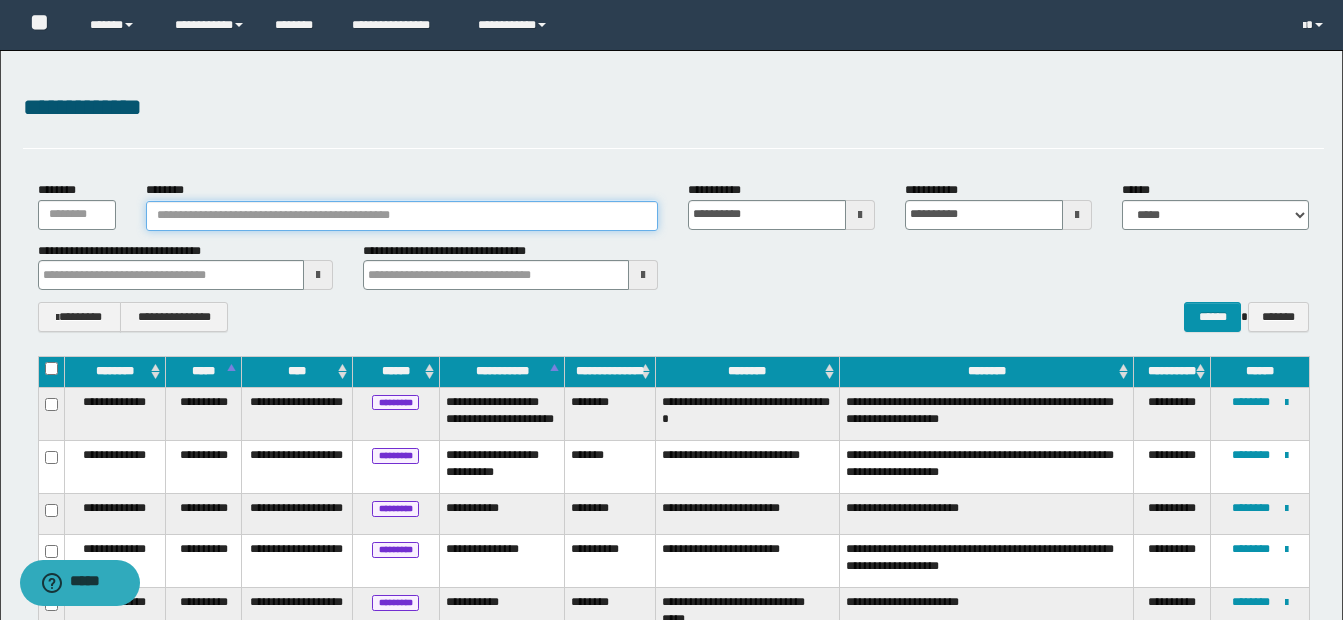 click on "********" at bounding box center (402, 216) 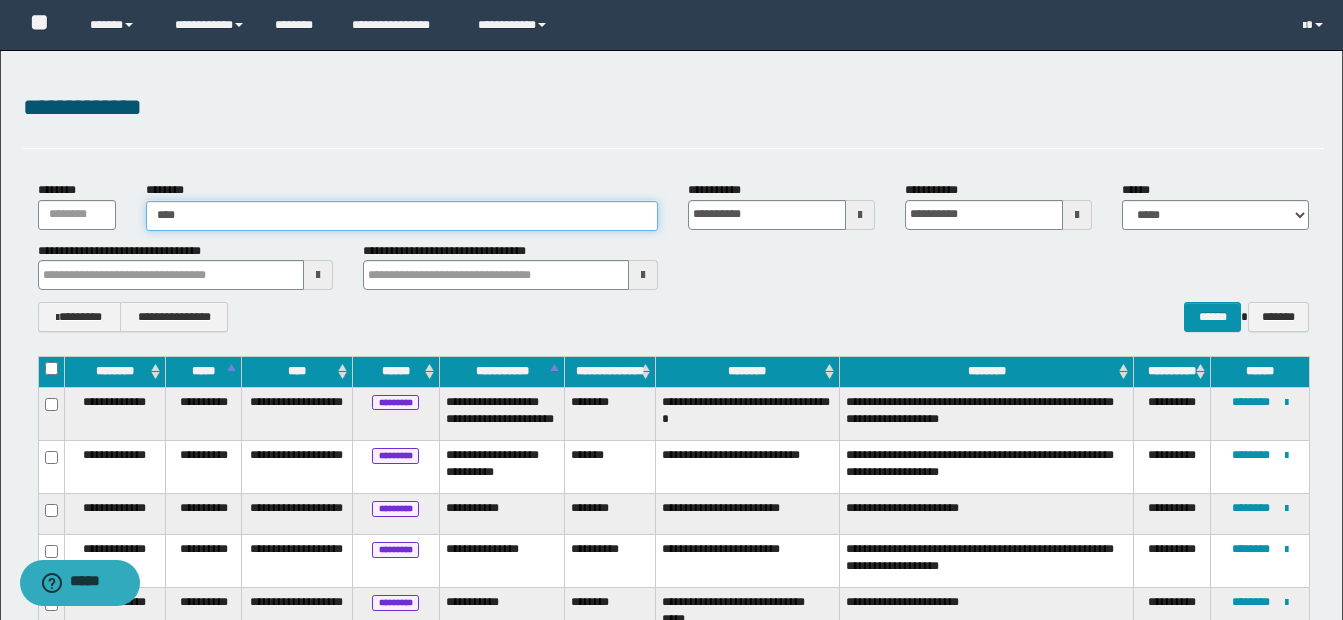 type on "*****" 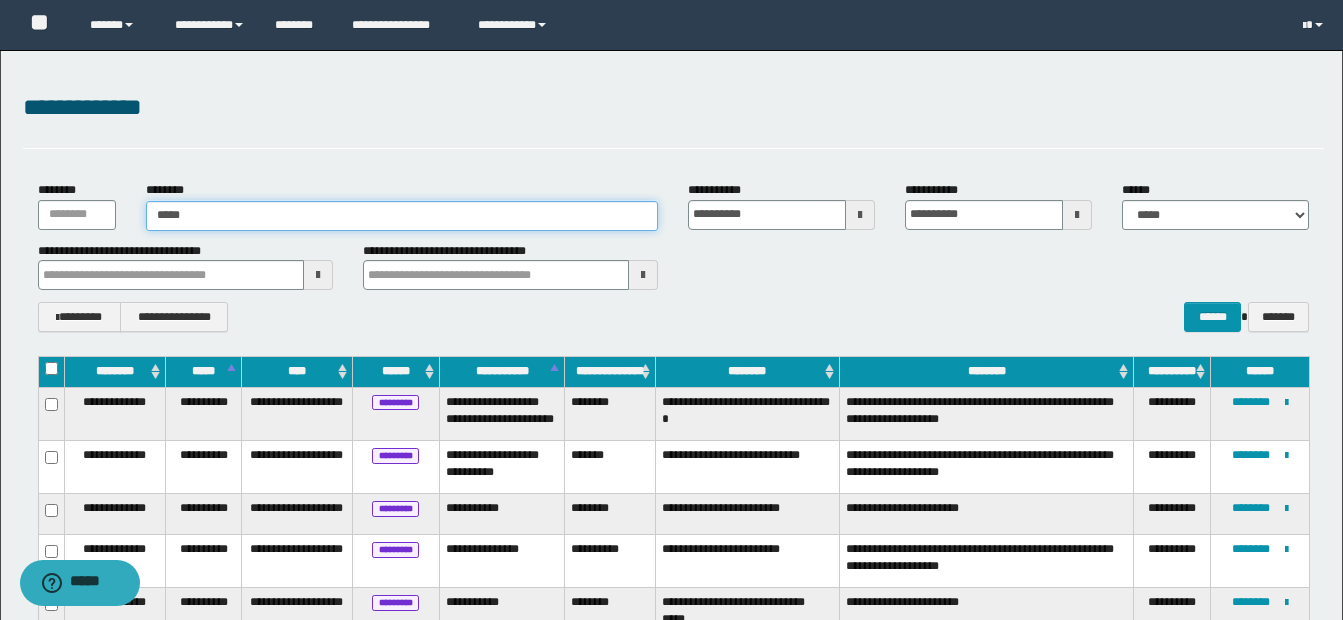 type on "*****" 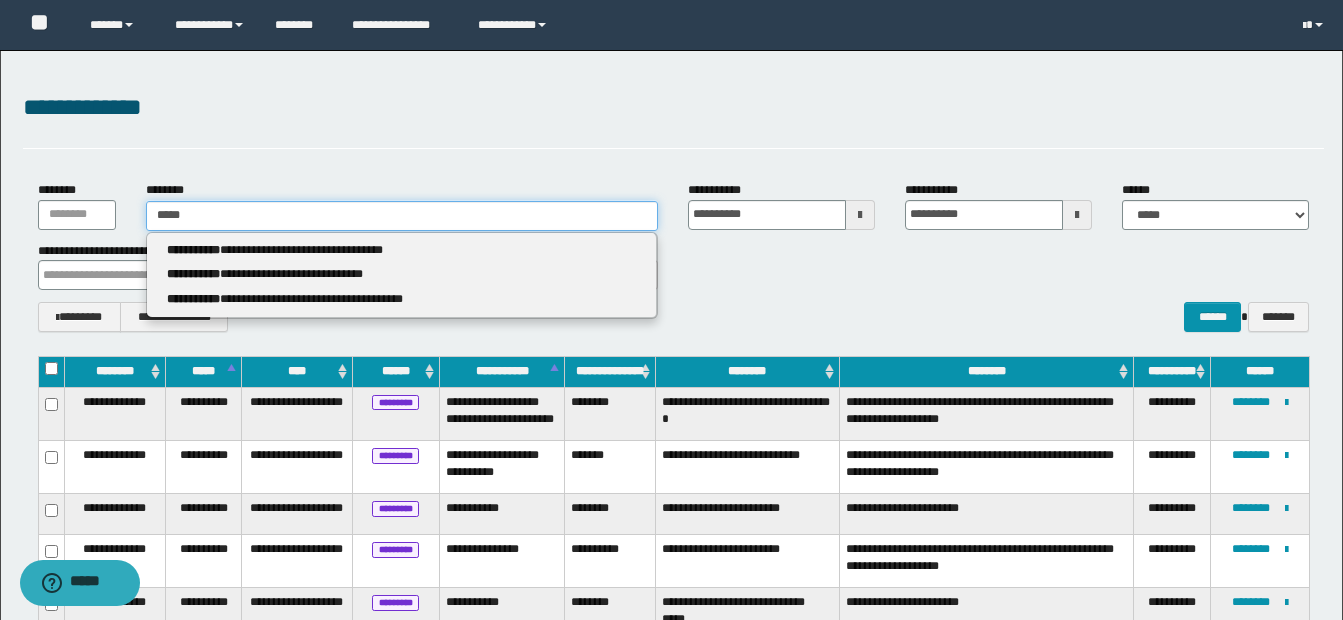 type 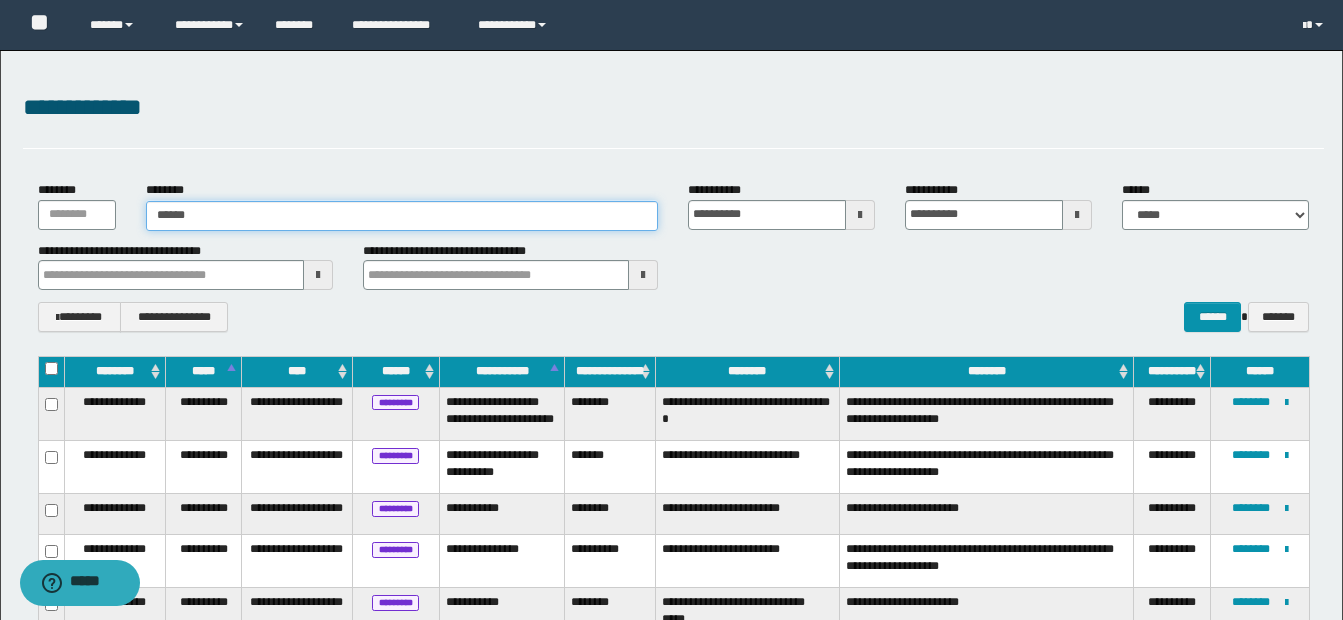 type on "******" 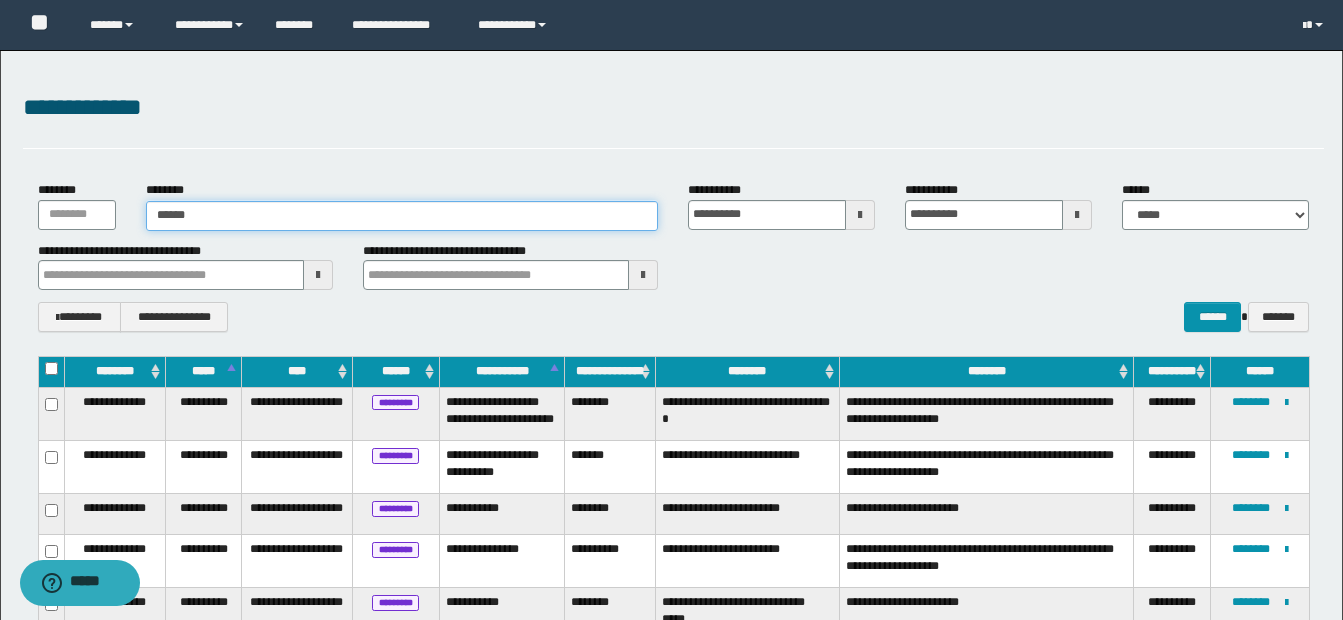 type 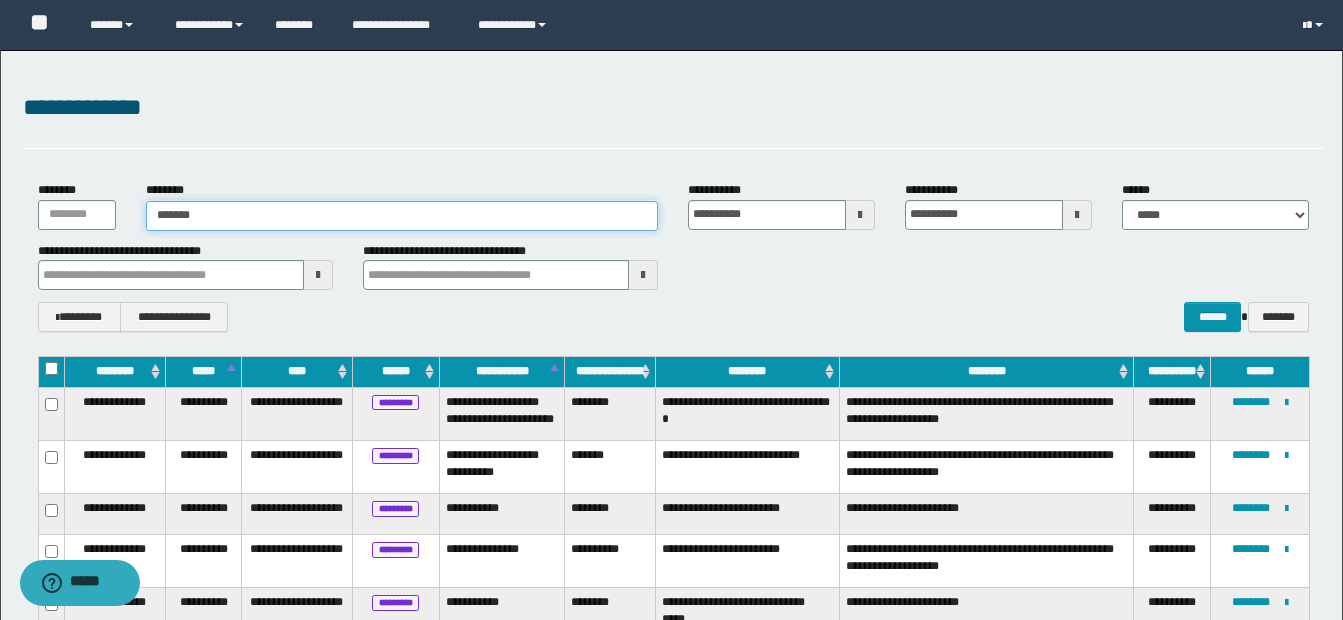 type on "********" 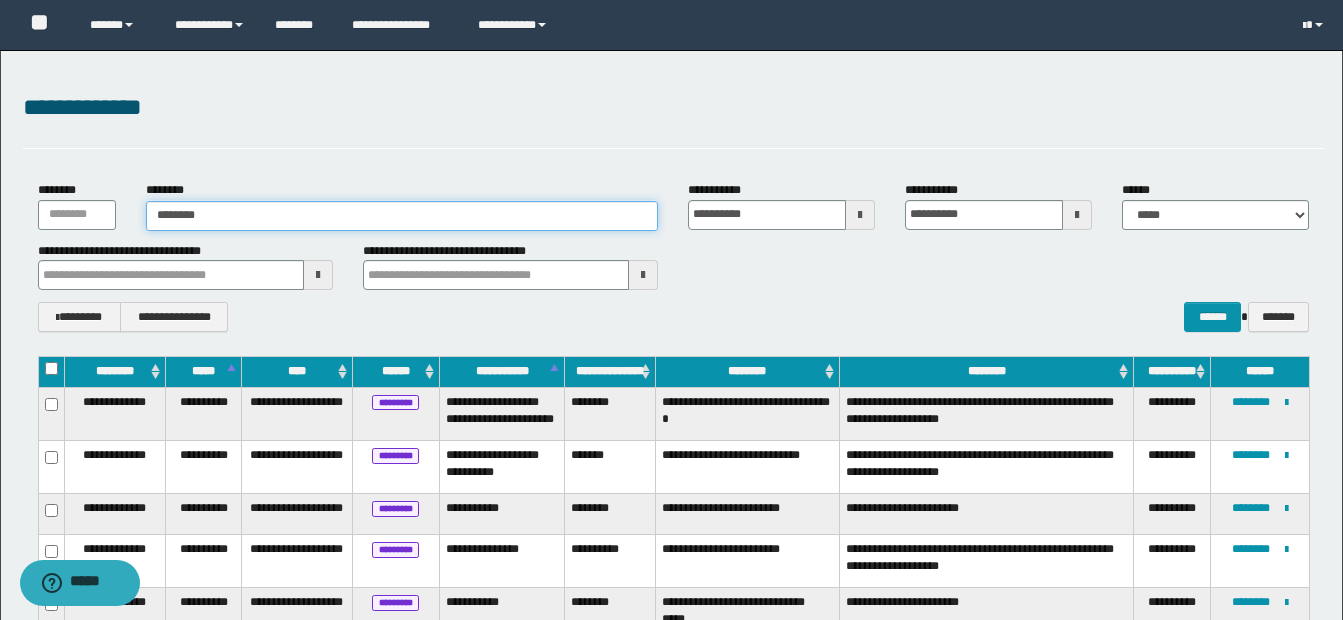 type on "********" 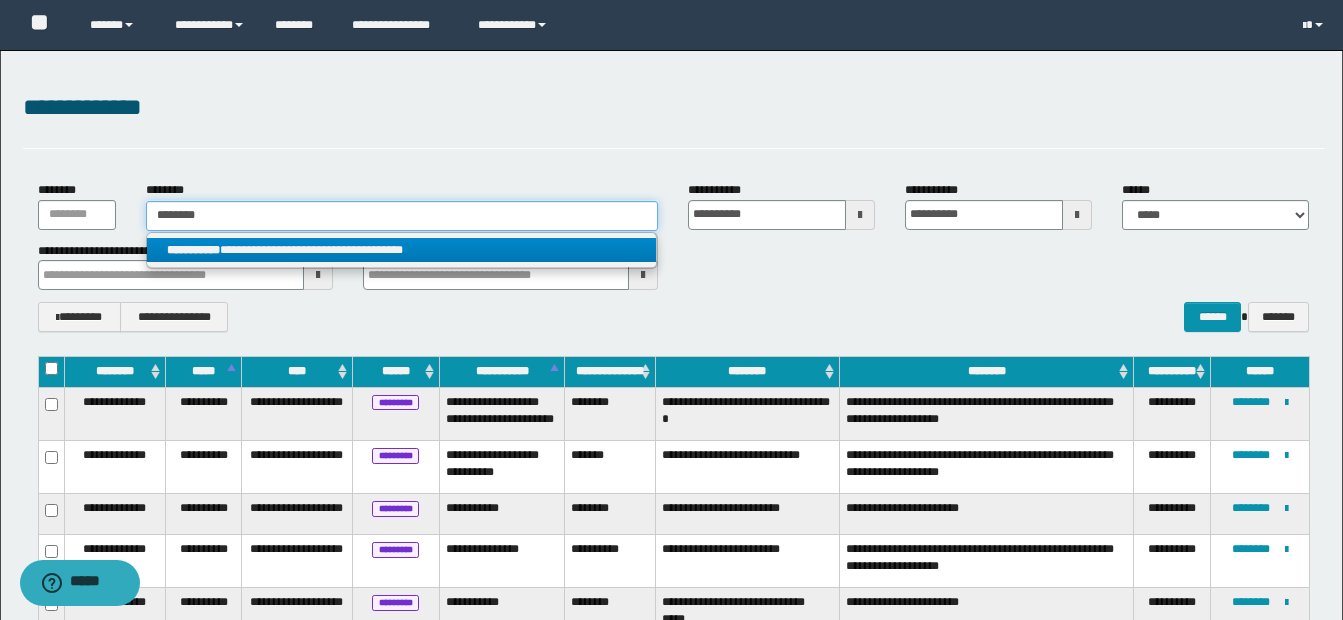 type on "********" 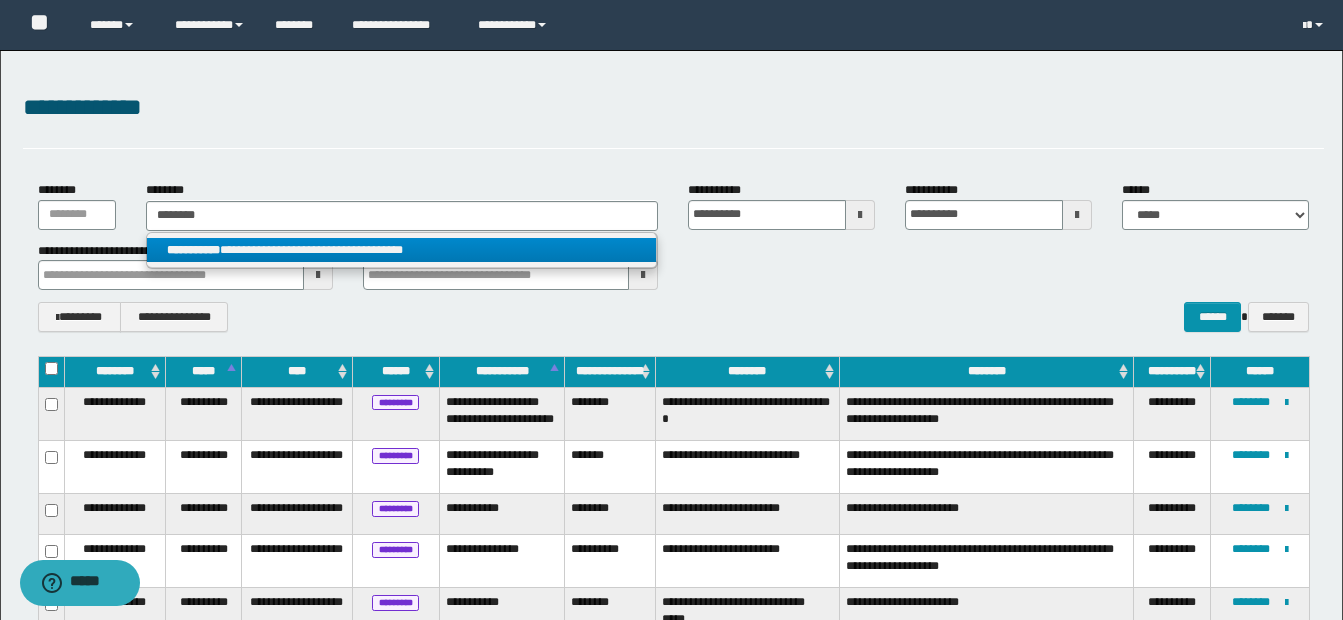 click on "**********" at bounding box center (401, 250) 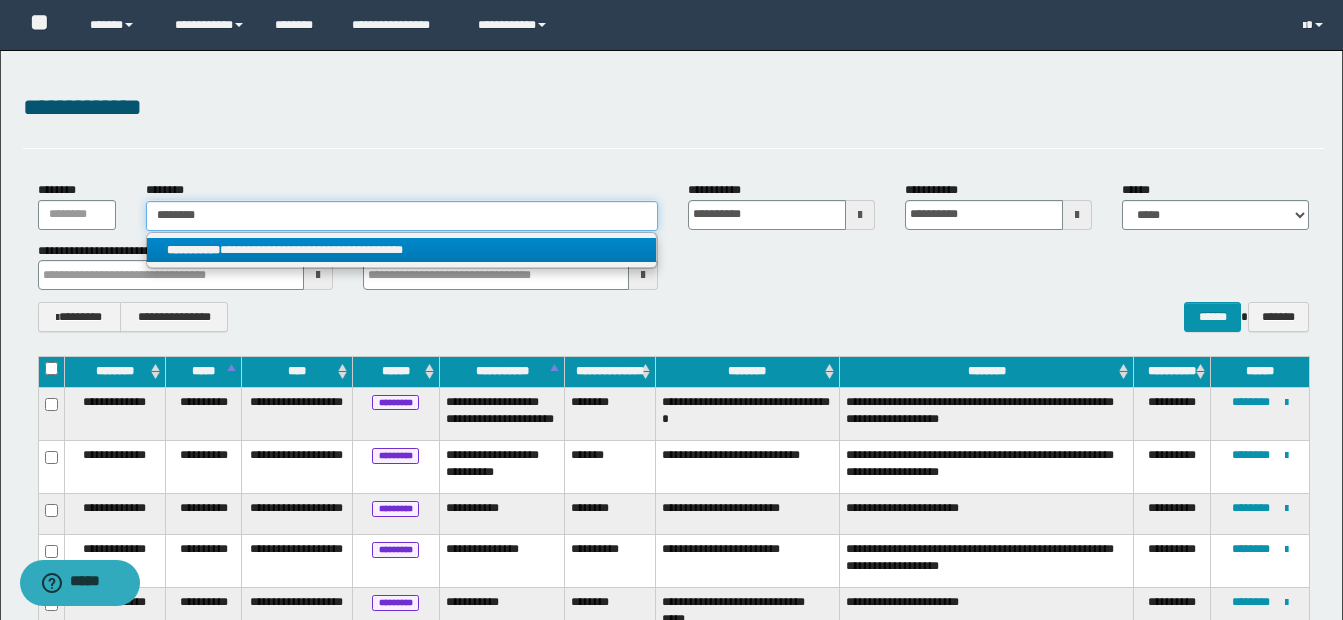 type 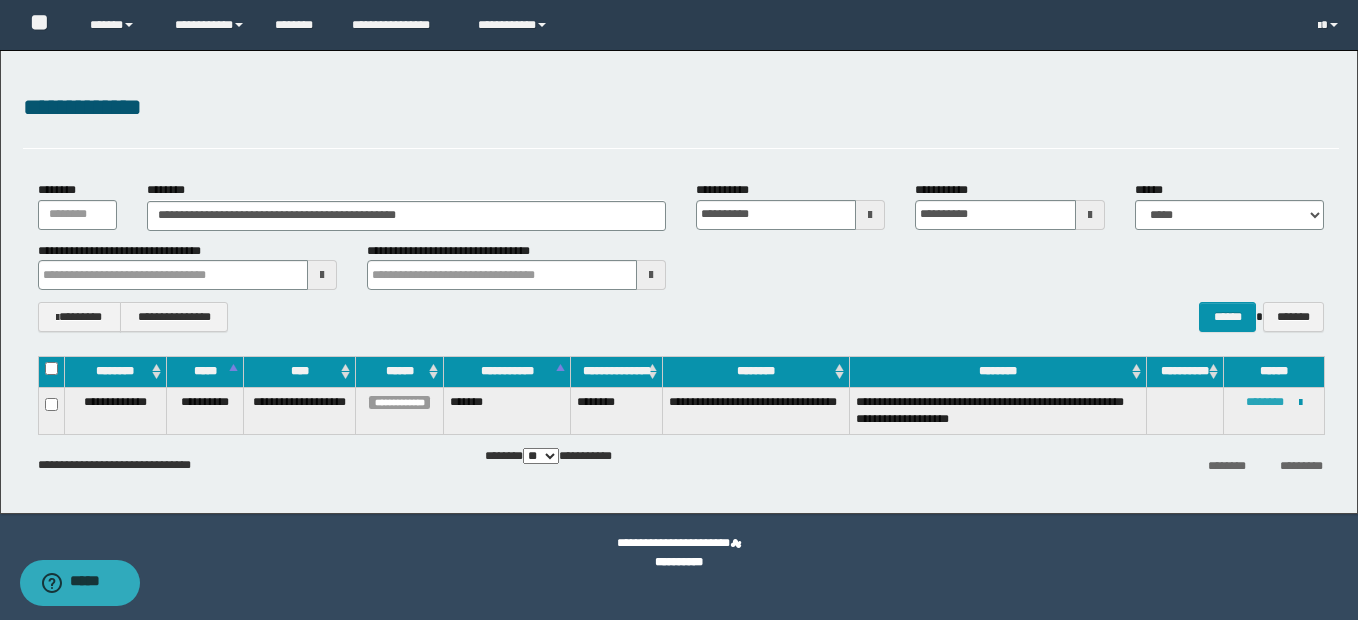 click on "********" at bounding box center [1265, 402] 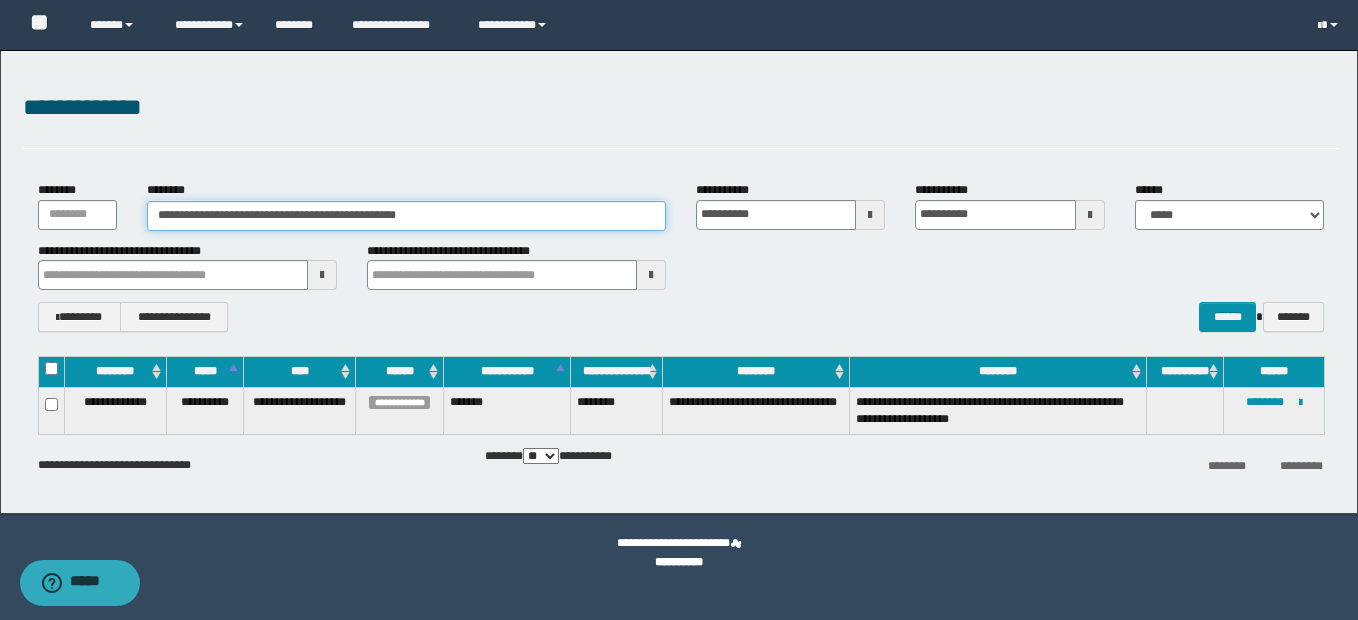 click on "**********" at bounding box center (406, 216) 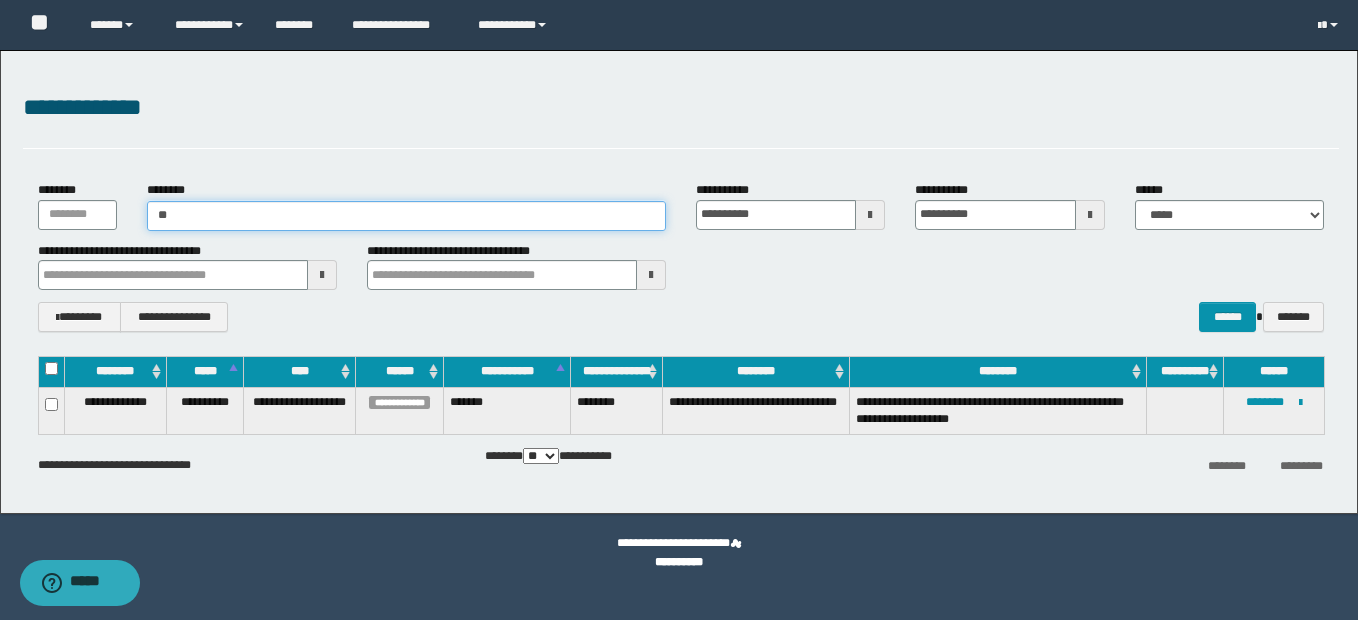 type on "*" 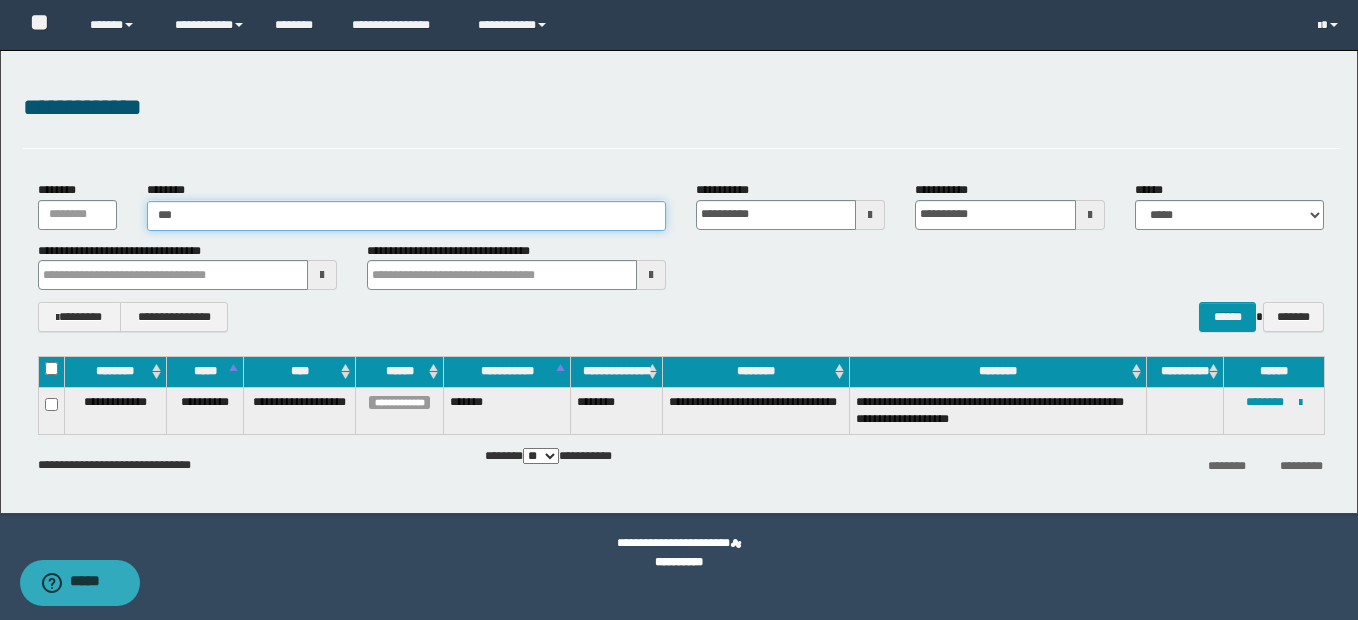 type on "****" 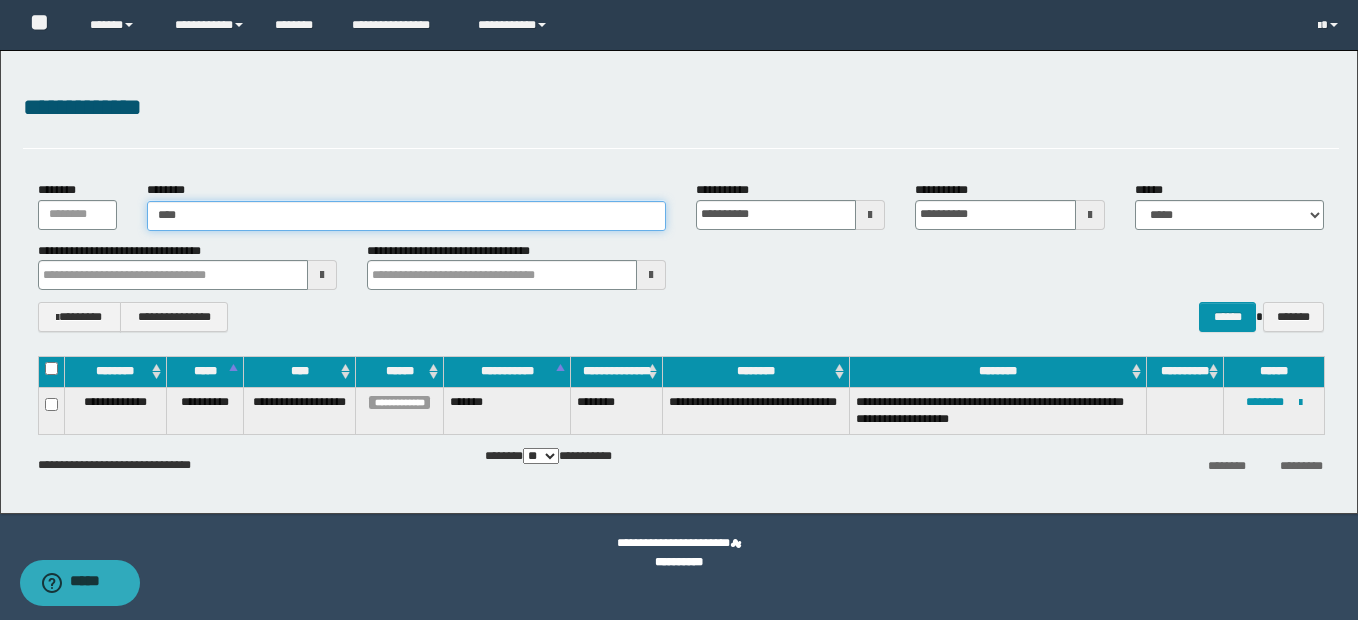 type on "****" 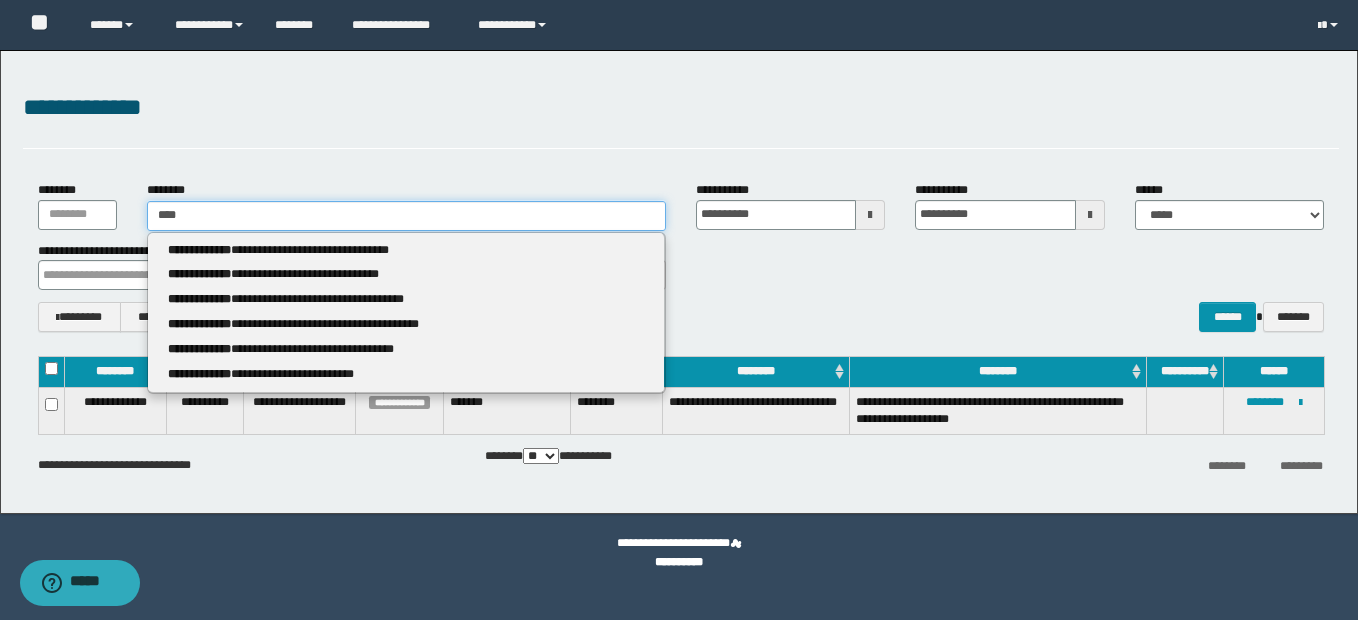 type 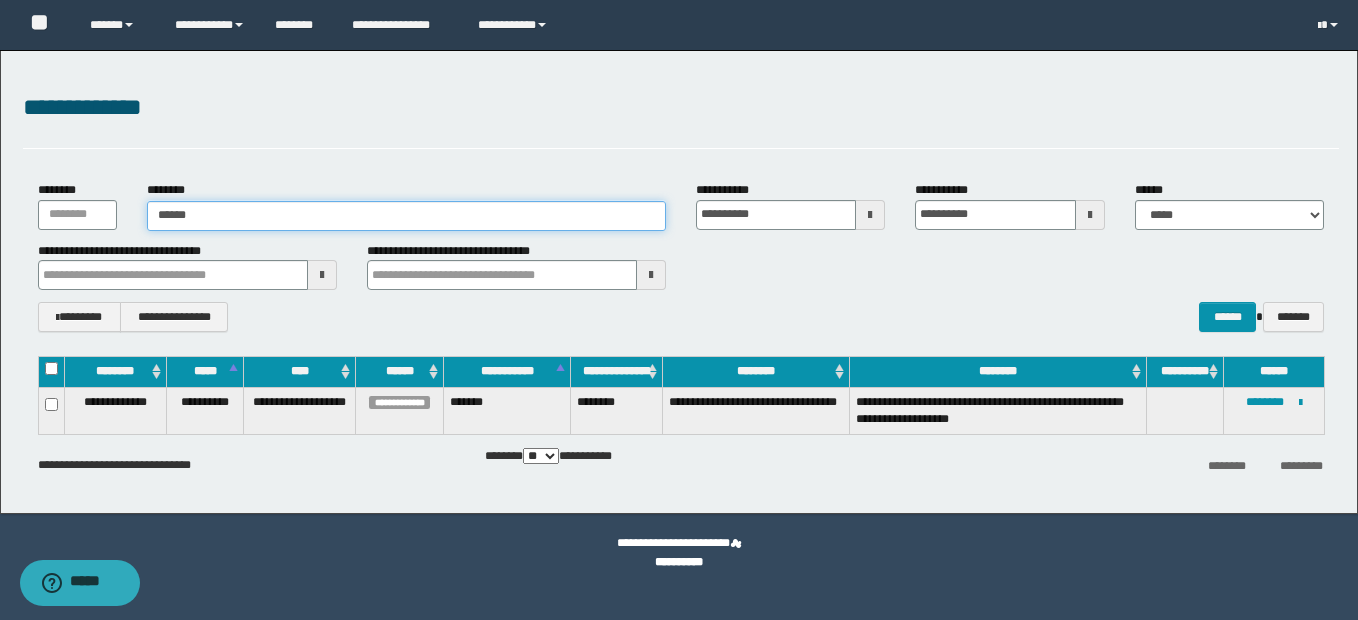 type on "*******" 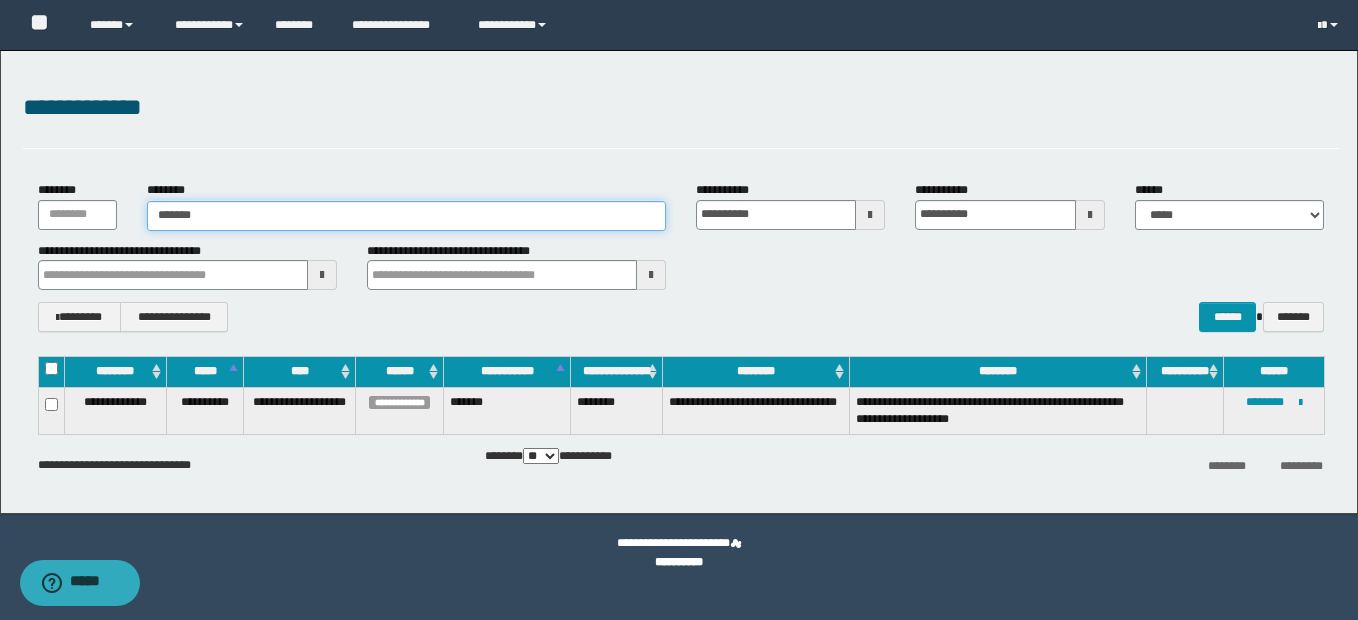 type on "*******" 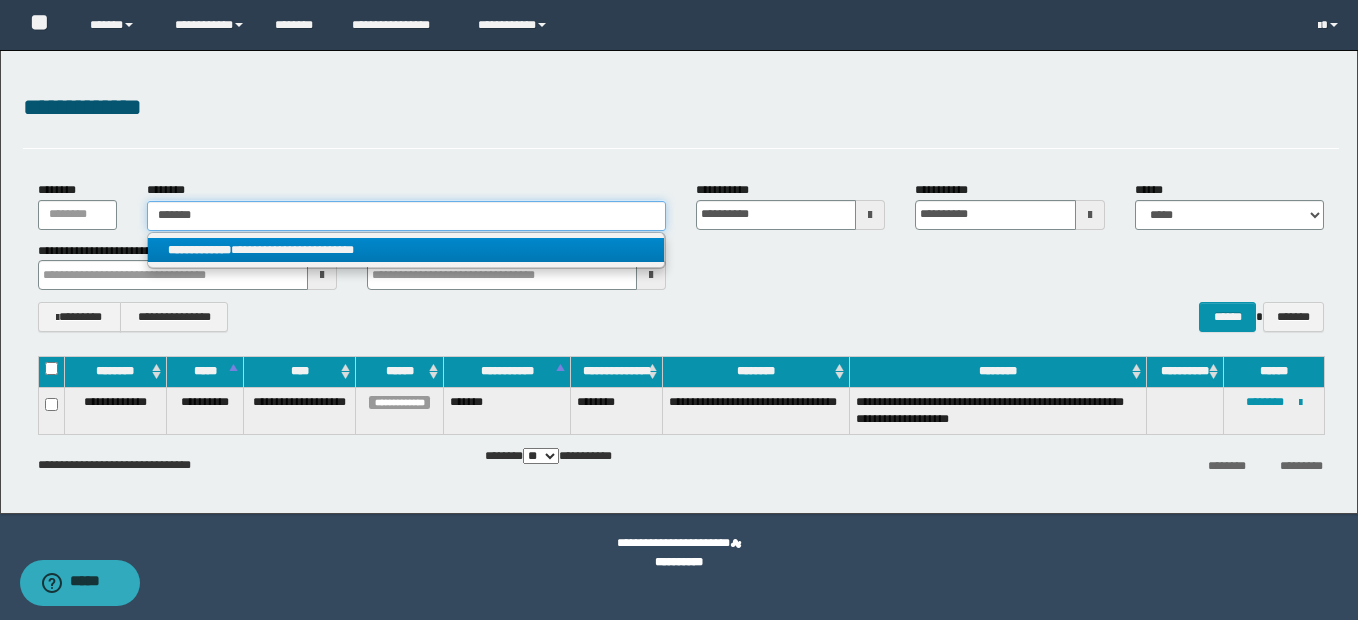 type on "*******" 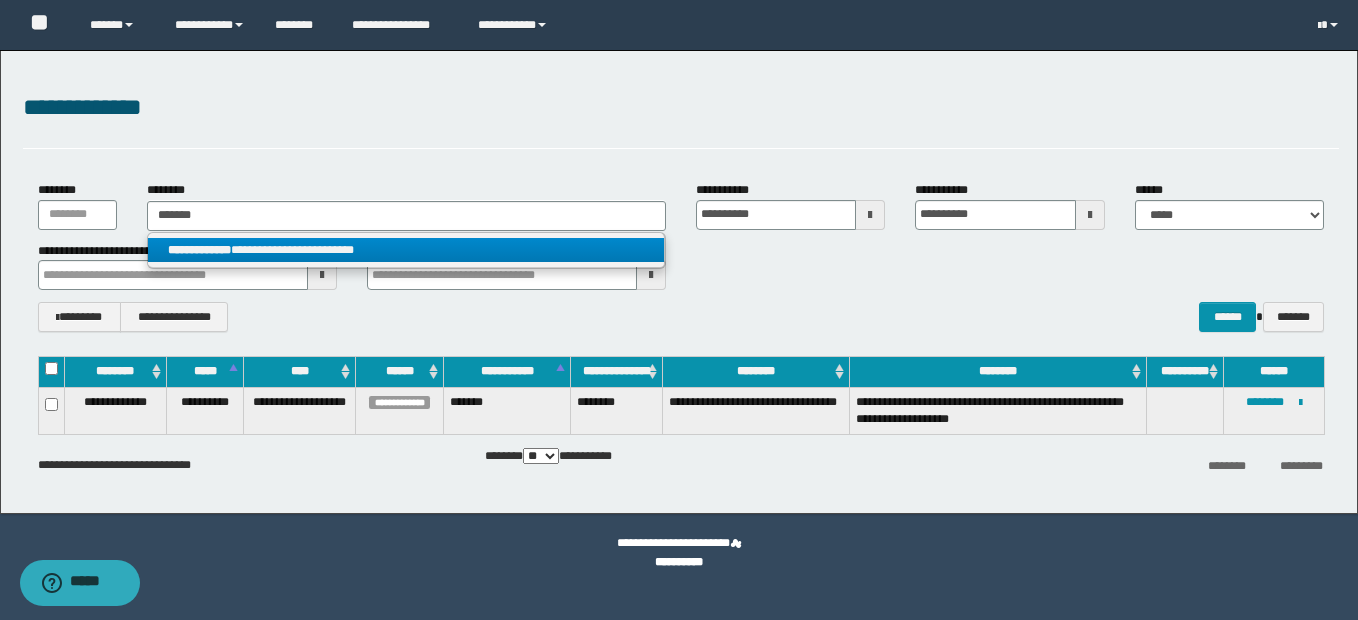 click on "**********" at bounding box center (406, 250) 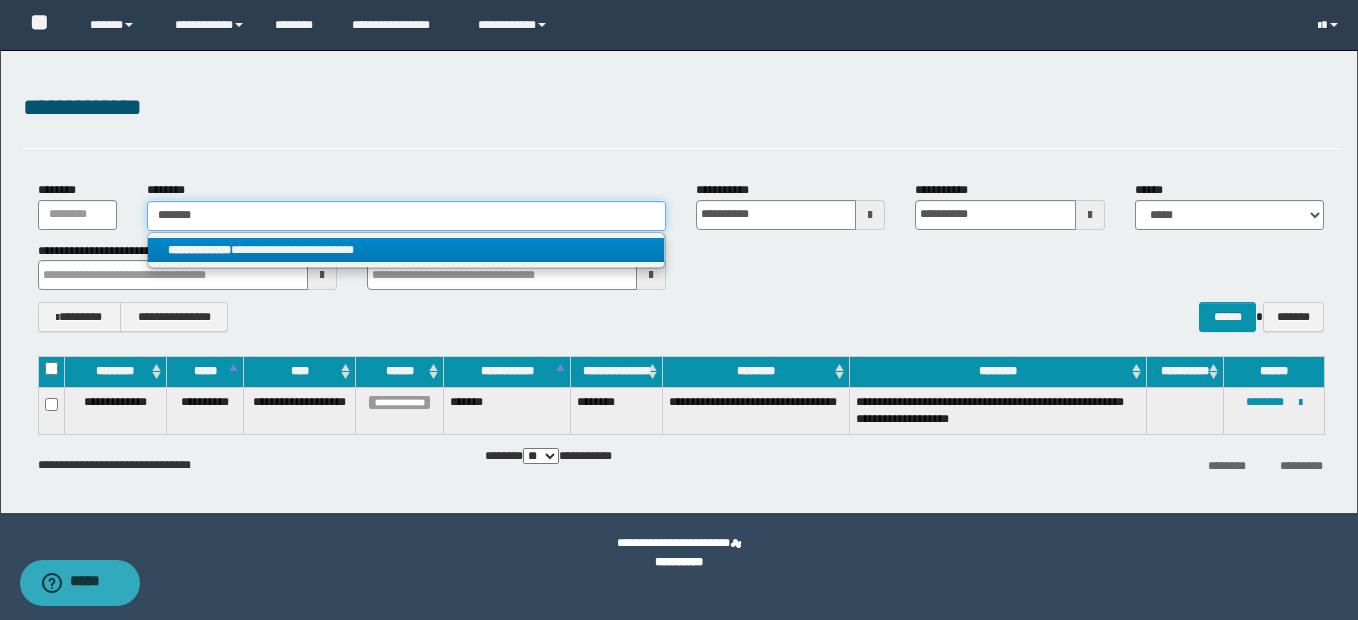 type 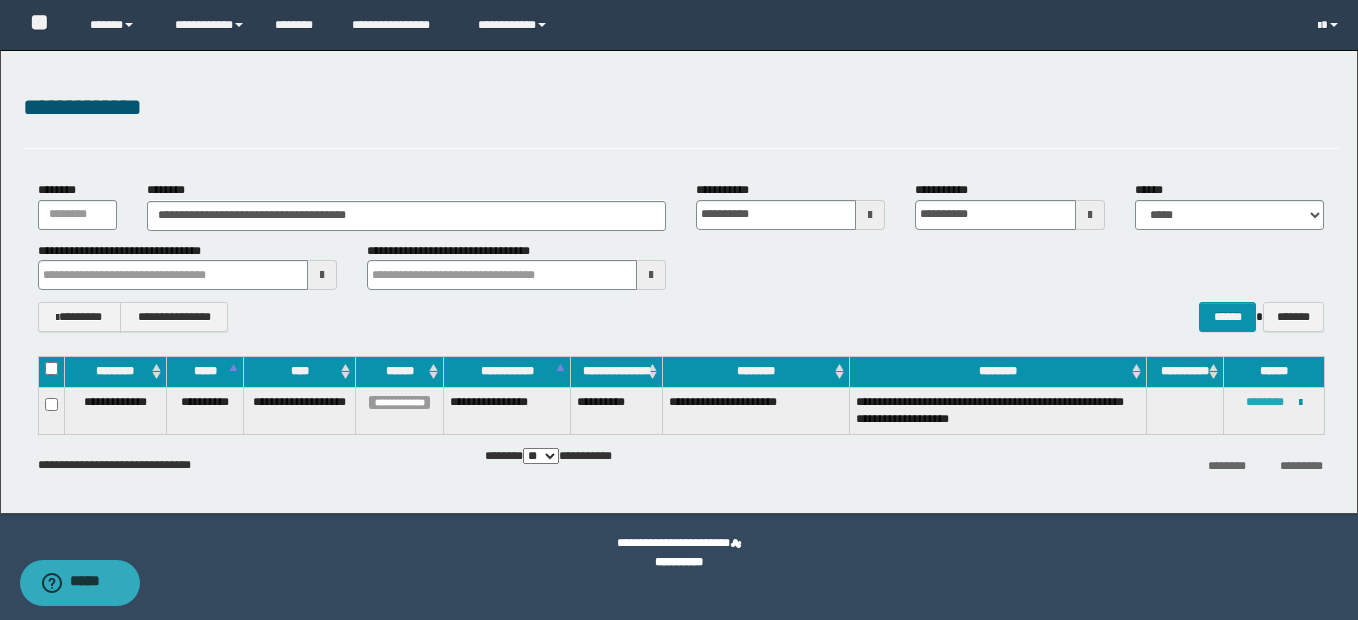 click on "********" at bounding box center (1265, 402) 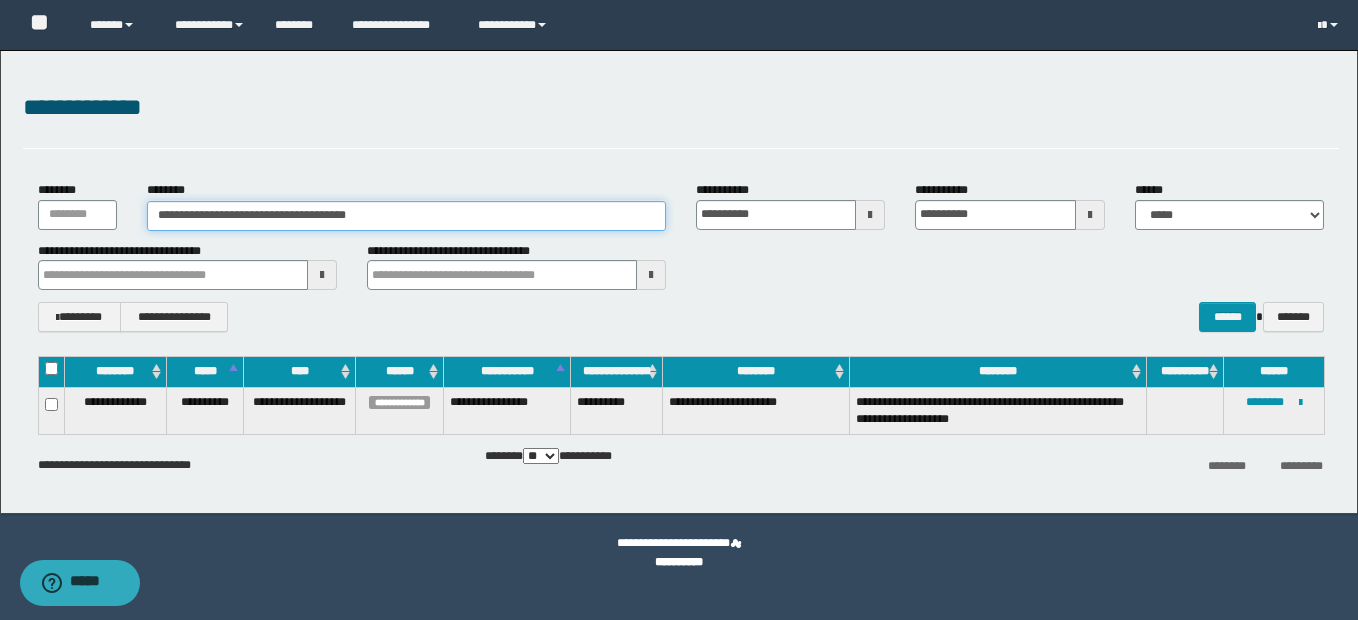 click on "**********" at bounding box center (406, 216) 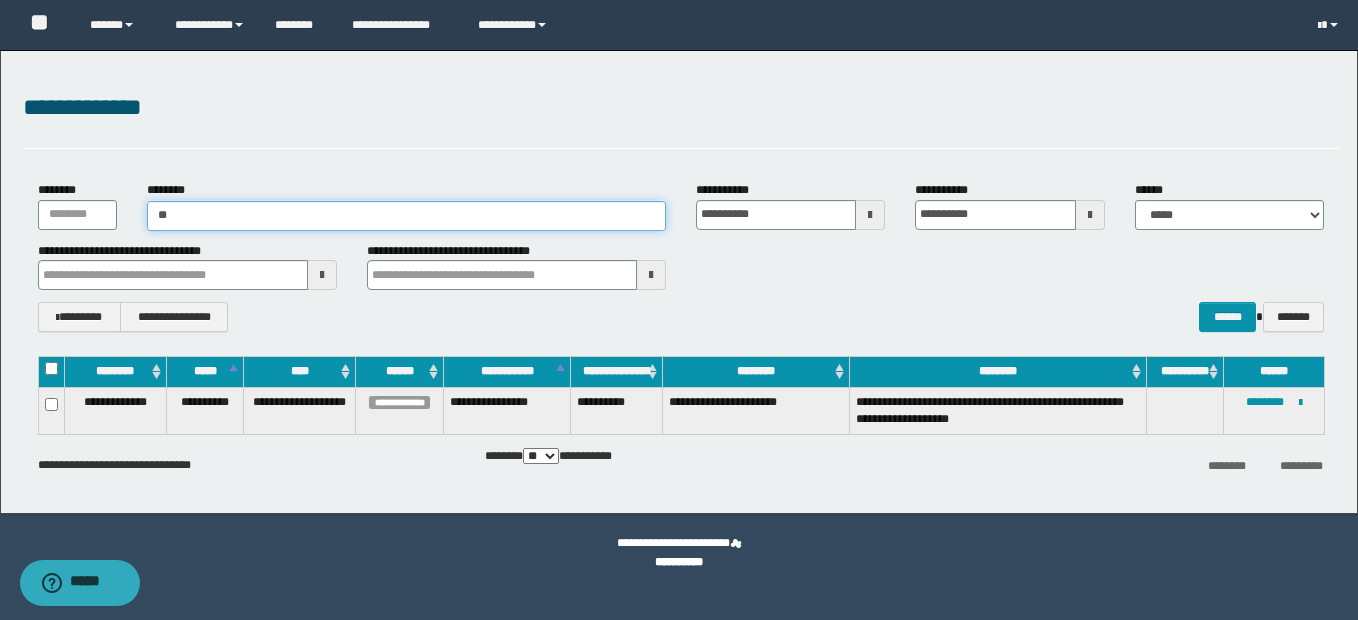 type on "*" 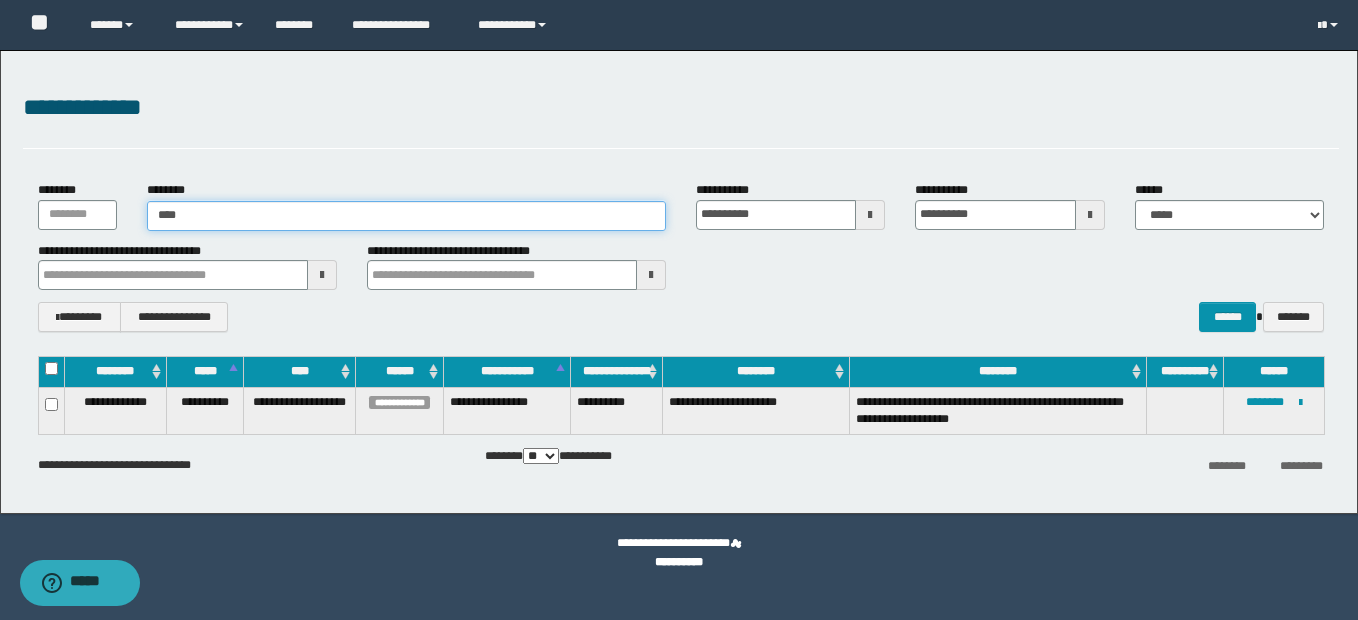 type on "*****" 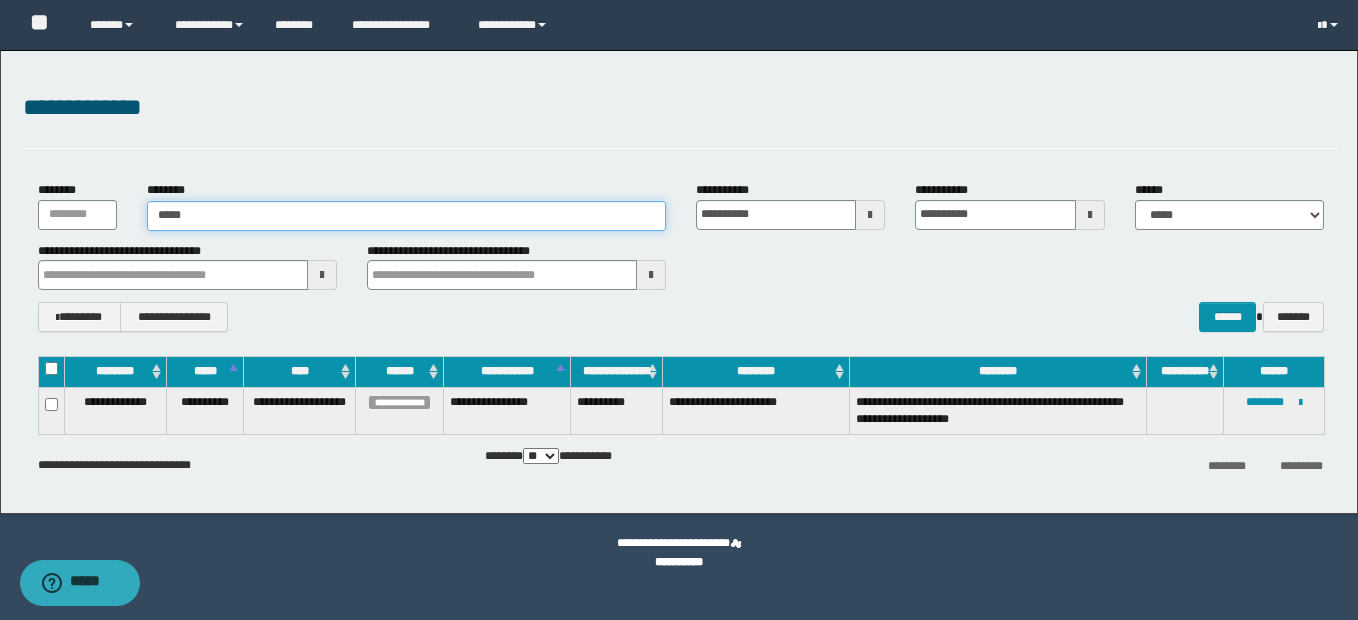 type on "*****" 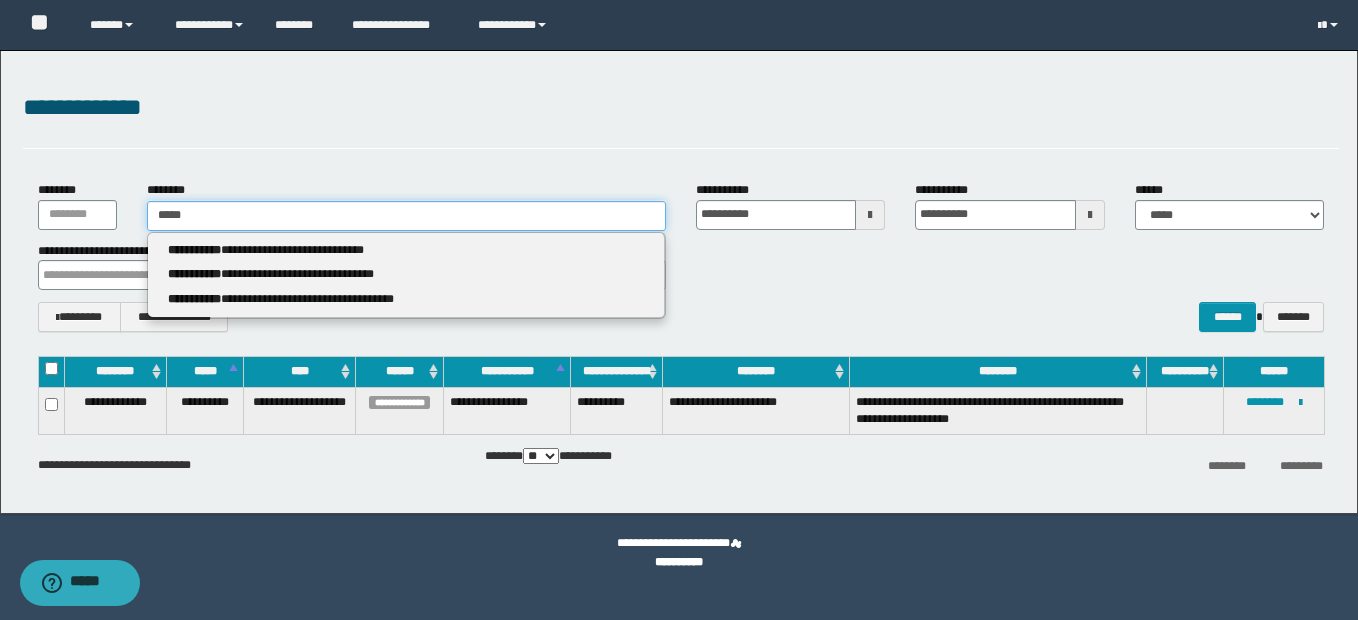 type 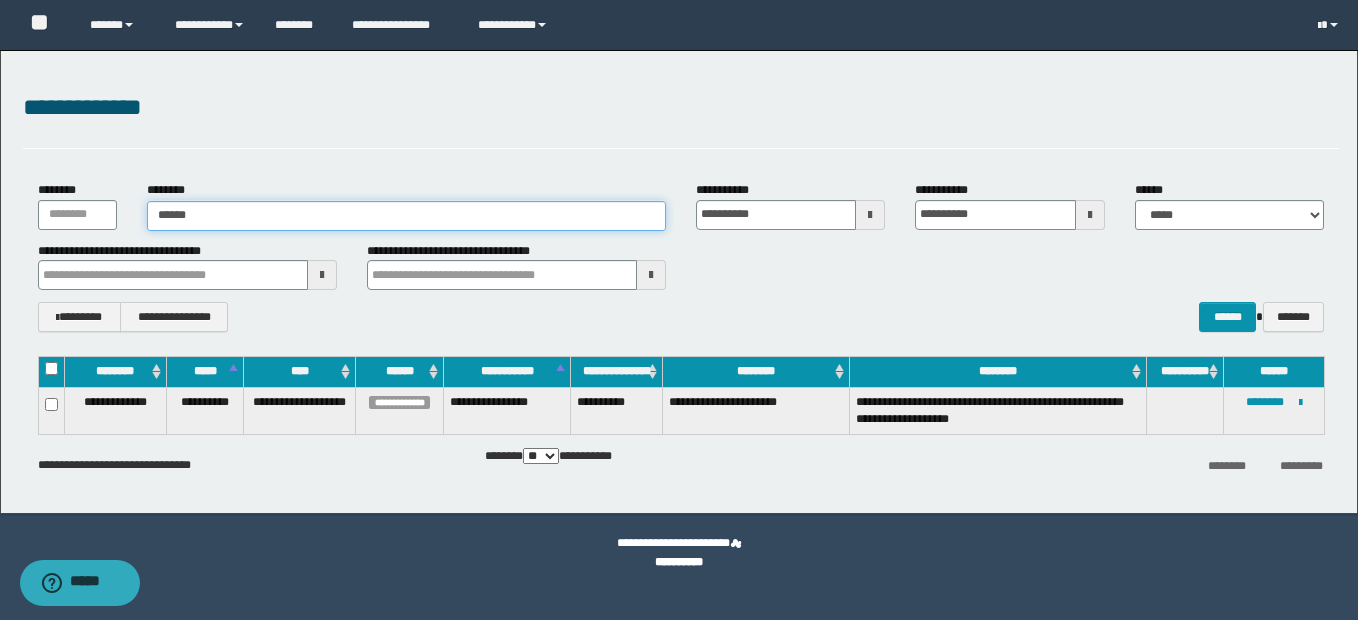 type on "*******" 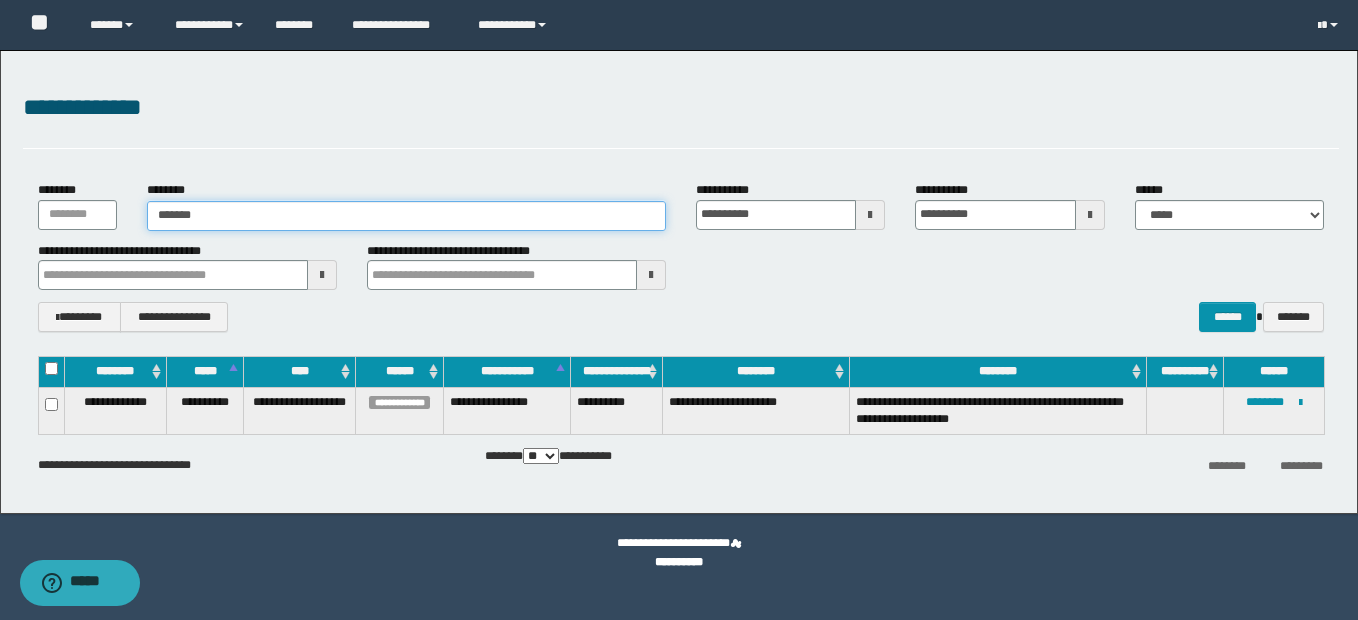 type on "*******" 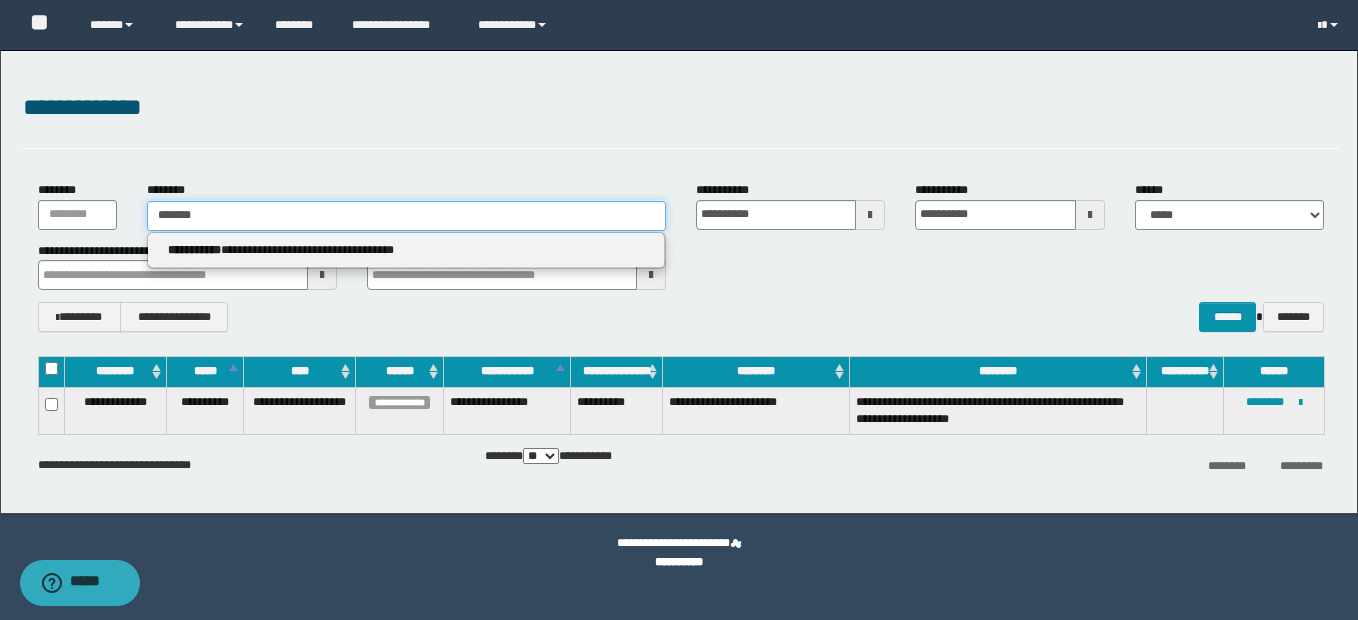 type 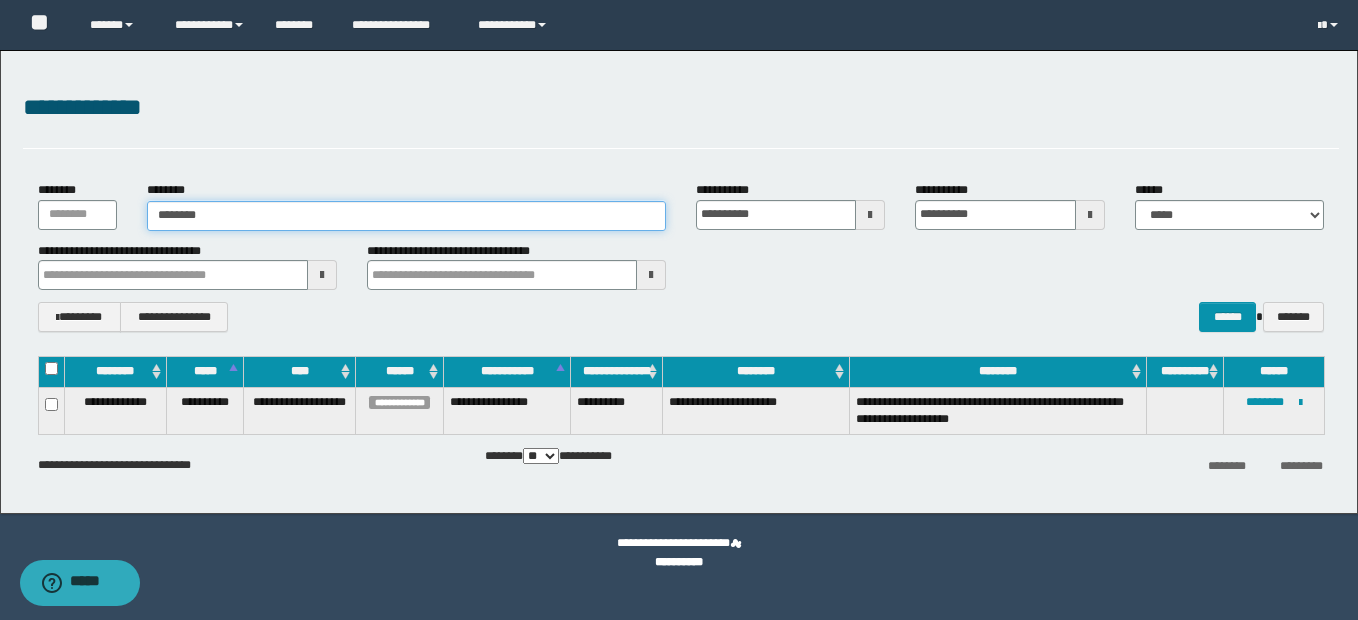 type on "********" 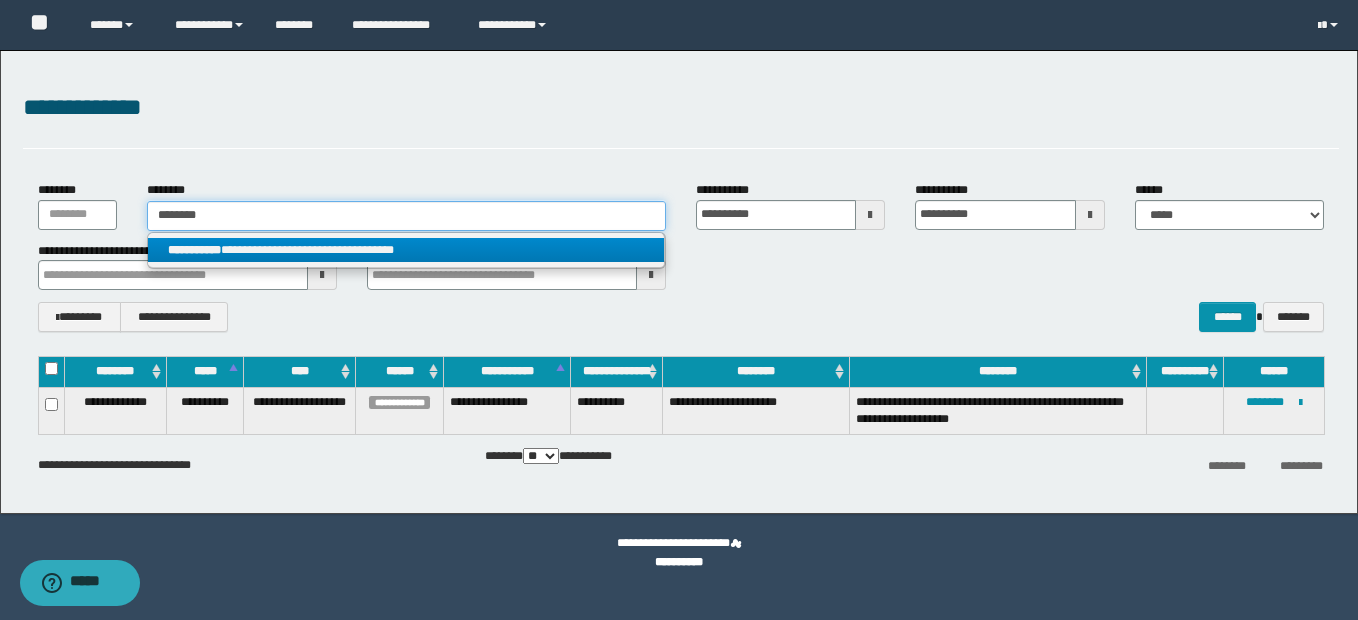 type on "********" 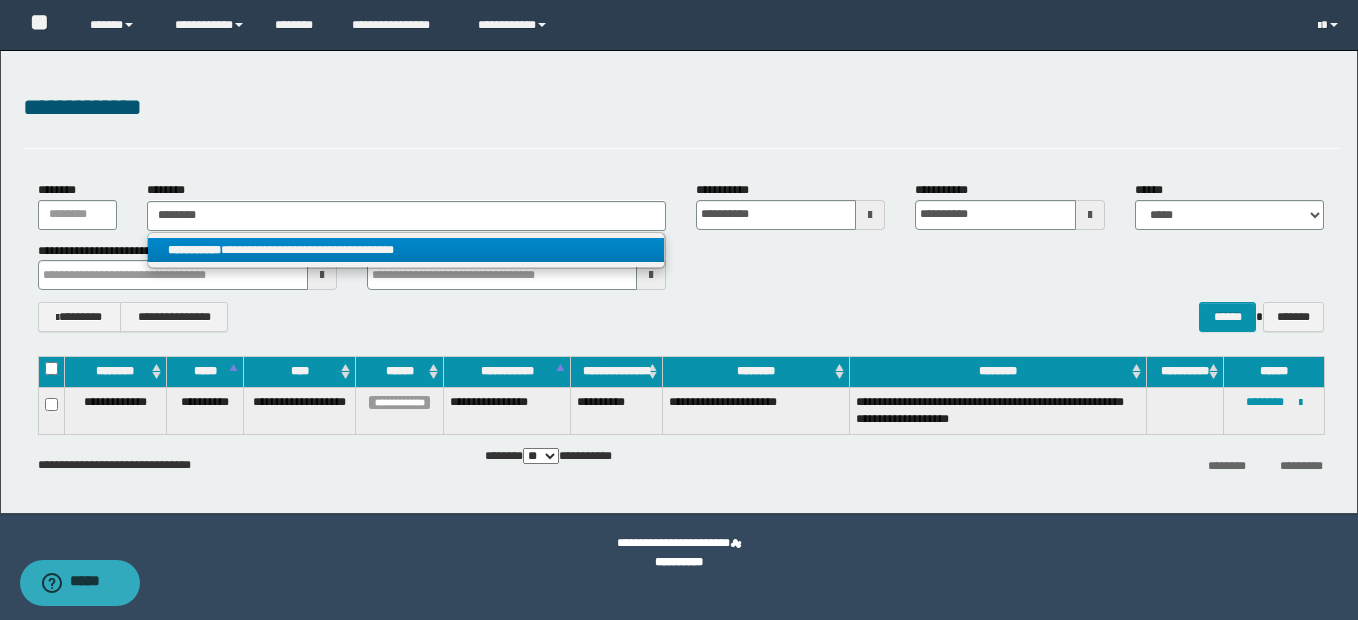 click on "**********" at bounding box center [406, 250] 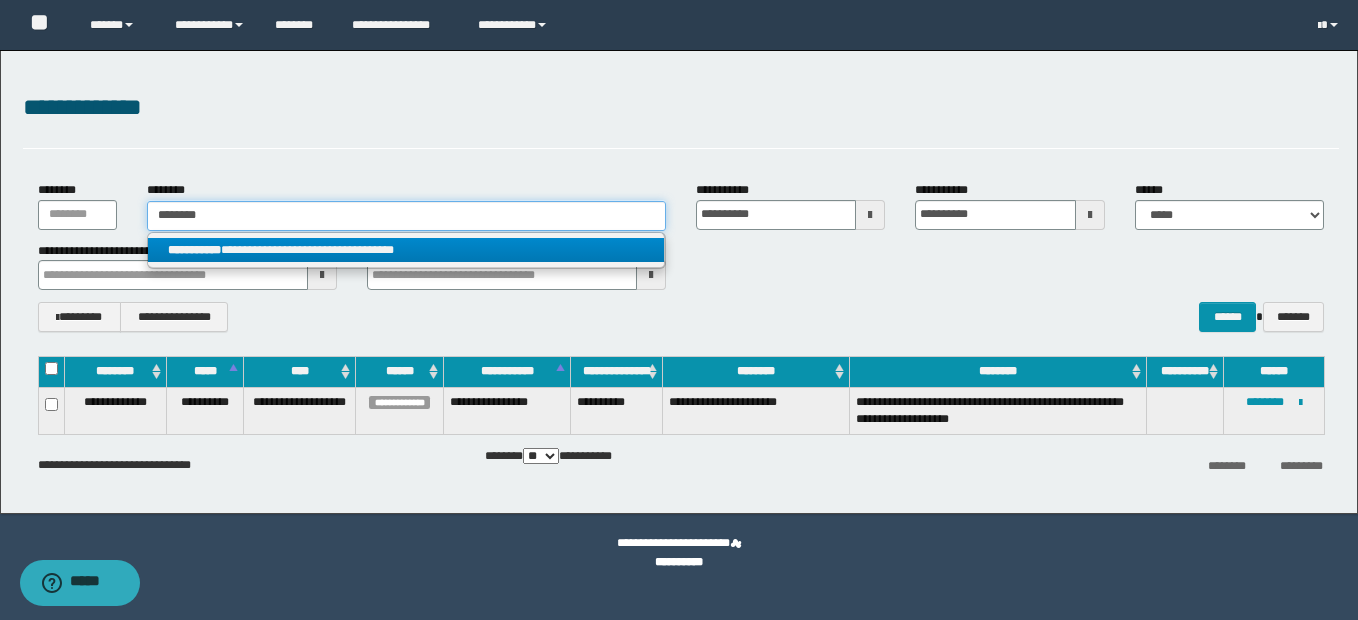 type 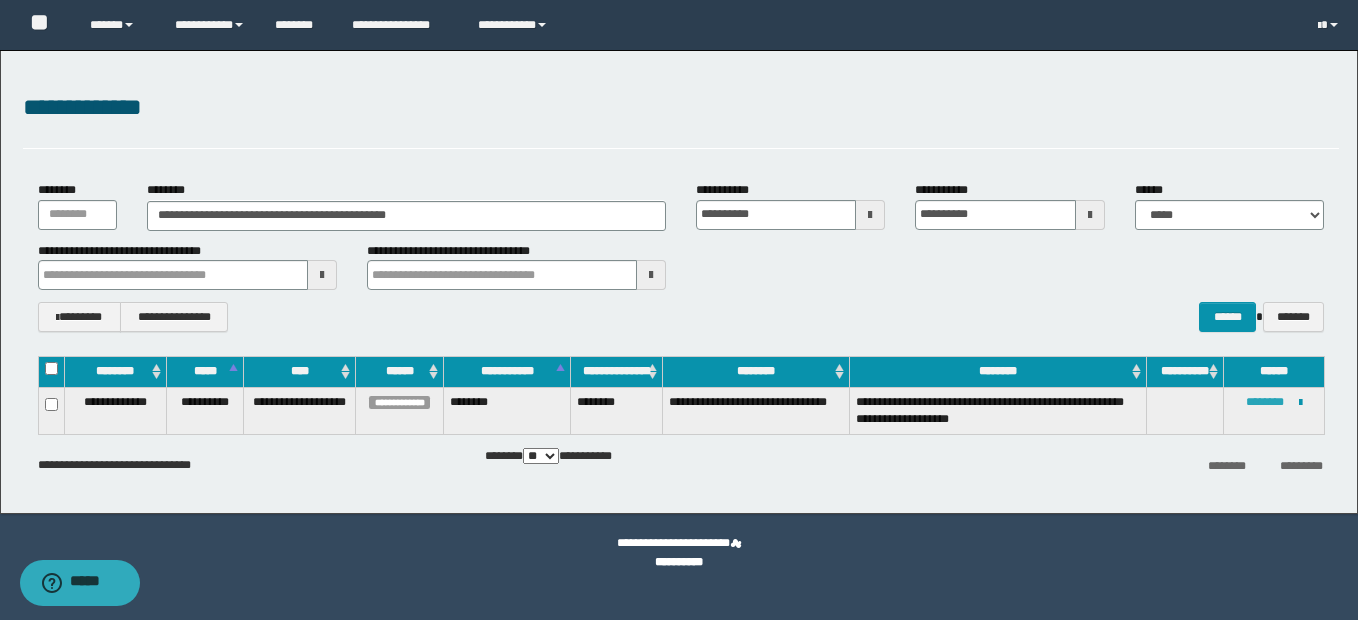 click on "********" at bounding box center (1265, 402) 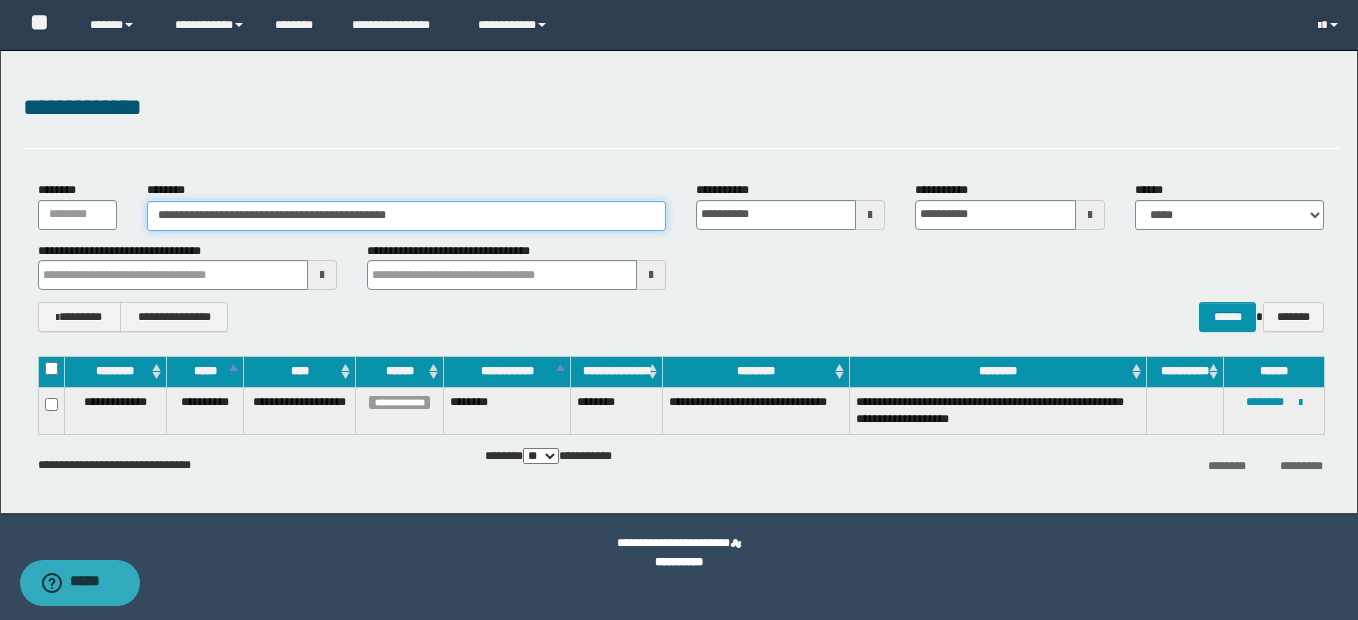 click on "**********" at bounding box center [406, 216] 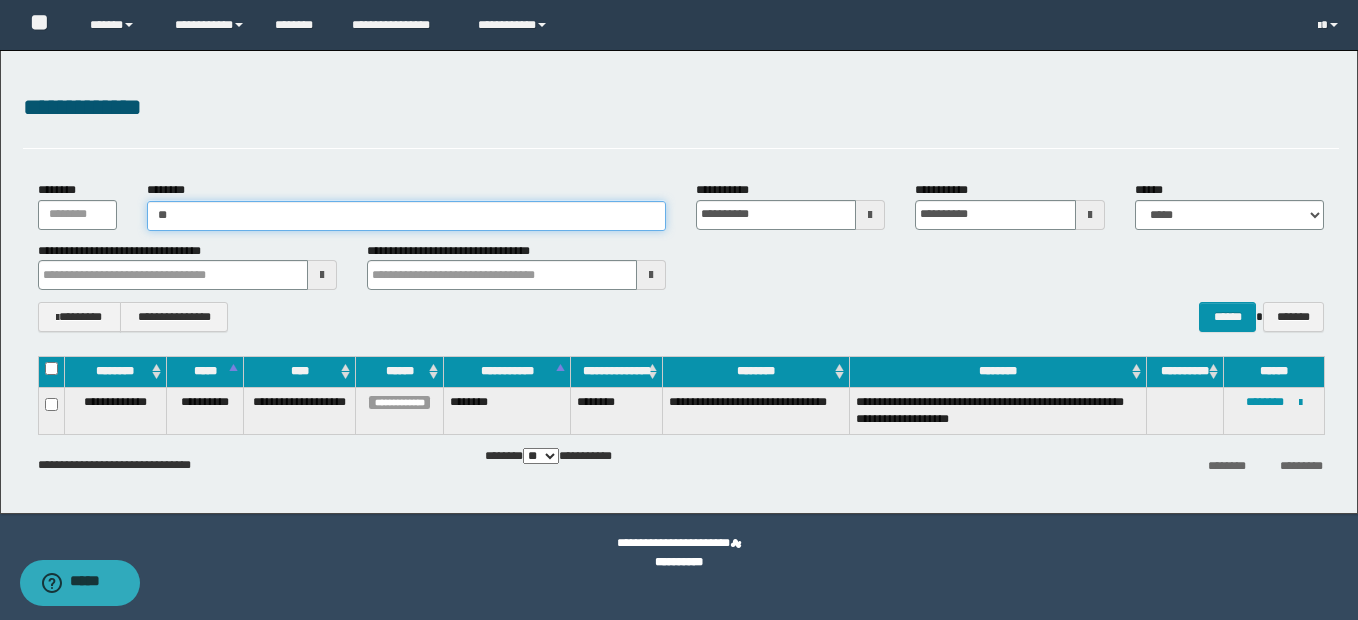 type on "*" 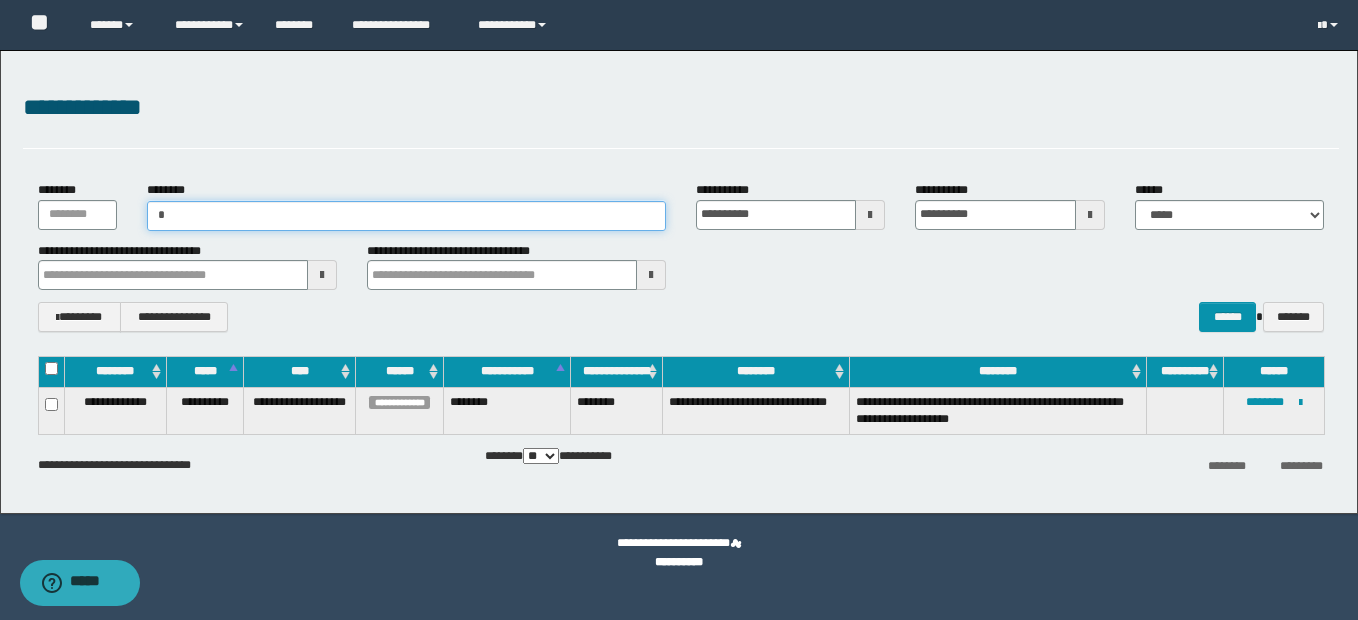 type on "**" 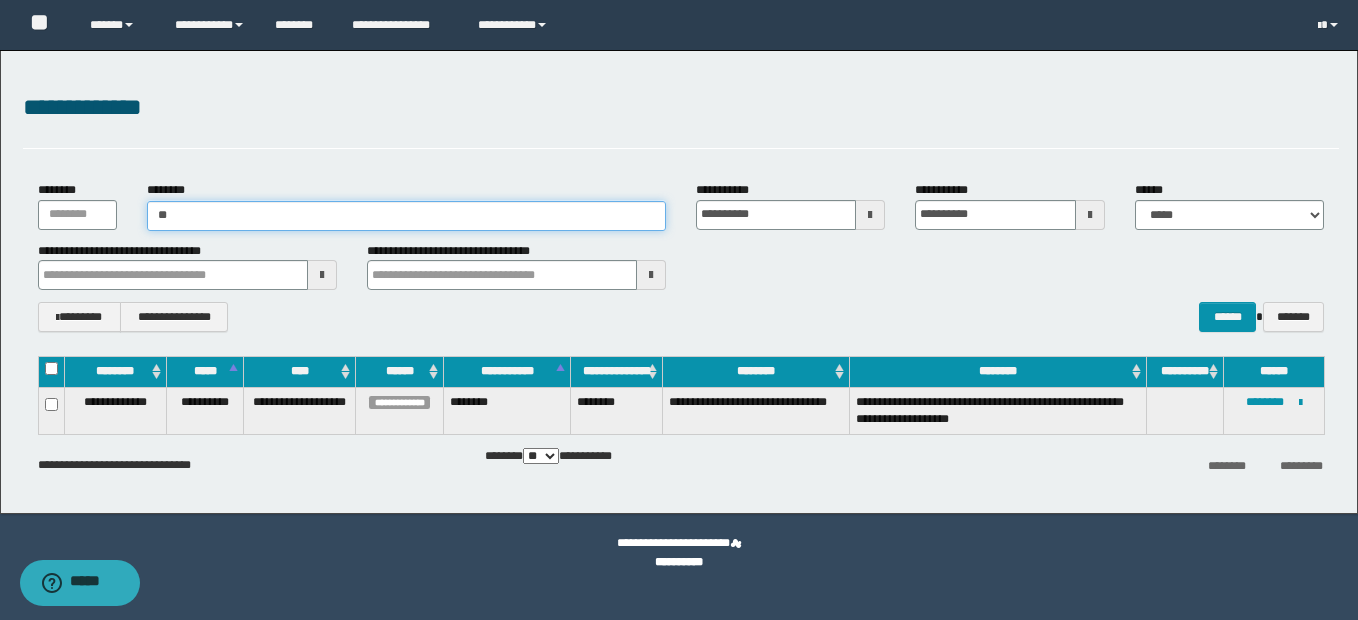 type on "**" 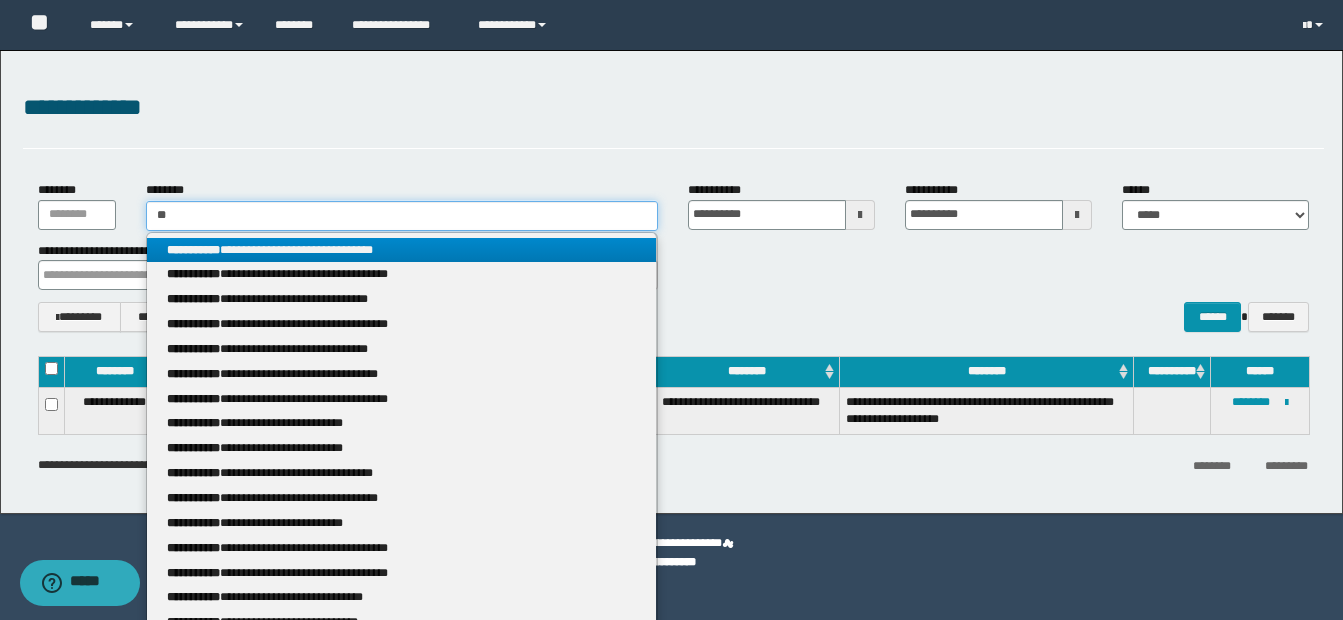 type 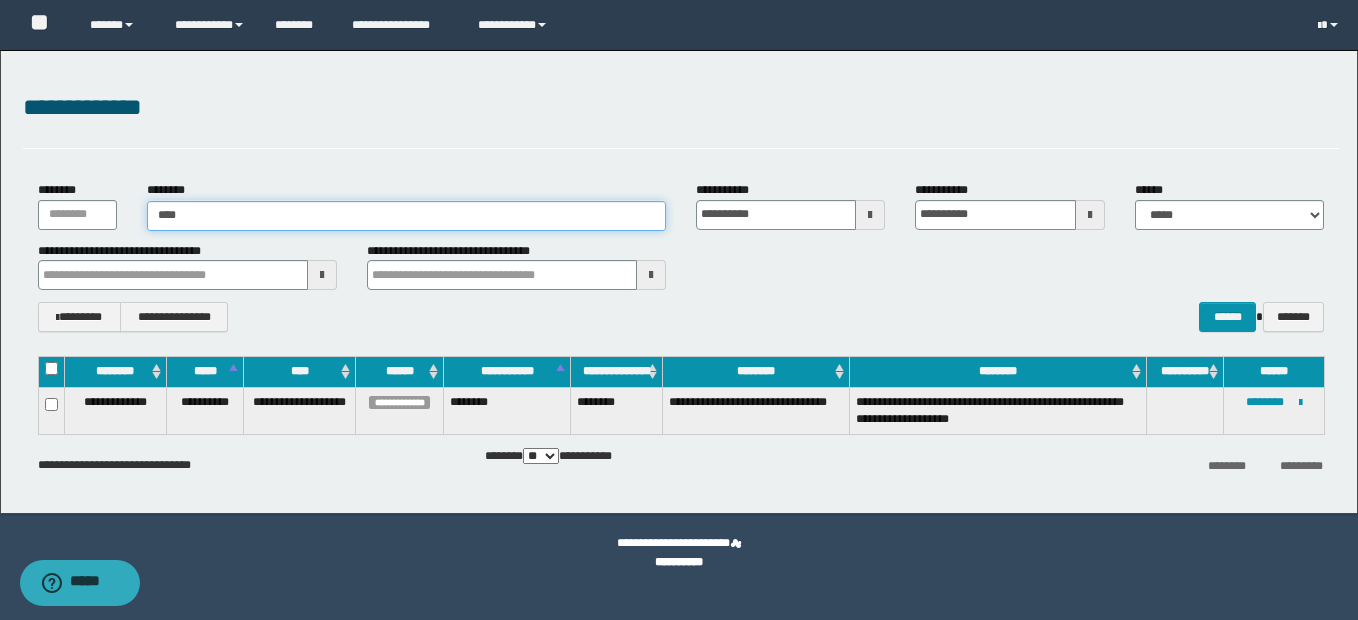 type on "*****" 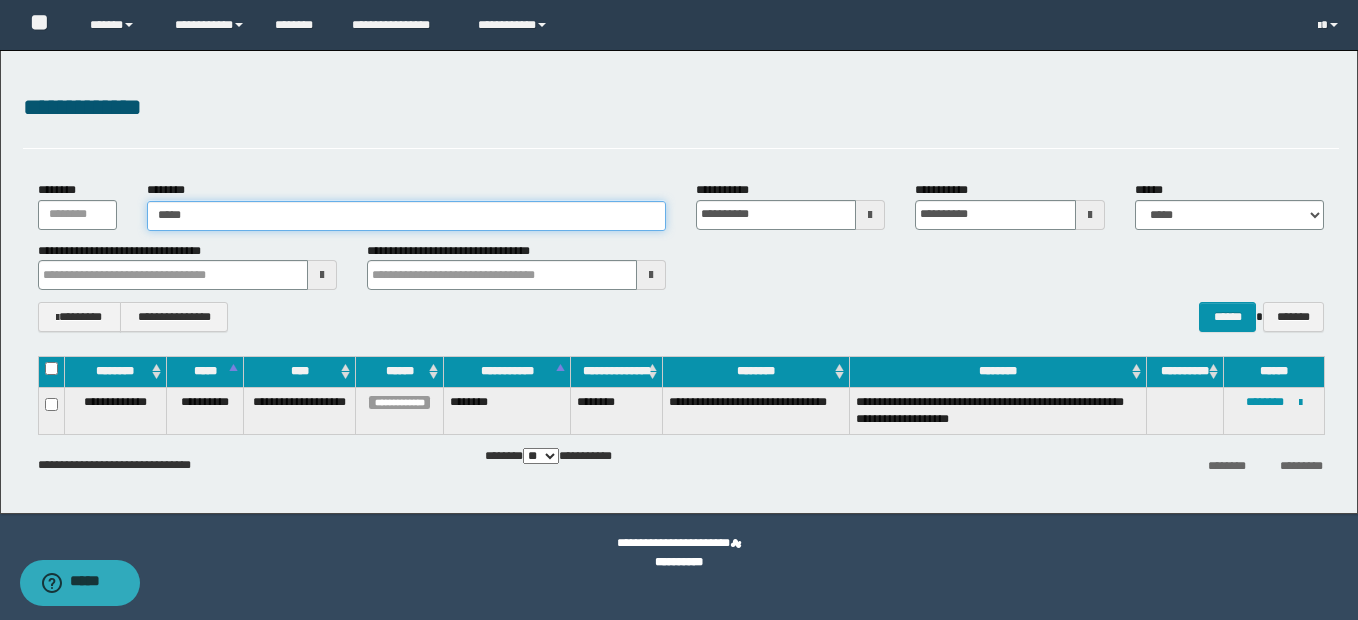 type on "*****" 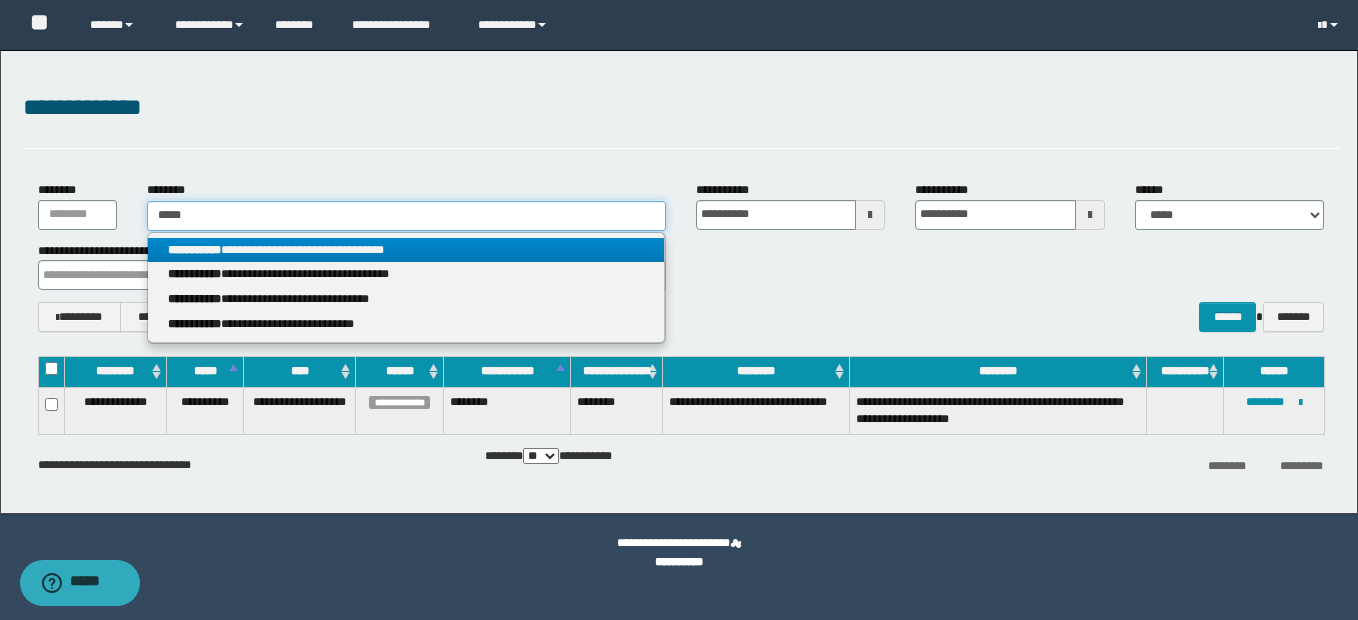 type 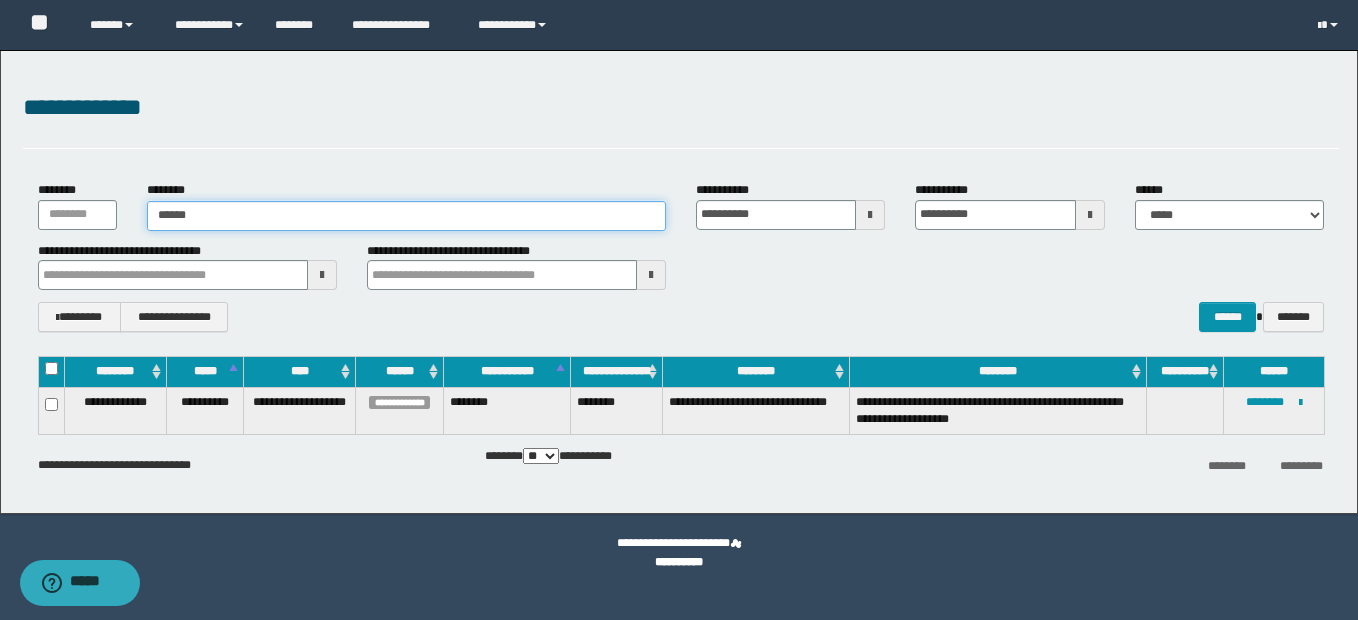 type on "*******" 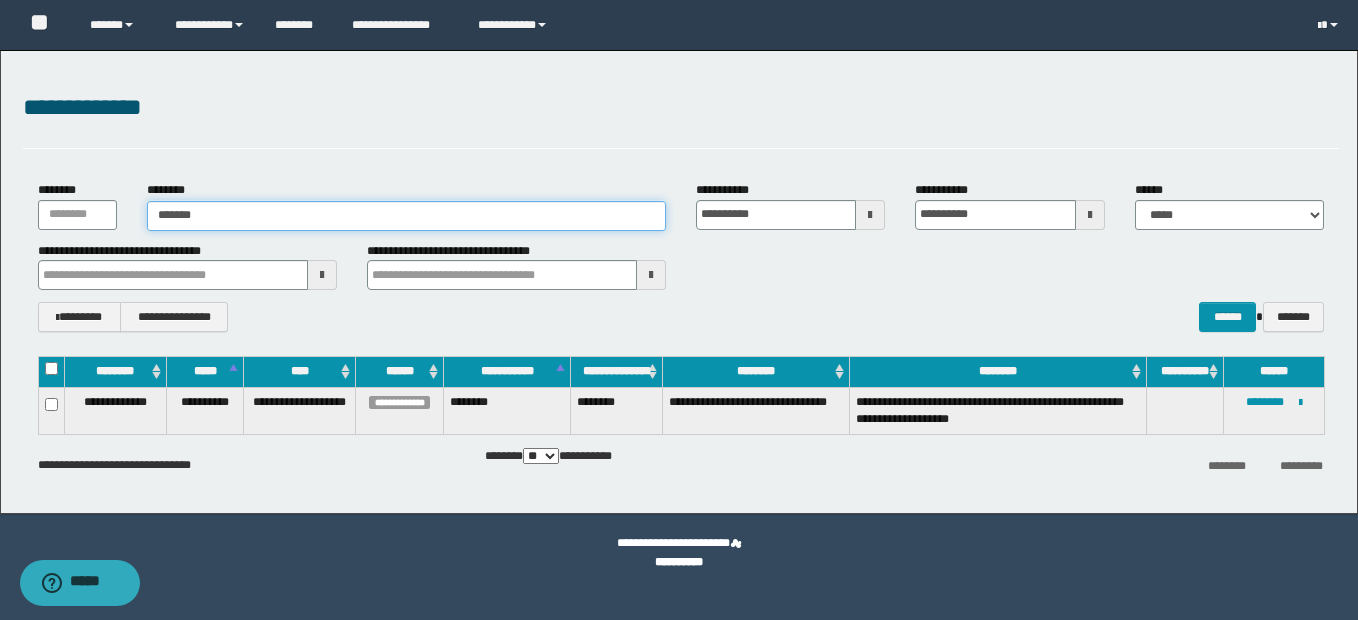 type on "*******" 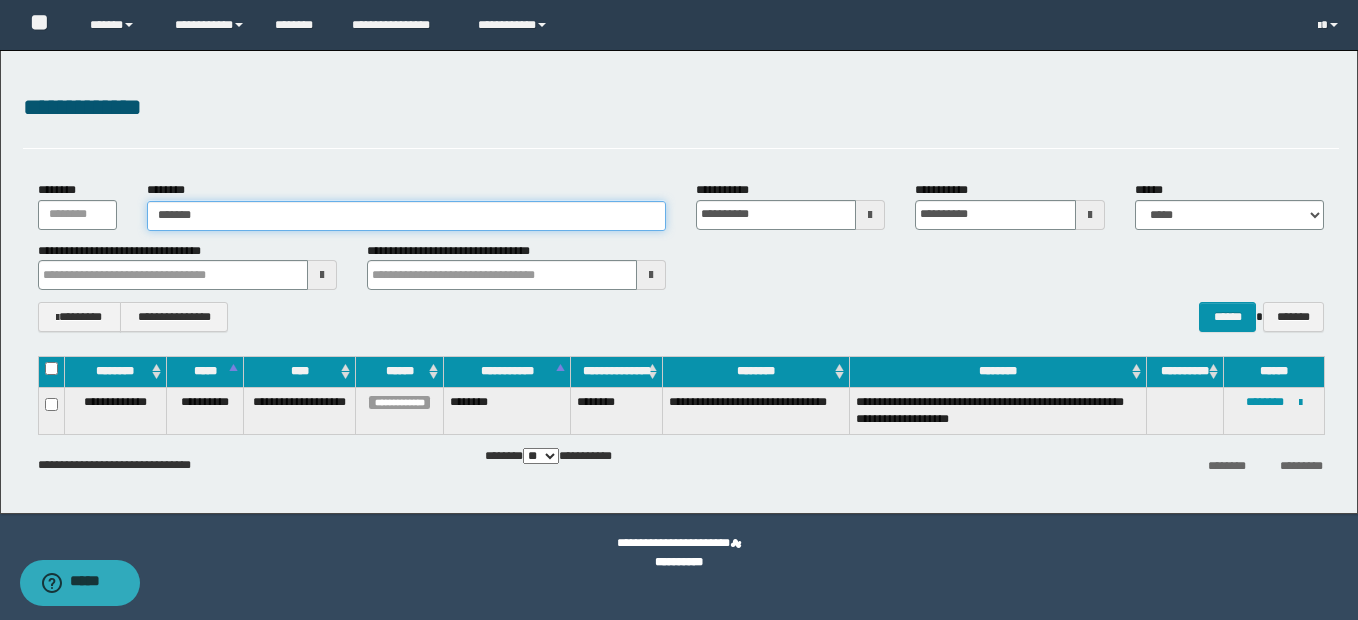 type 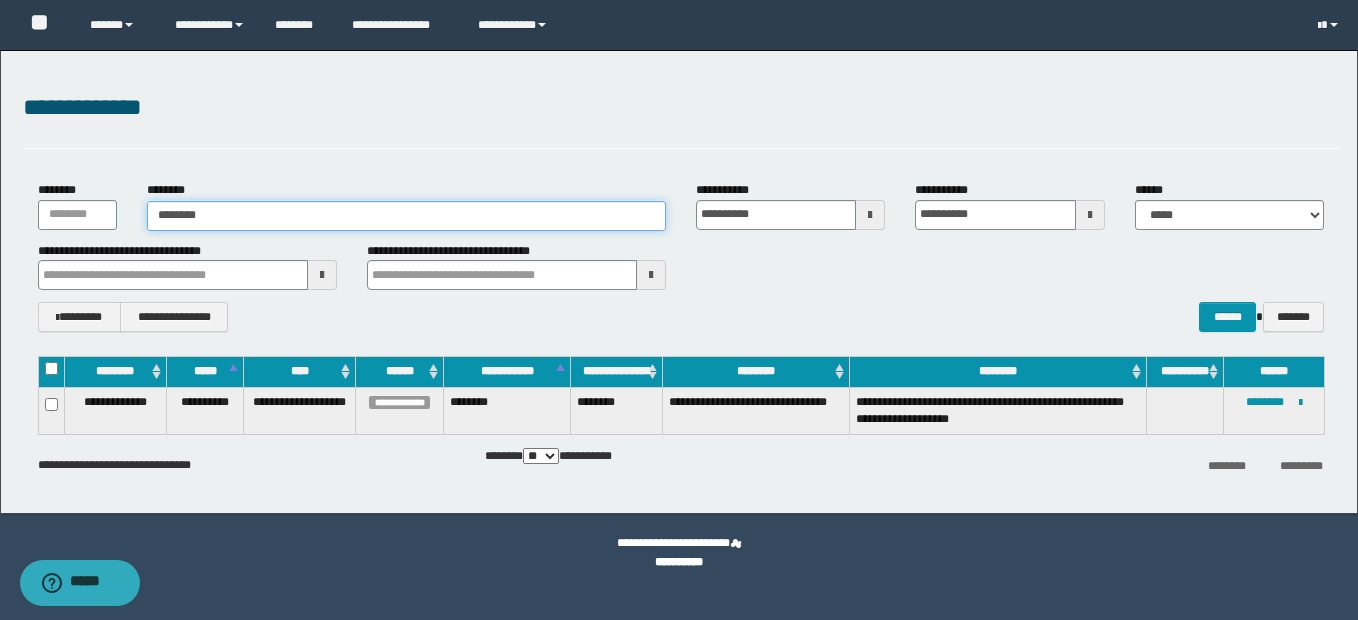 type on "********" 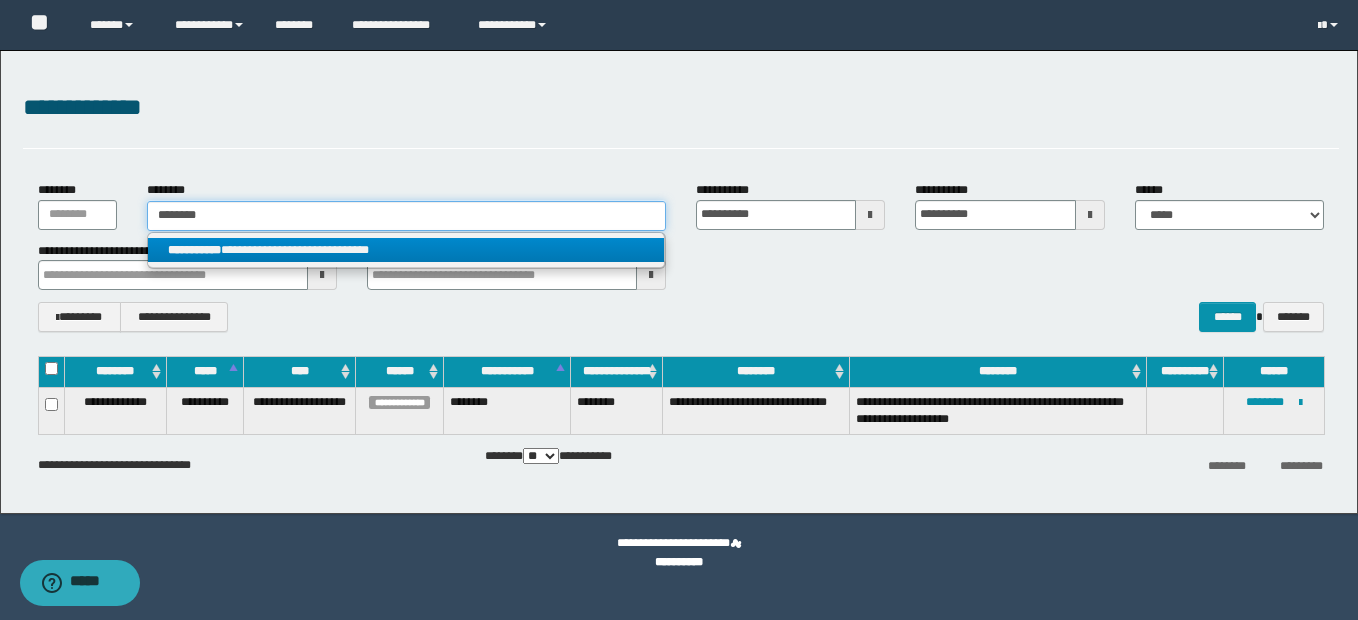 type on "********" 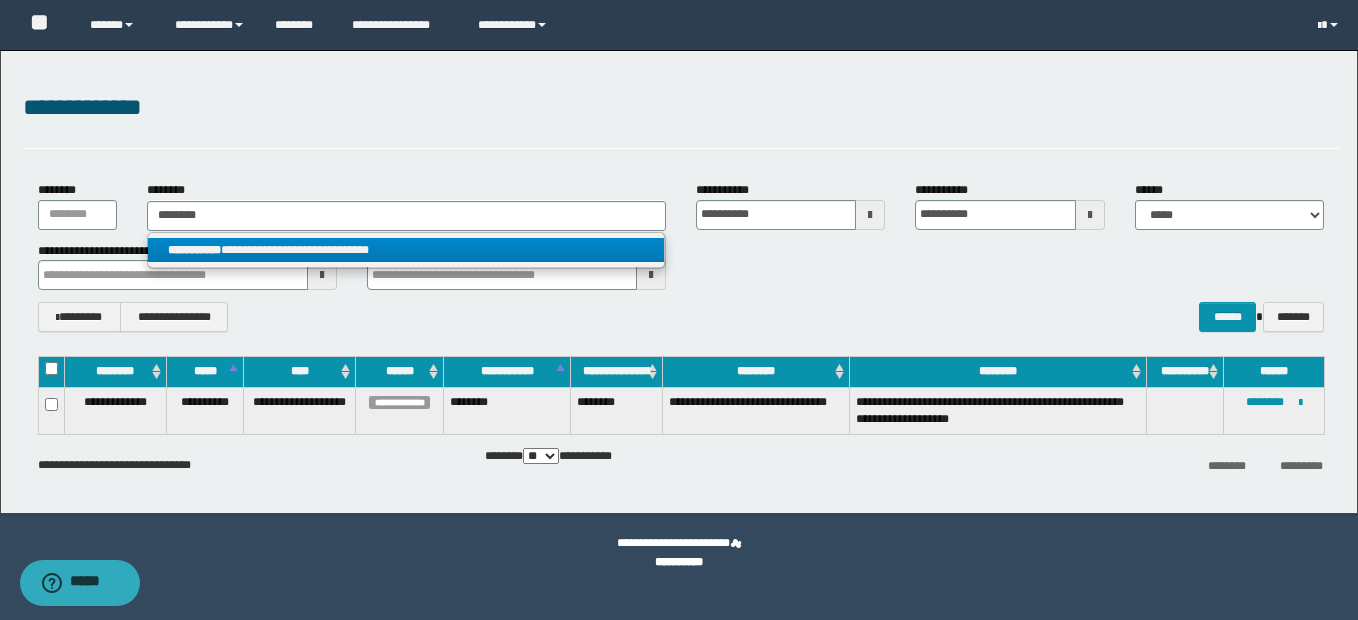 click on "**********" at bounding box center [406, 250] 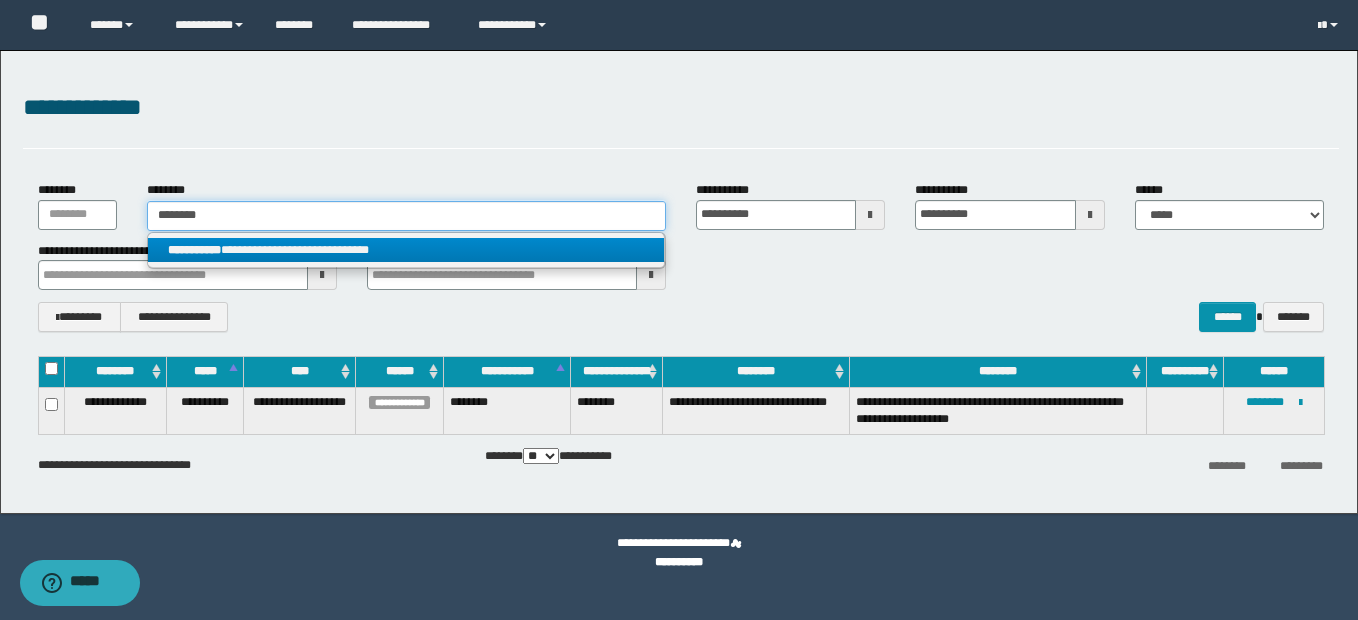 type 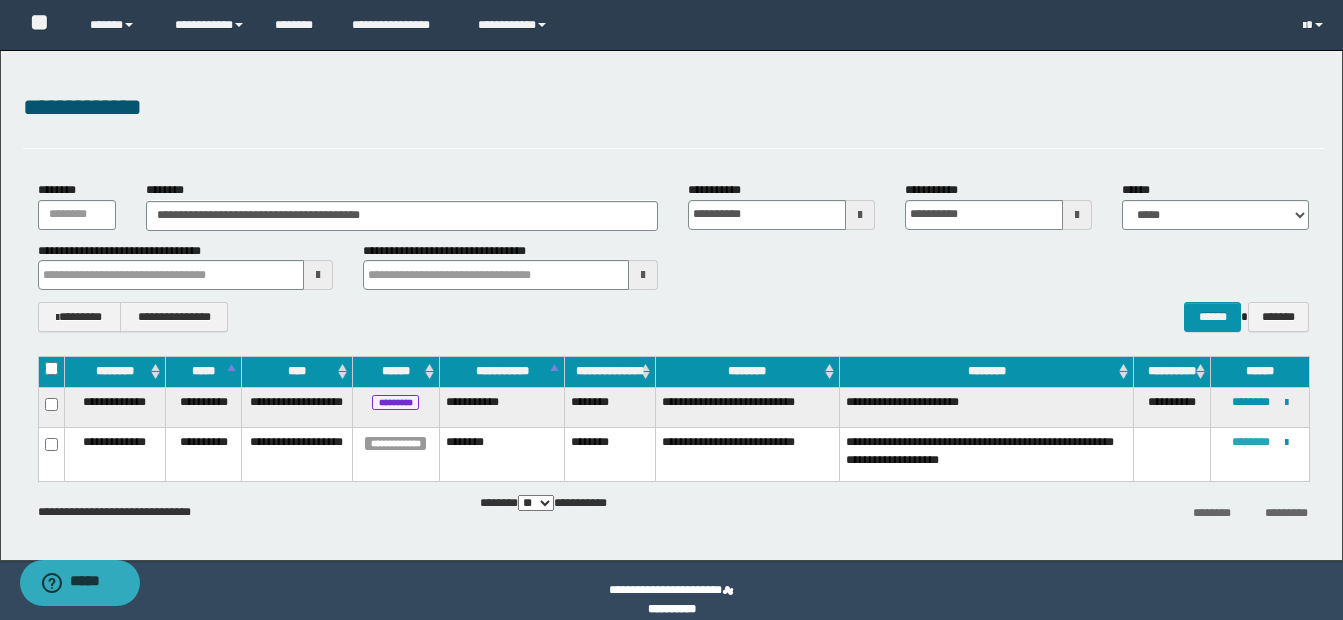 click on "********" at bounding box center [1251, 442] 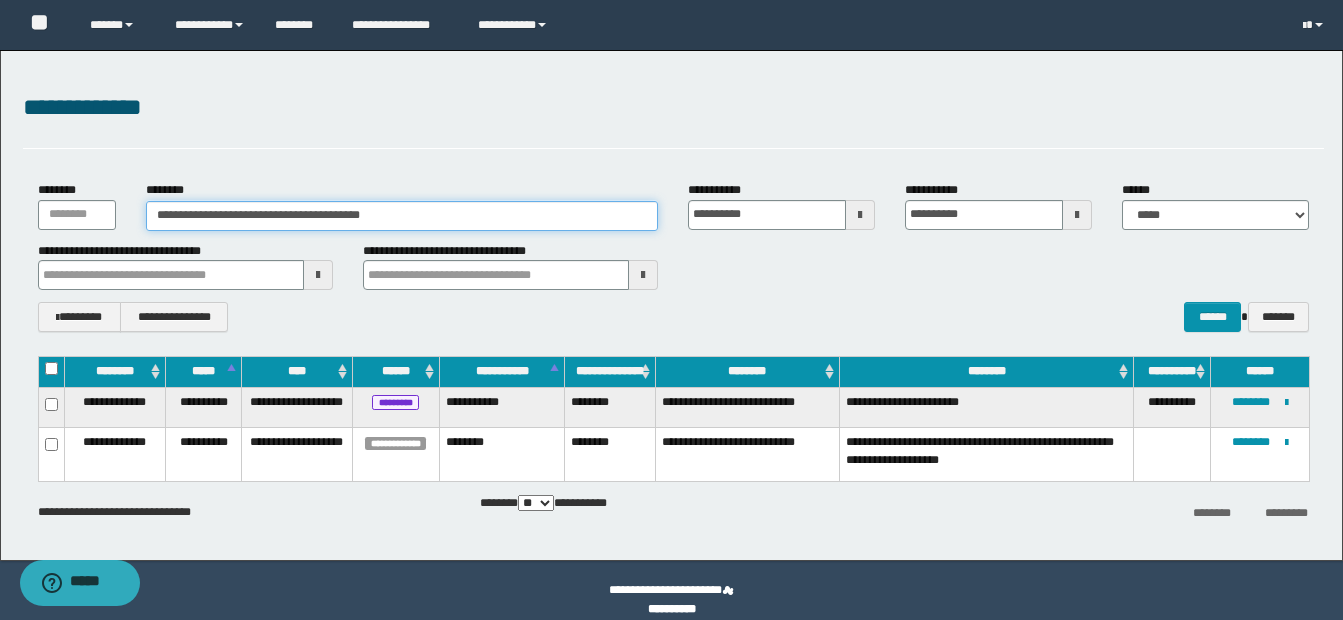 click on "**********" at bounding box center (402, 216) 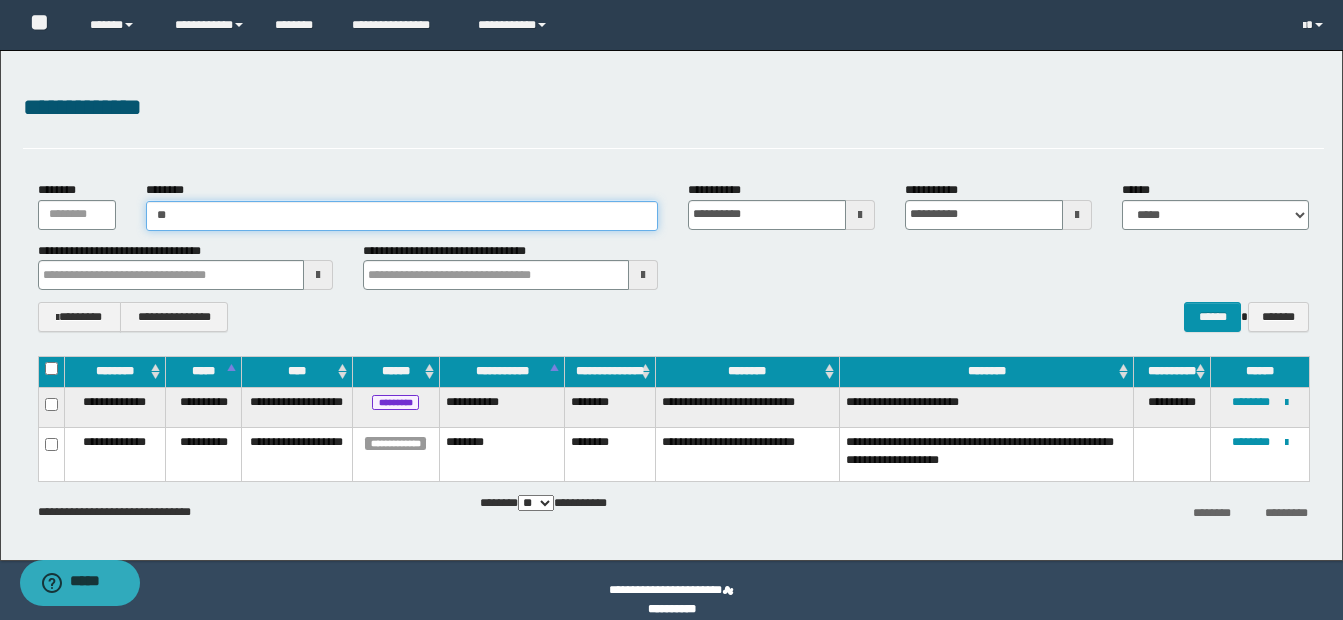 type on "*" 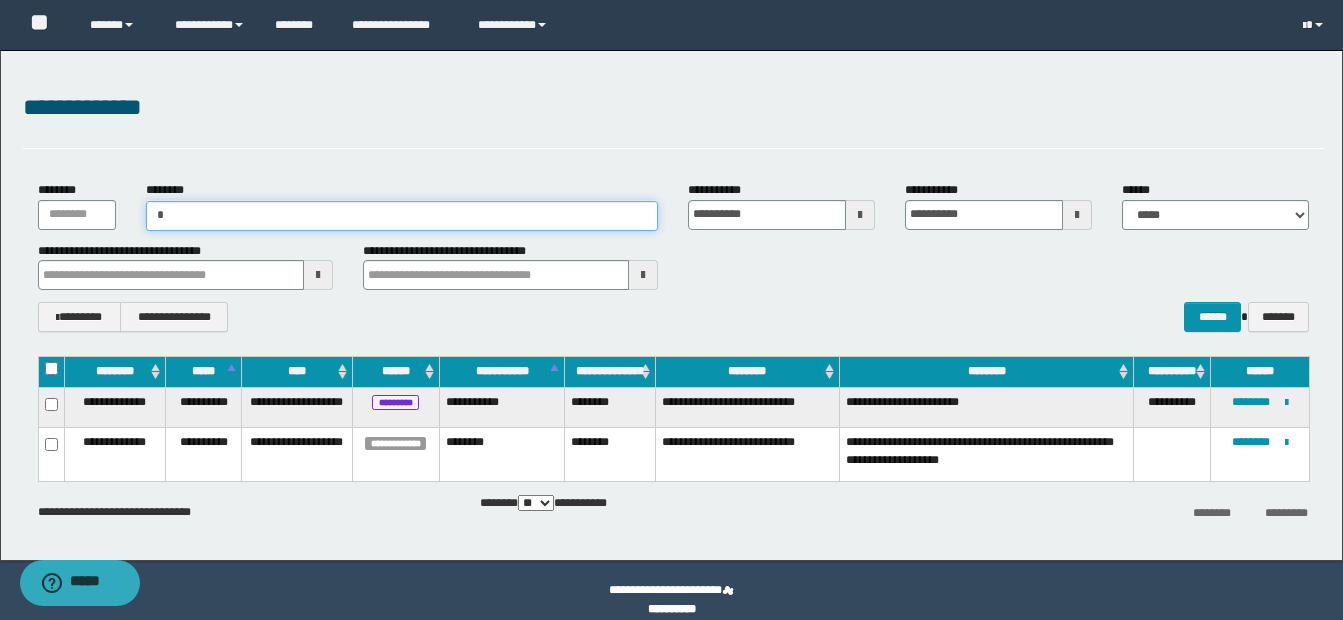 type on "**" 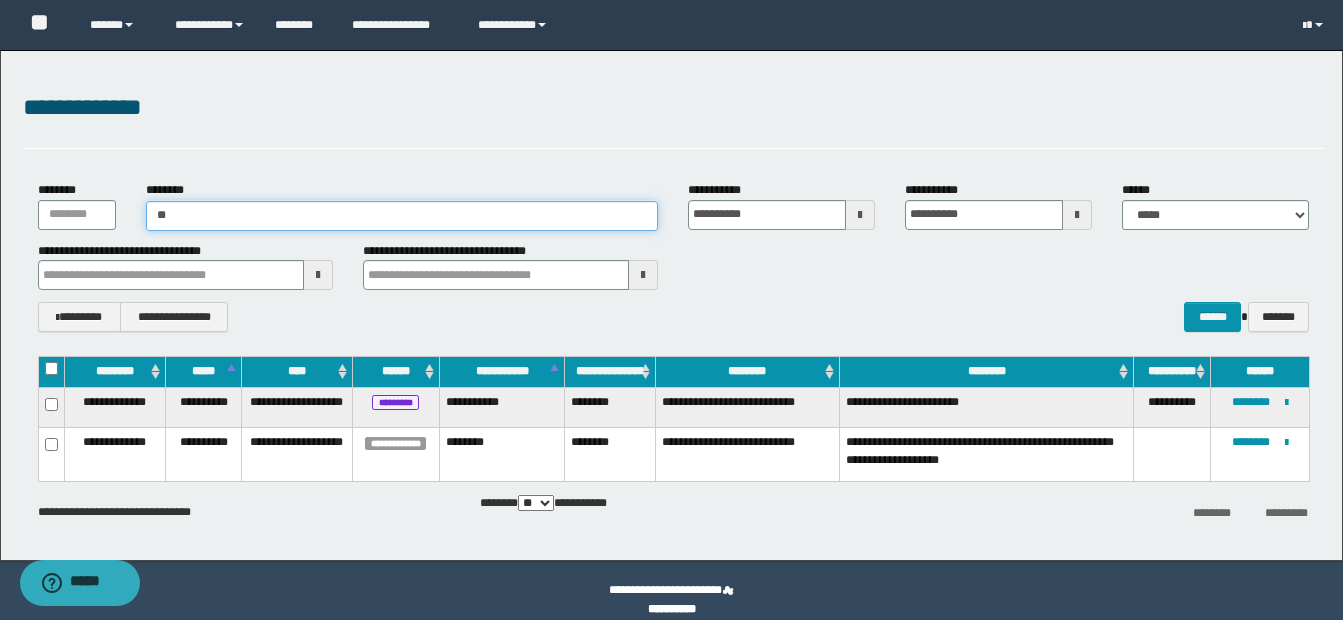 type on "**" 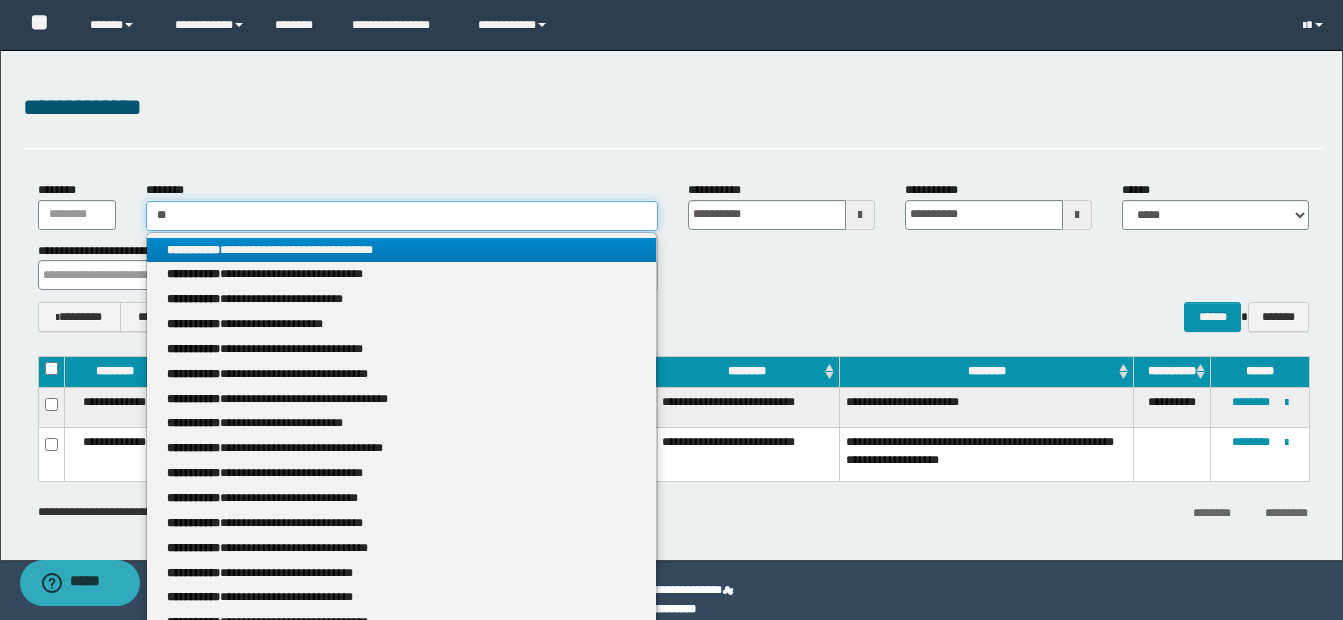 type 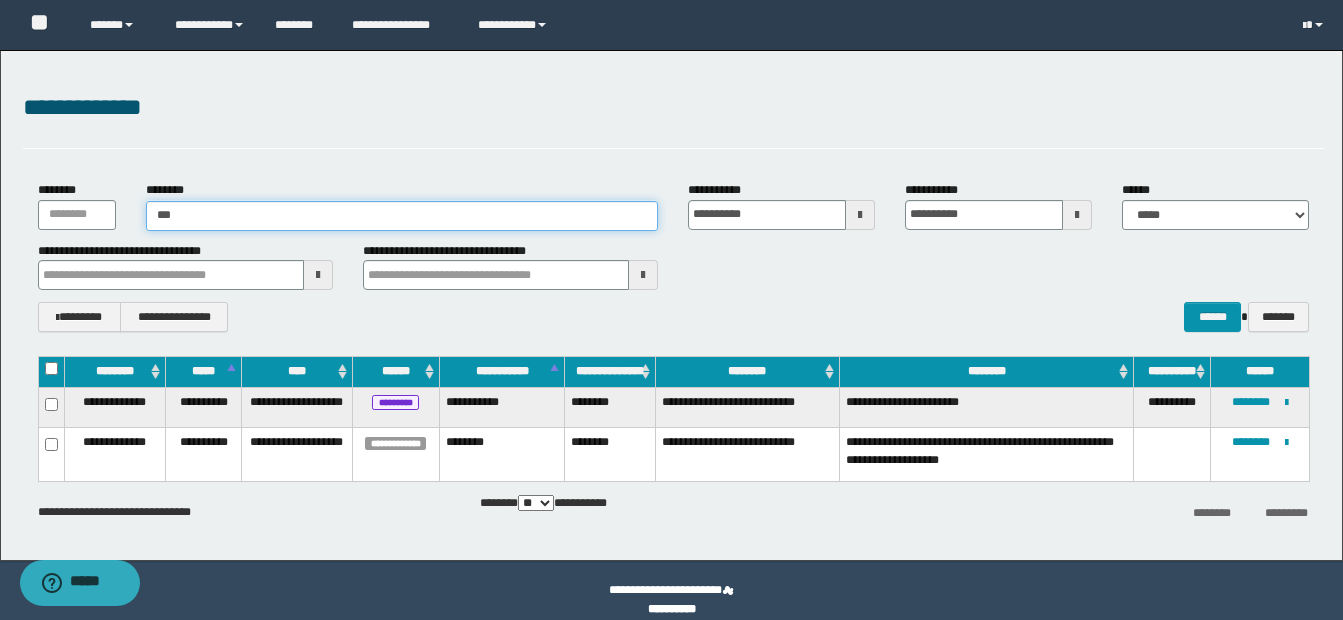 type on "***" 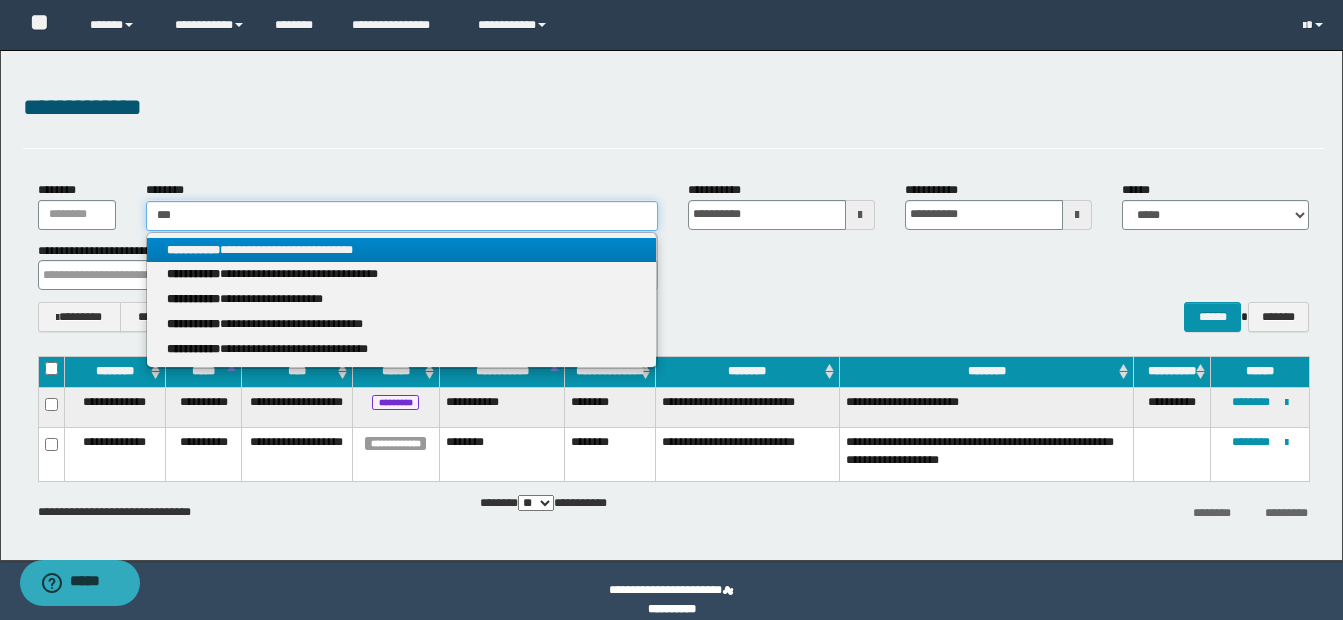 type 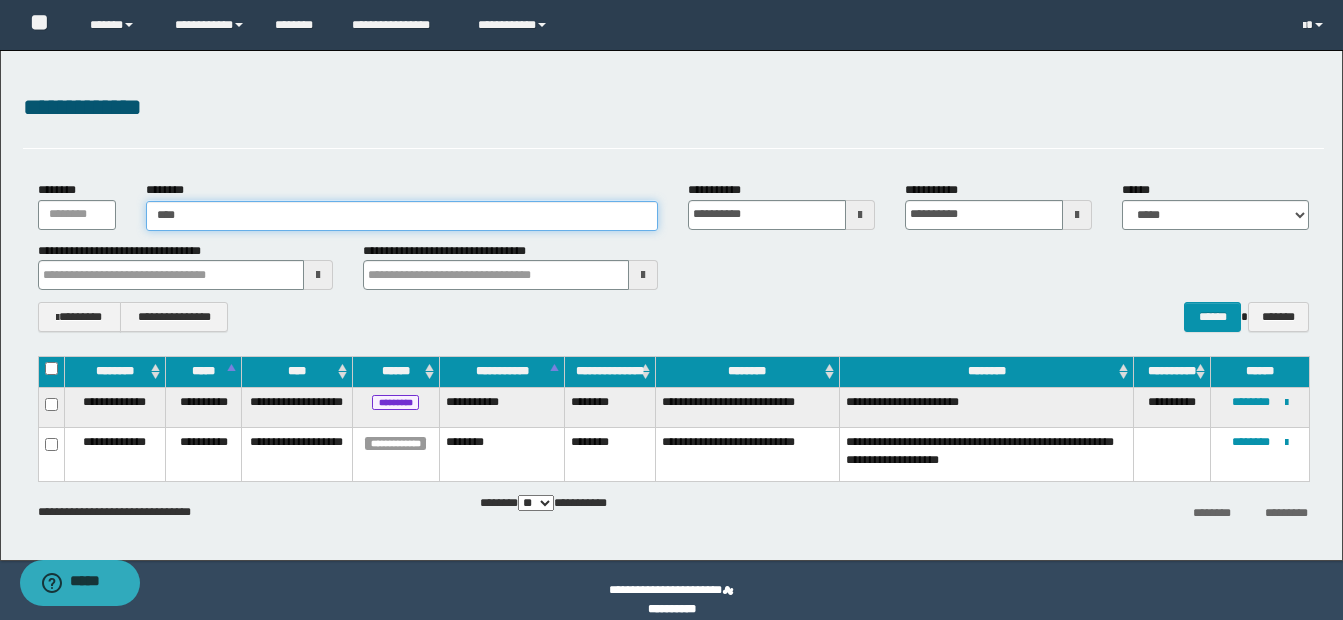 type on "***" 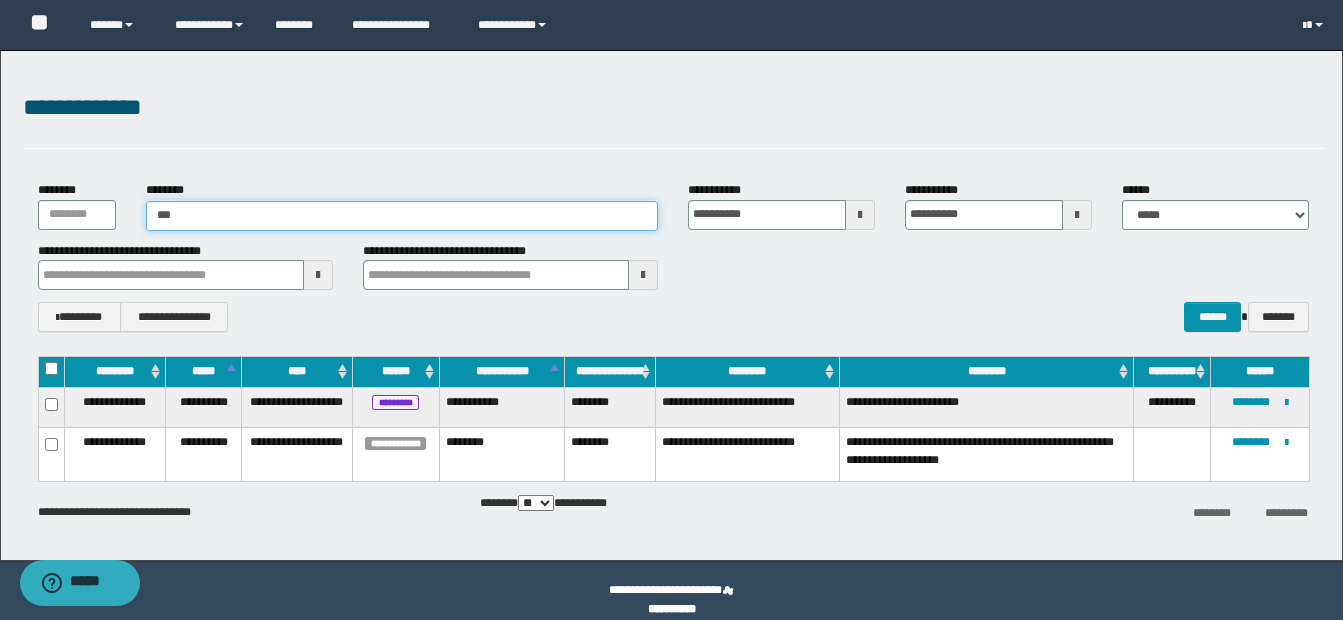 type on "***" 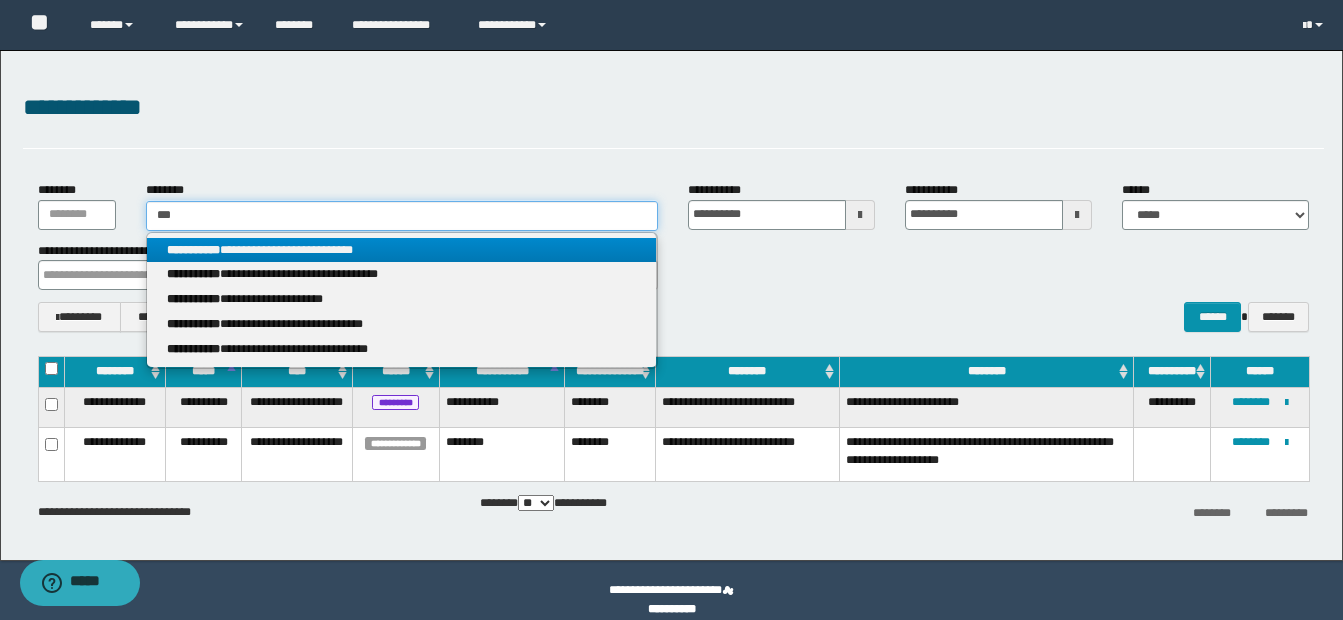 type 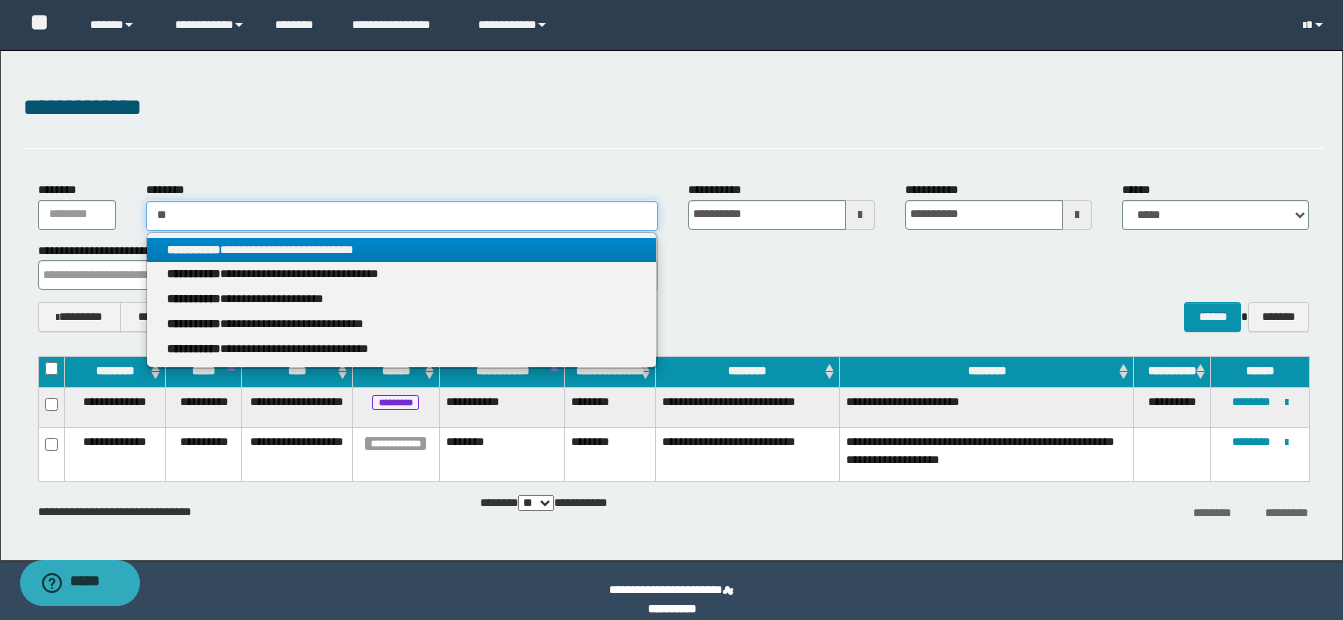 type on "**" 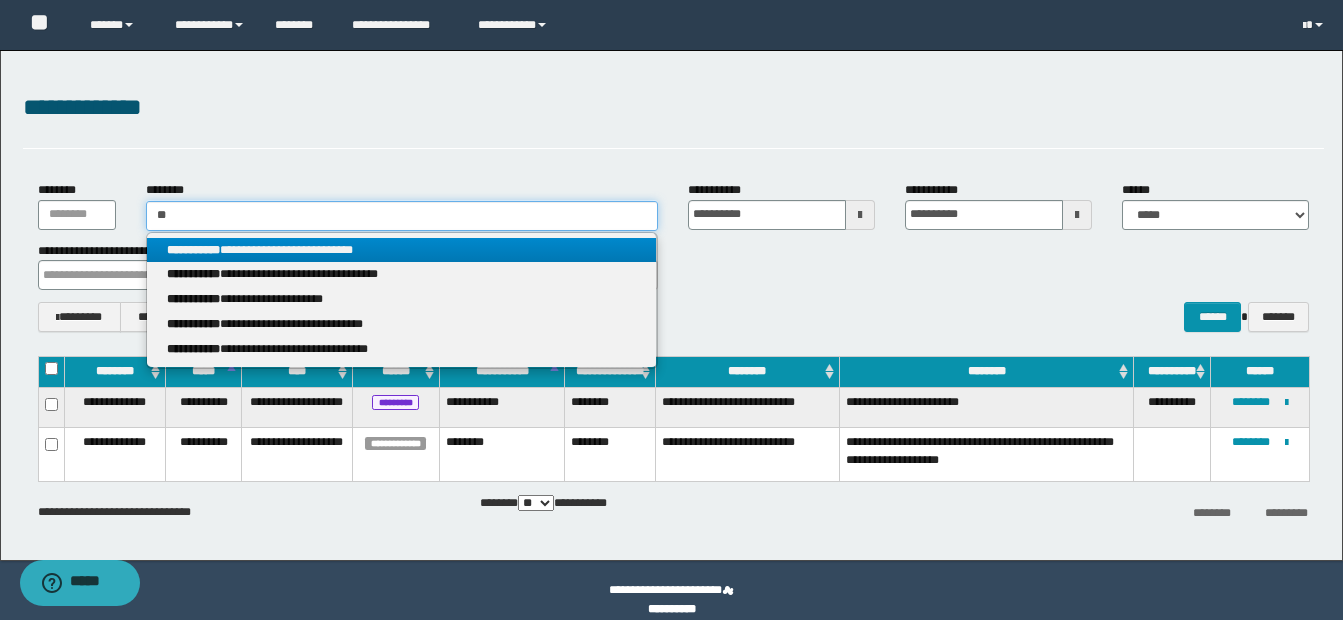type 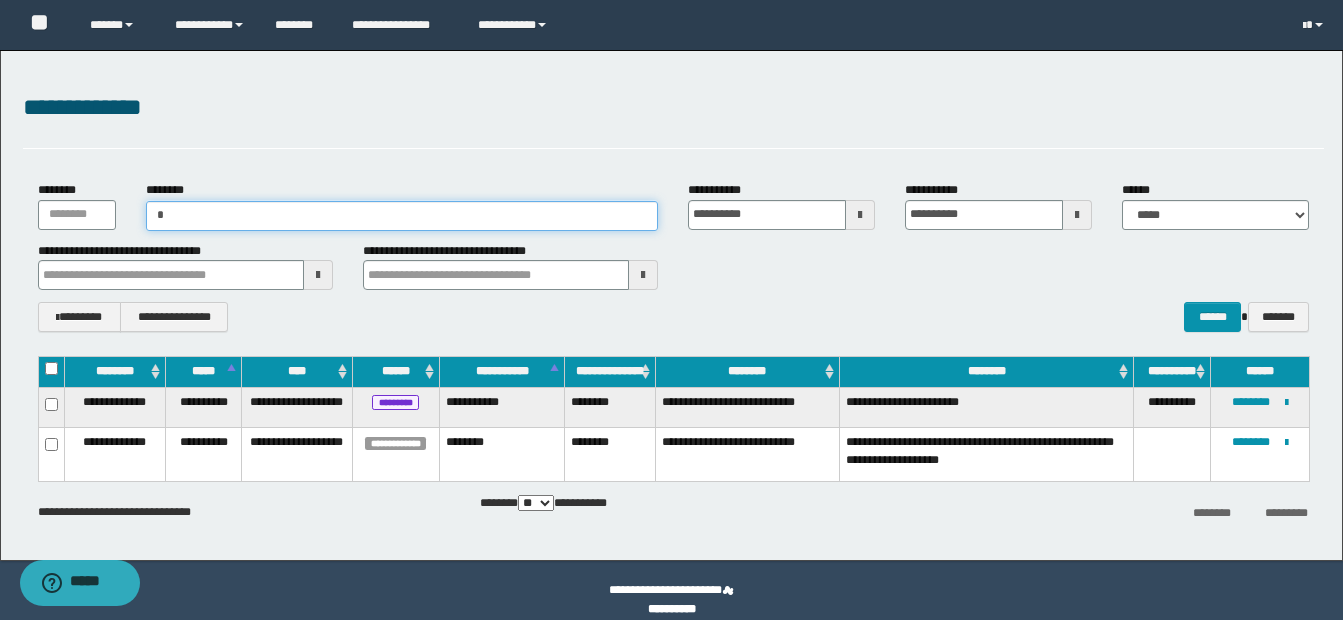 type on "**" 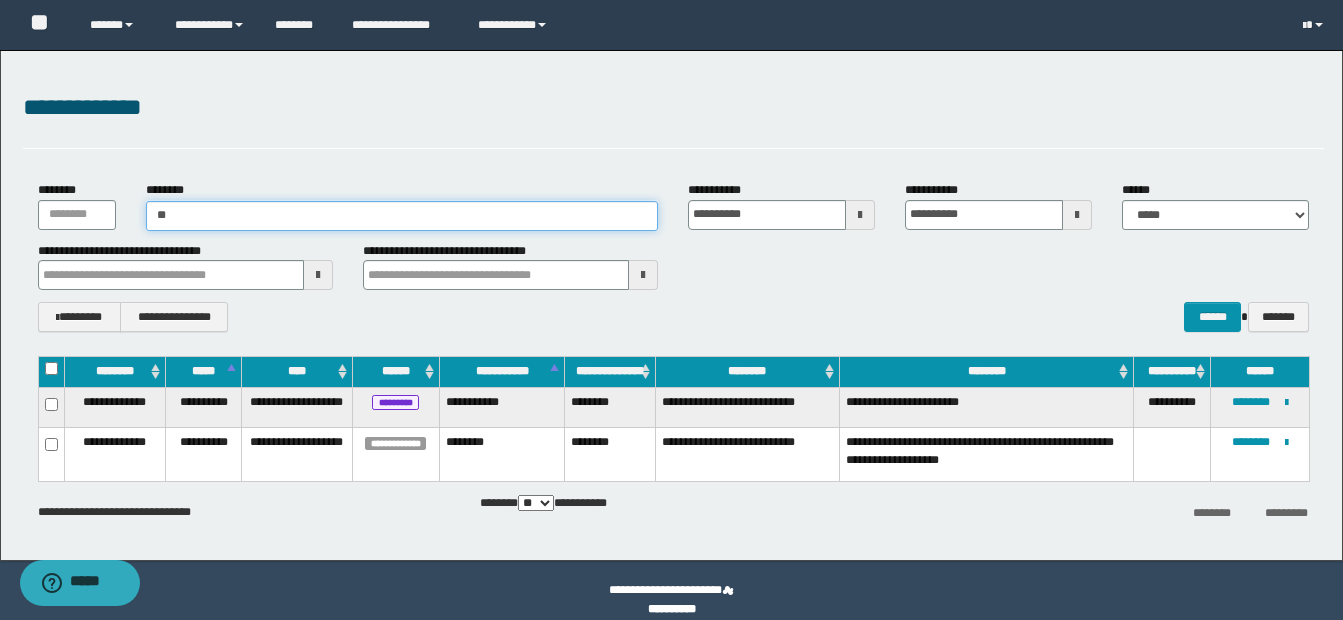 type on "**" 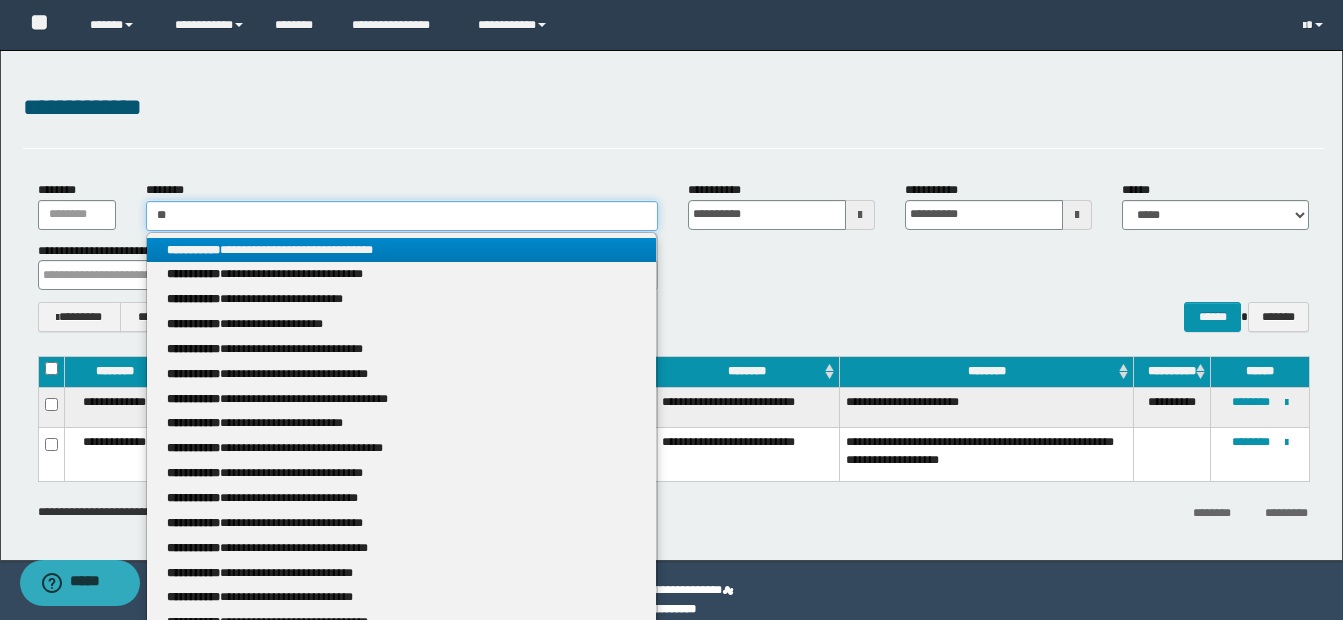 type 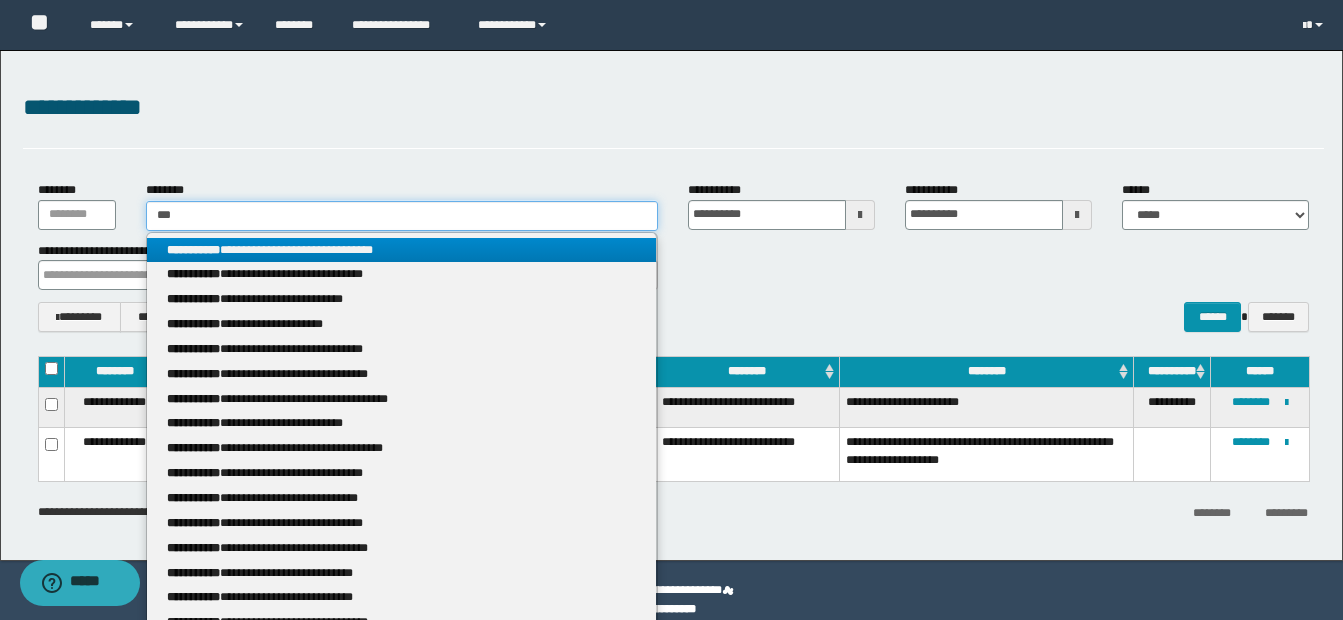 type on "***" 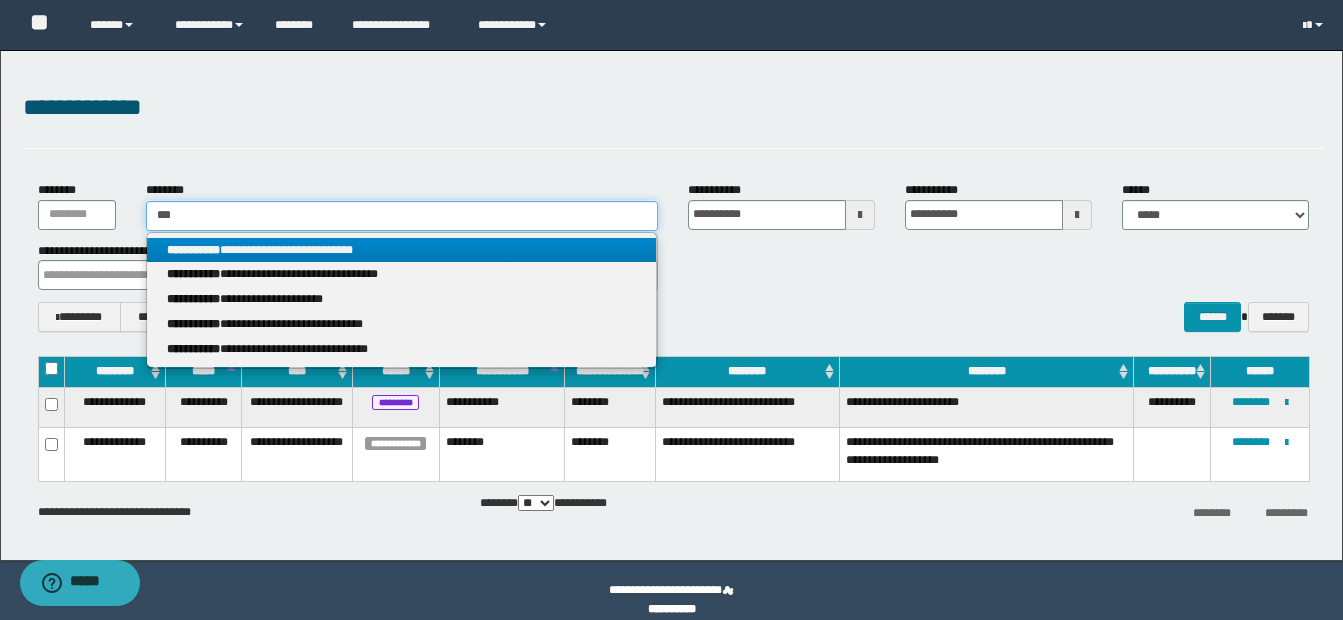 type 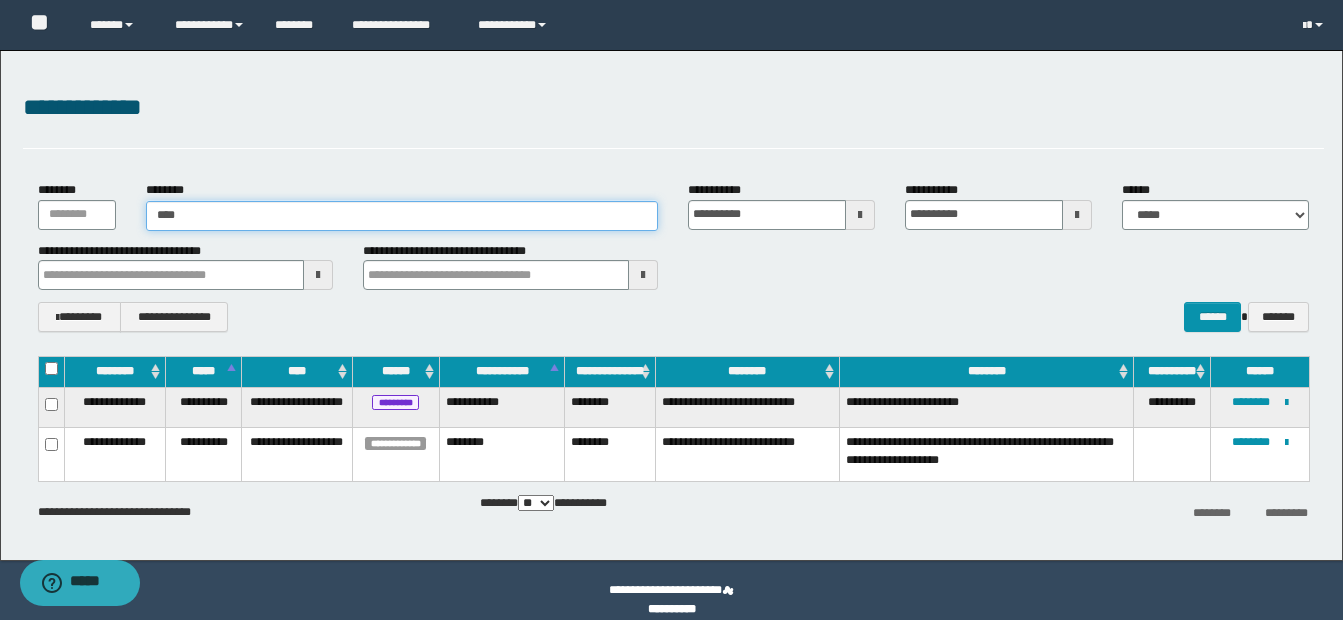 type on "***" 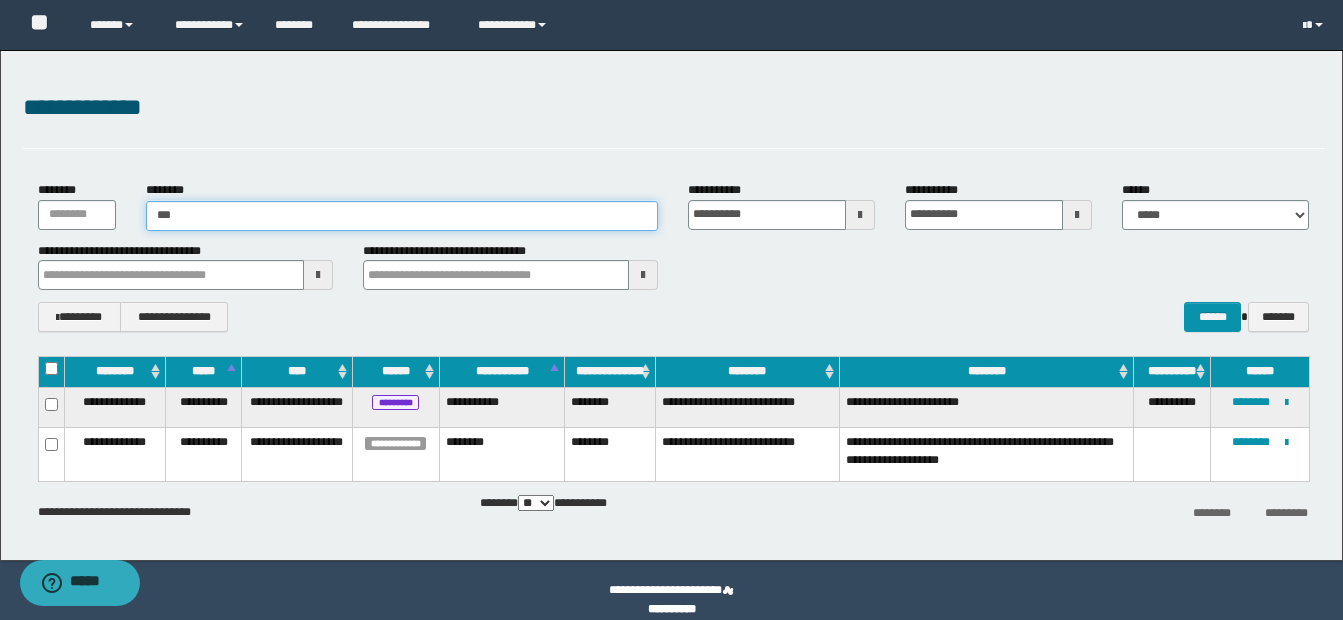 type on "***" 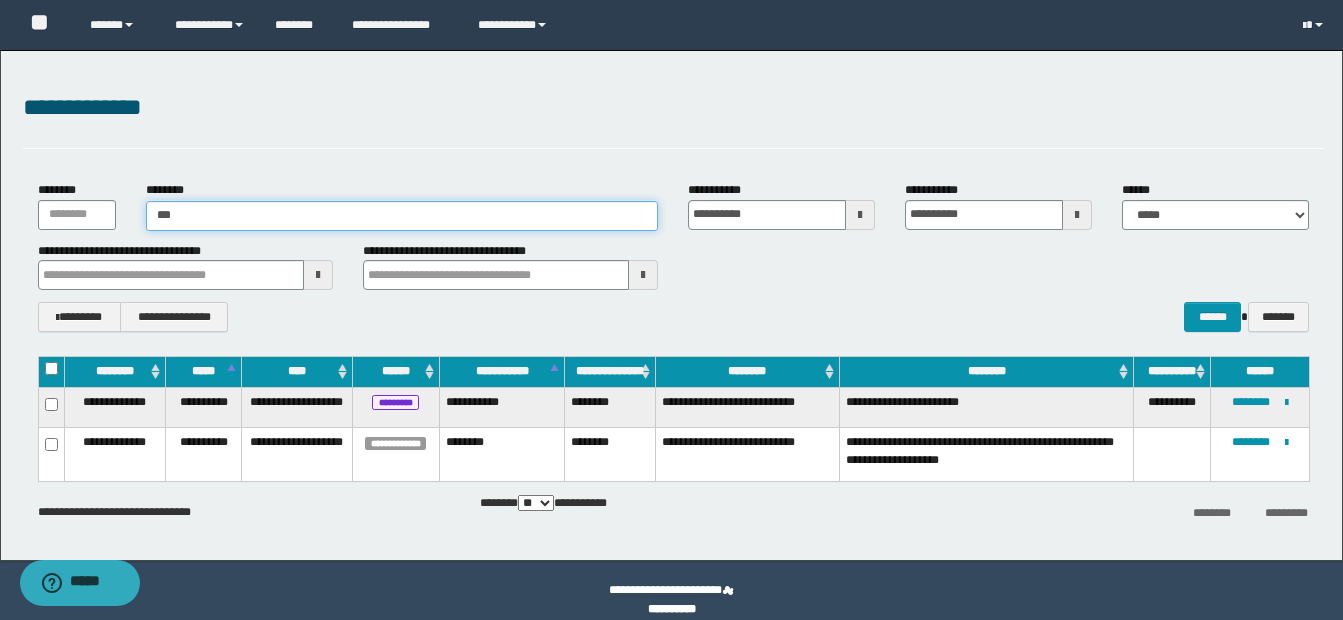 type 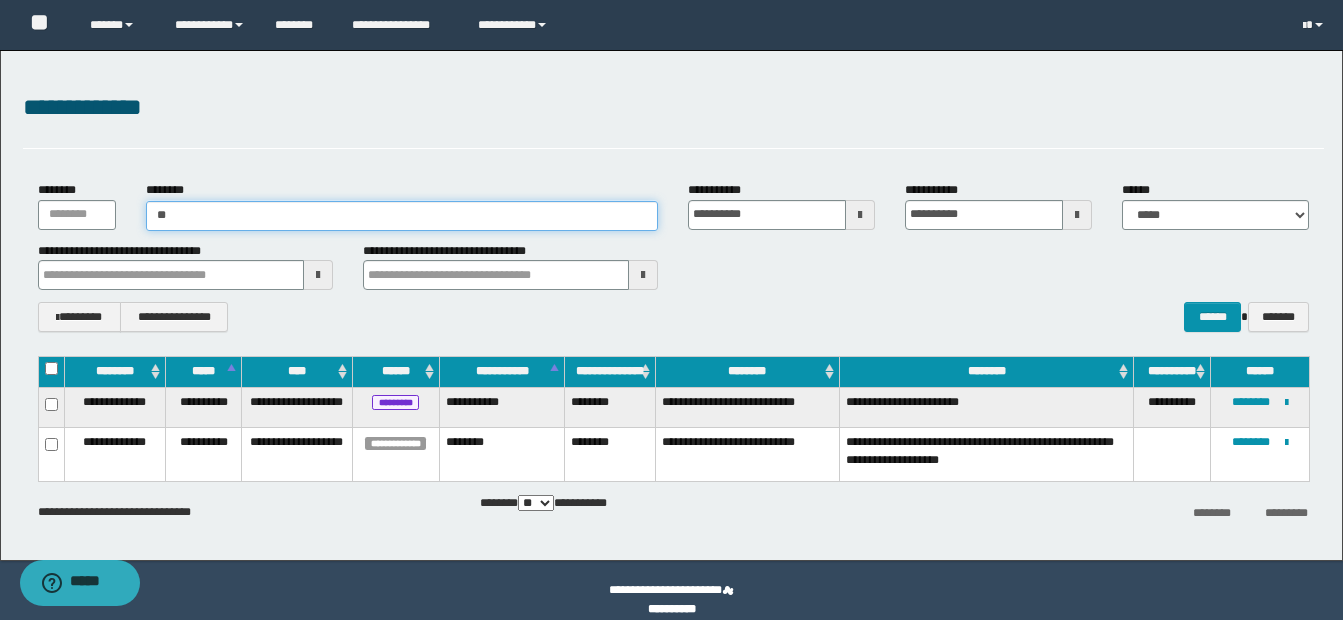 type on "**" 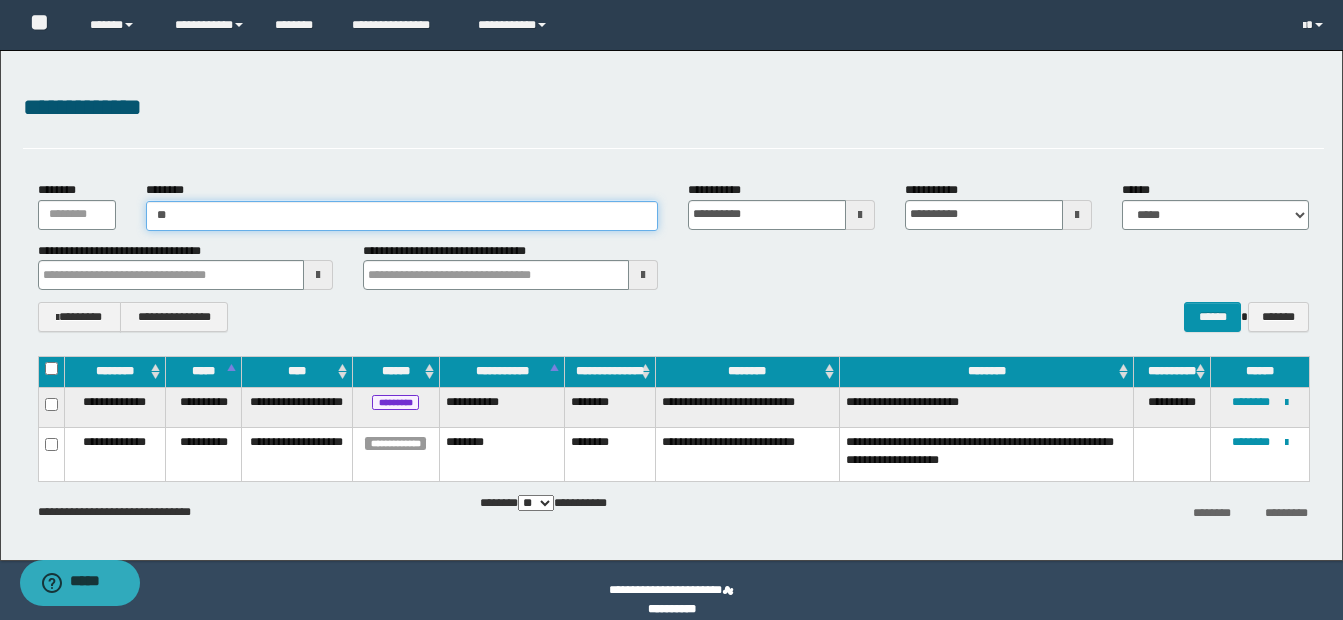 type 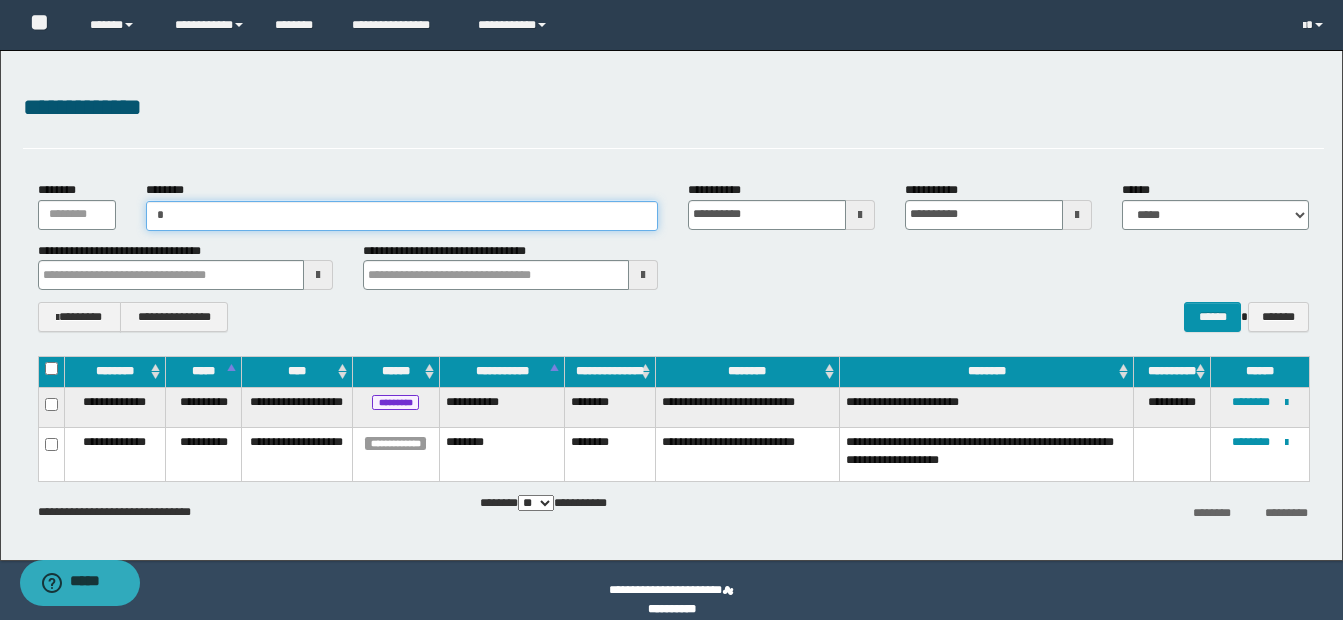 type 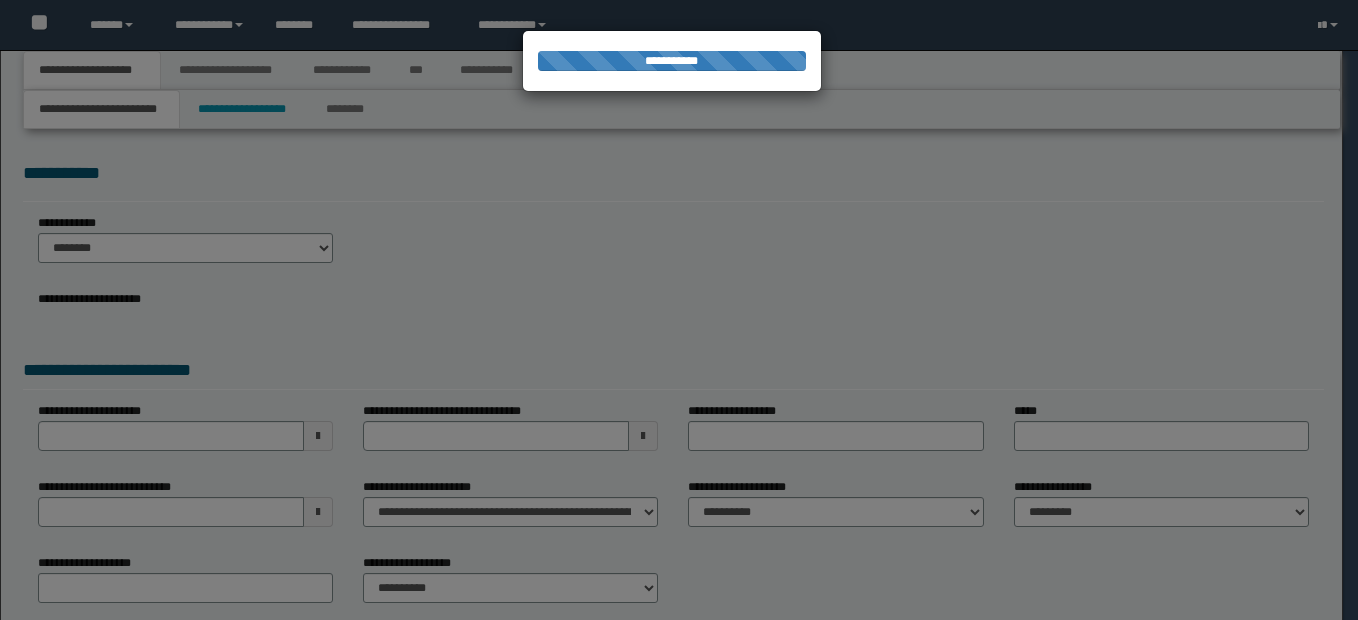scroll, scrollTop: 0, scrollLeft: 0, axis: both 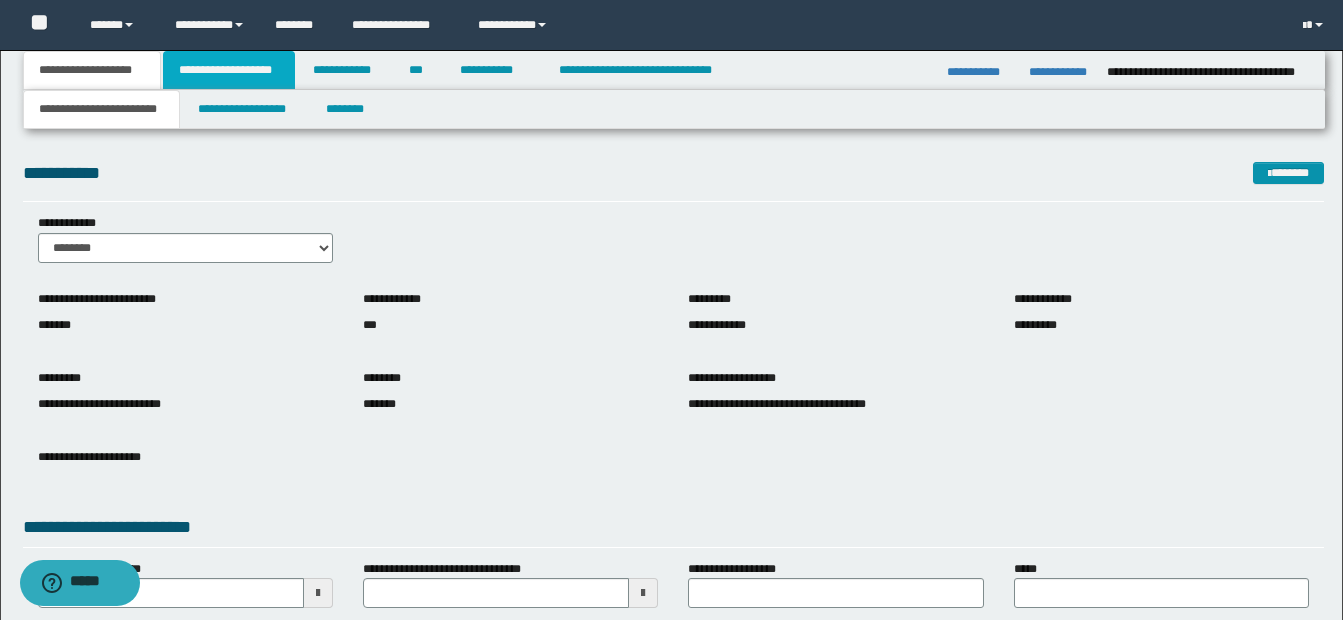 drag, startPoint x: 240, startPoint y: 69, endPoint x: 234, endPoint y: 99, distance: 30.594116 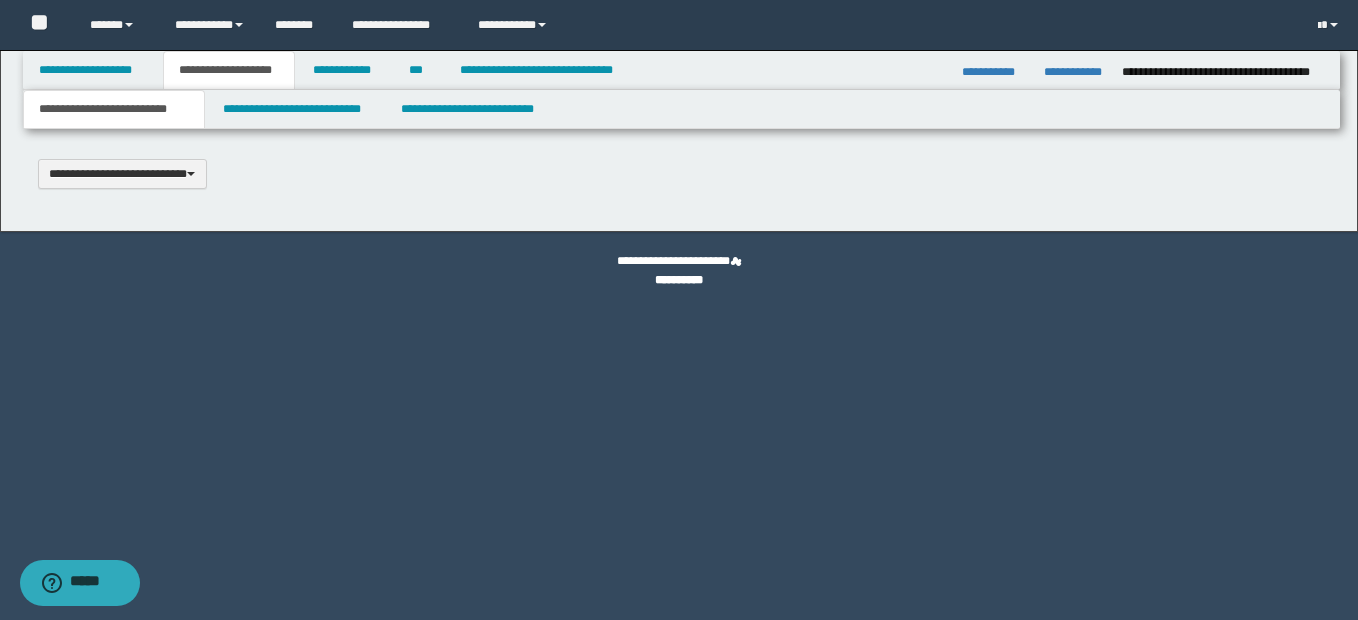 scroll, scrollTop: 0, scrollLeft: 0, axis: both 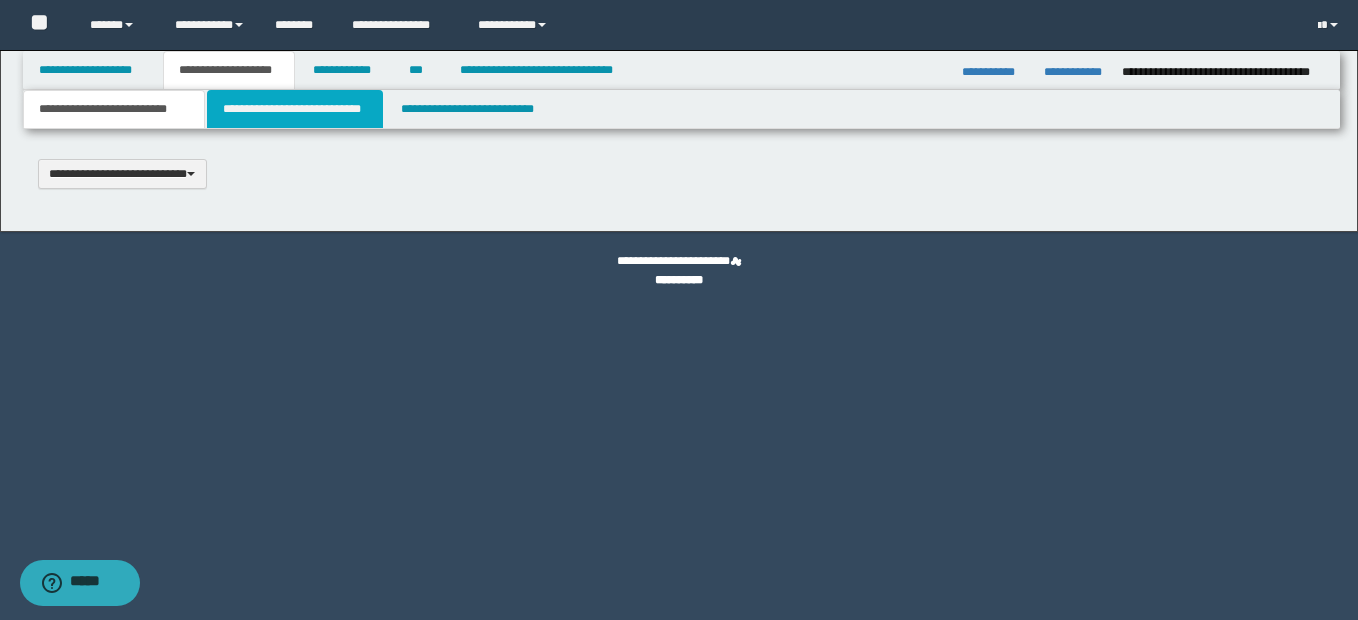 click on "**********" at bounding box center [295, 109] 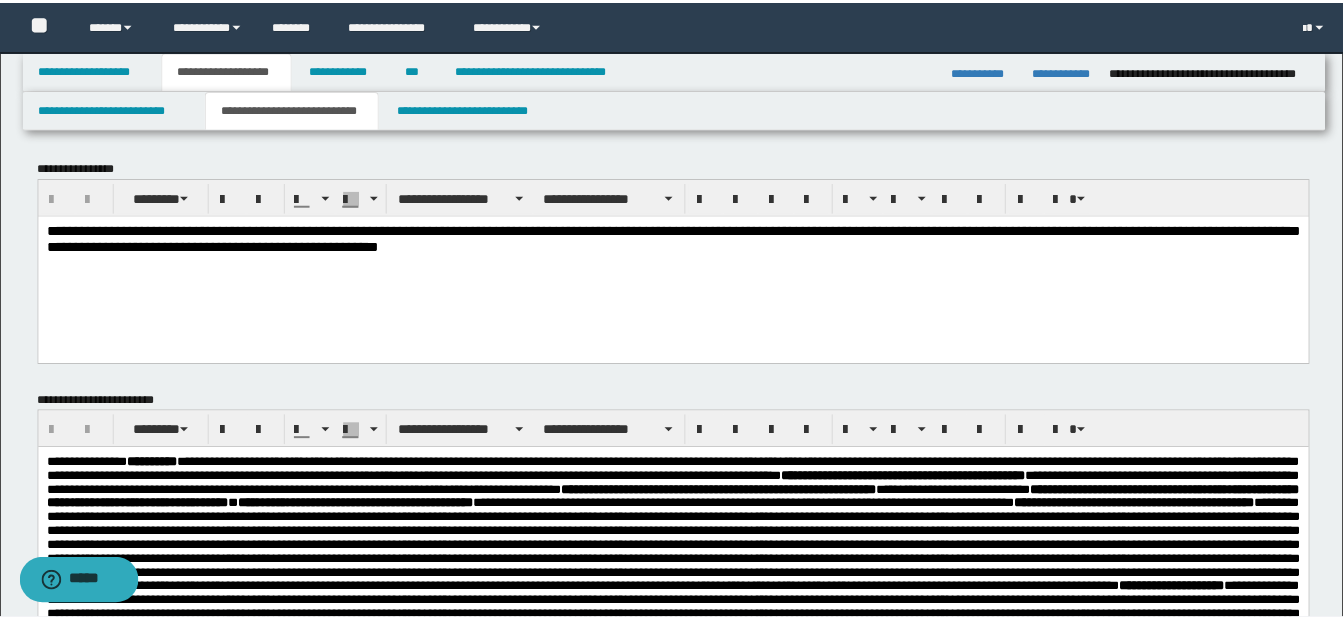 scroll, scrollTop: 0, scrollLeft: 0, axis: both 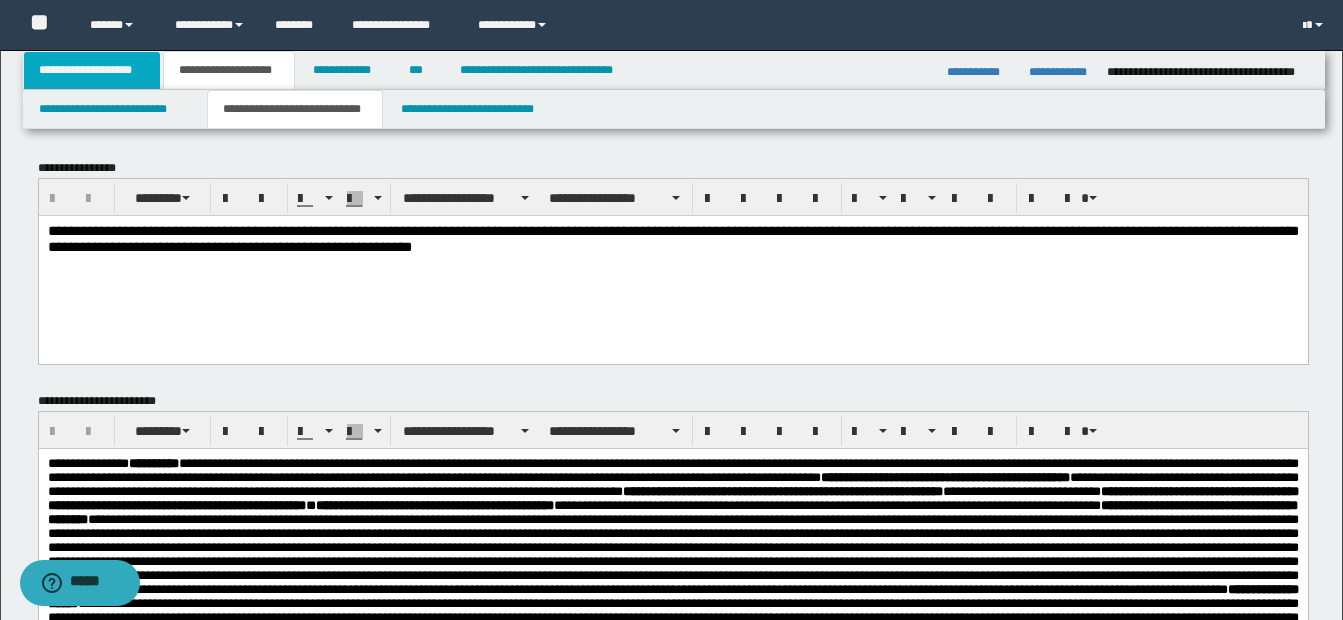click on "**********" at bounding box center [92, 70] 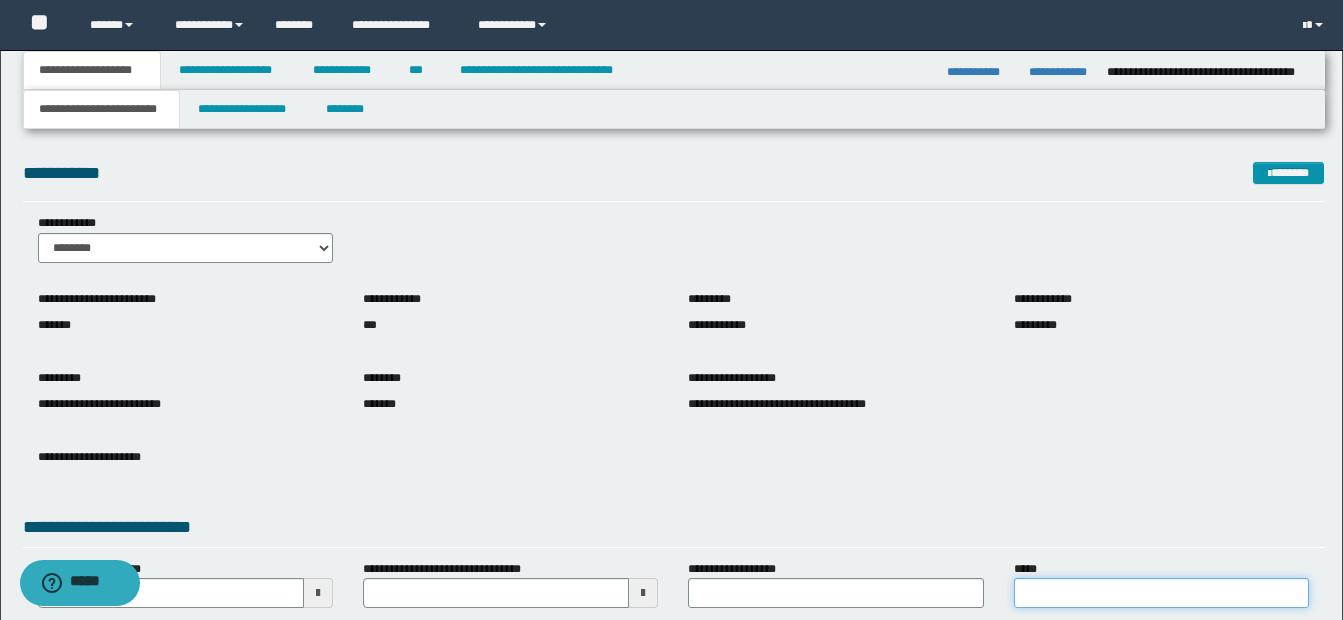 drag, startPoint x: 1020, startPoint y: 592, endPoint x: 1037, endPoint y: 585, distance: 18.384777 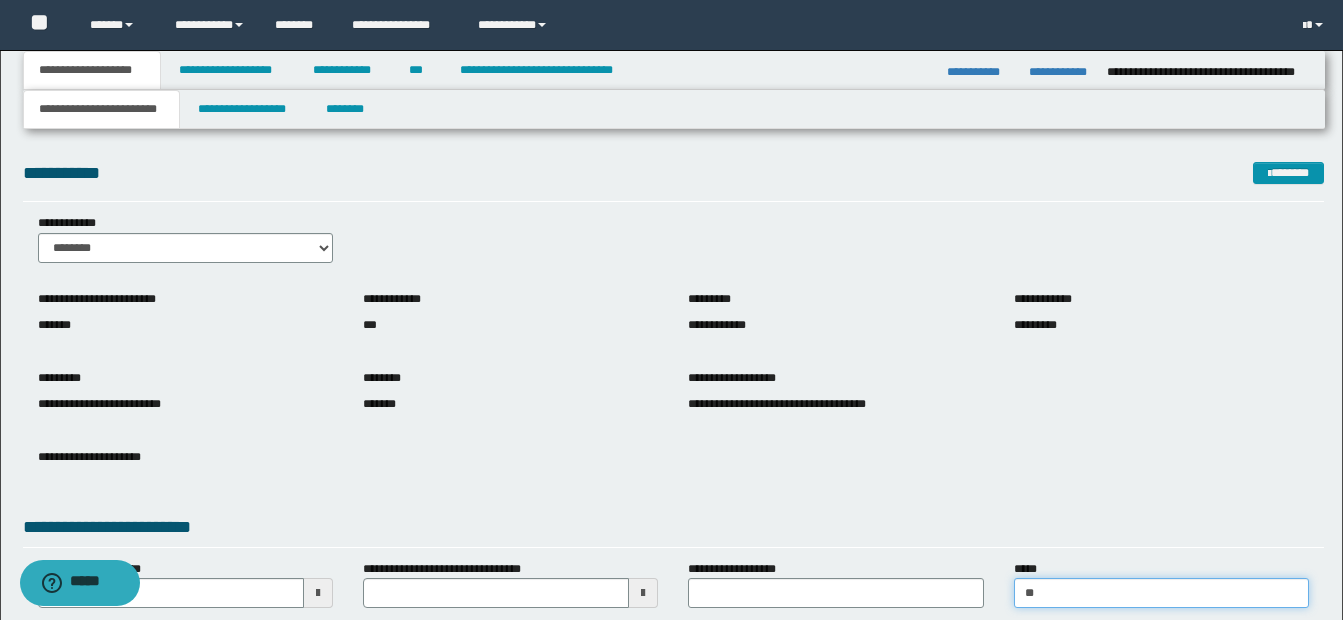 type on "*" 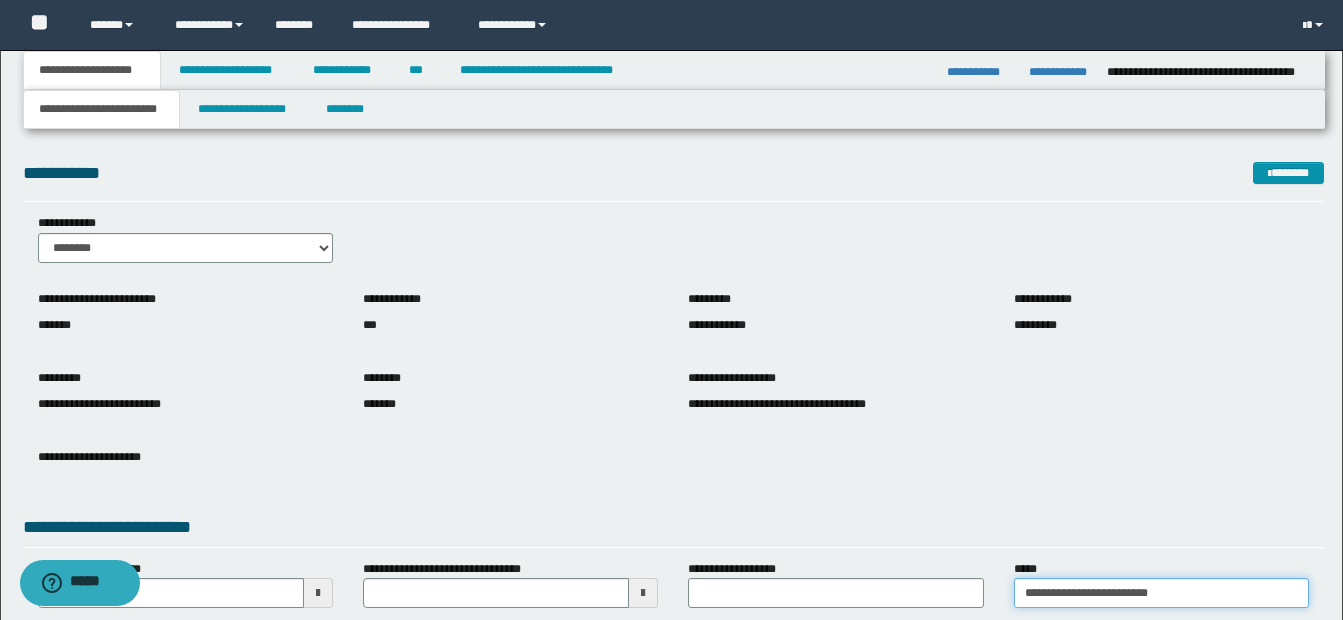 type on "**********" 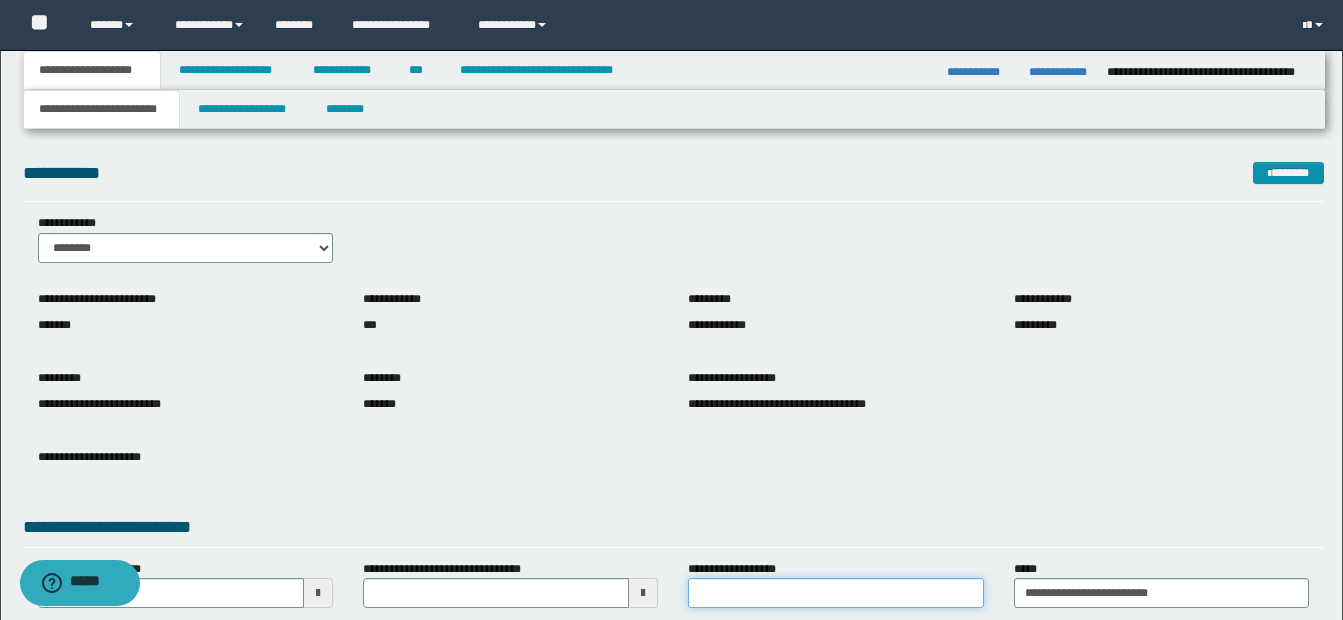 click on "**********" at bounding box center (835, 593) 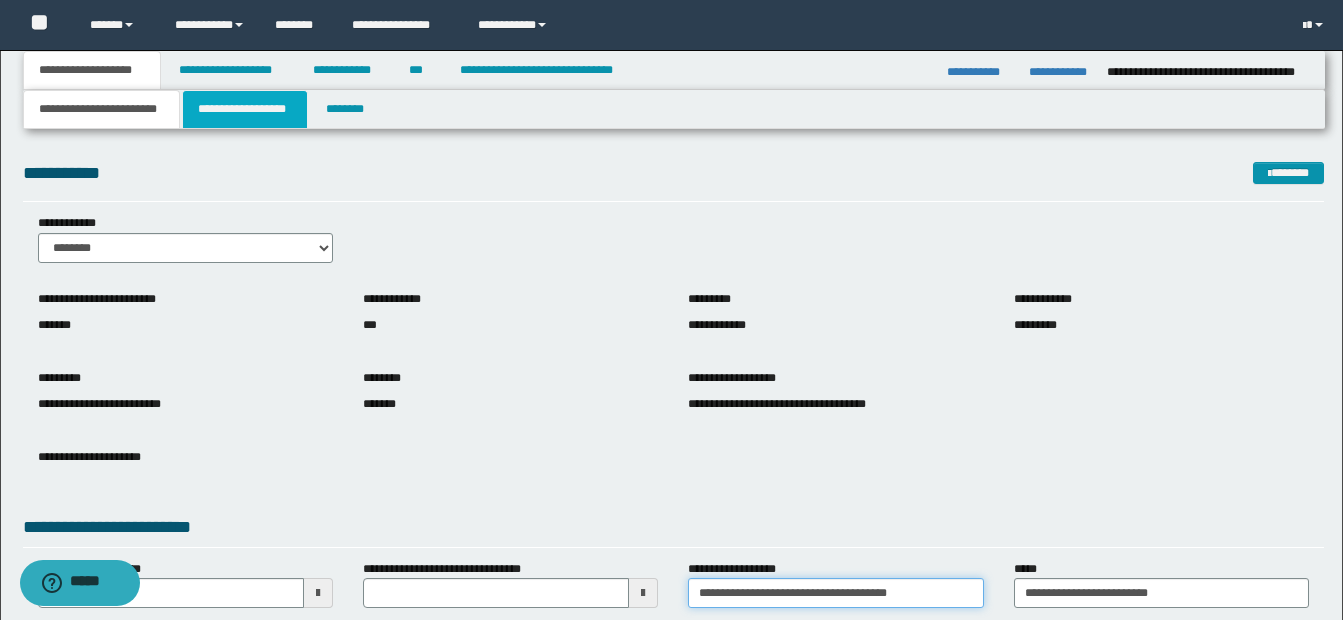 type on "**********" 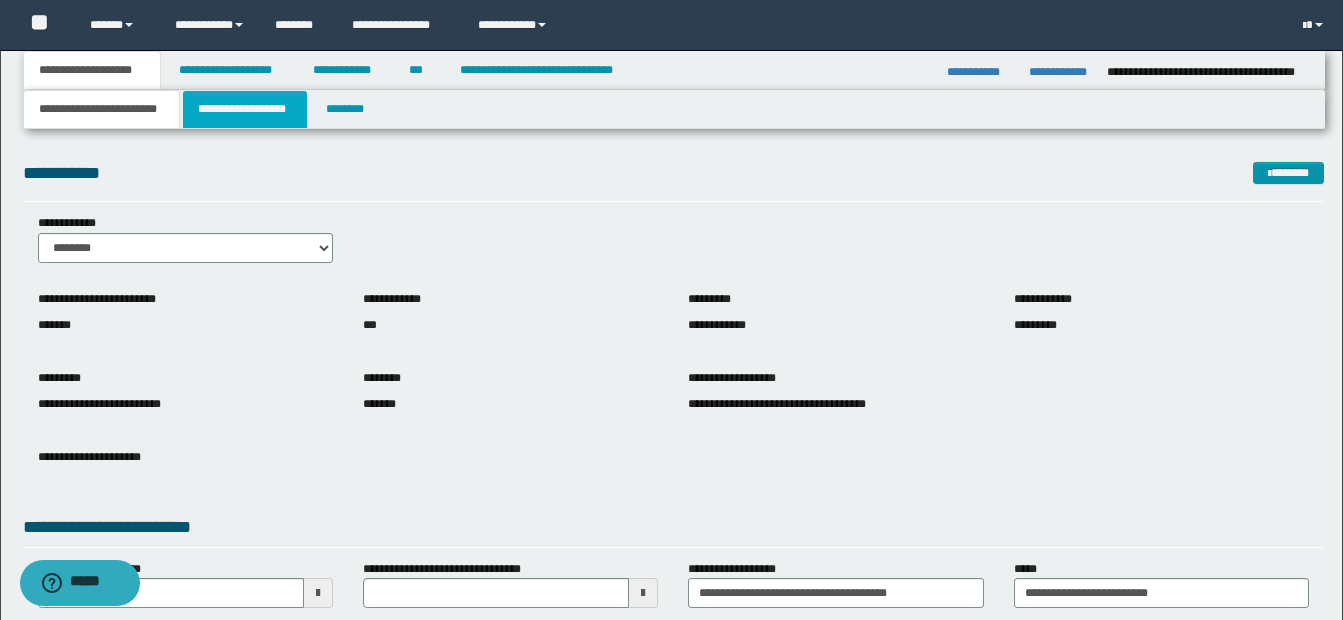 click on "**********" at bounding box center [245, 109] 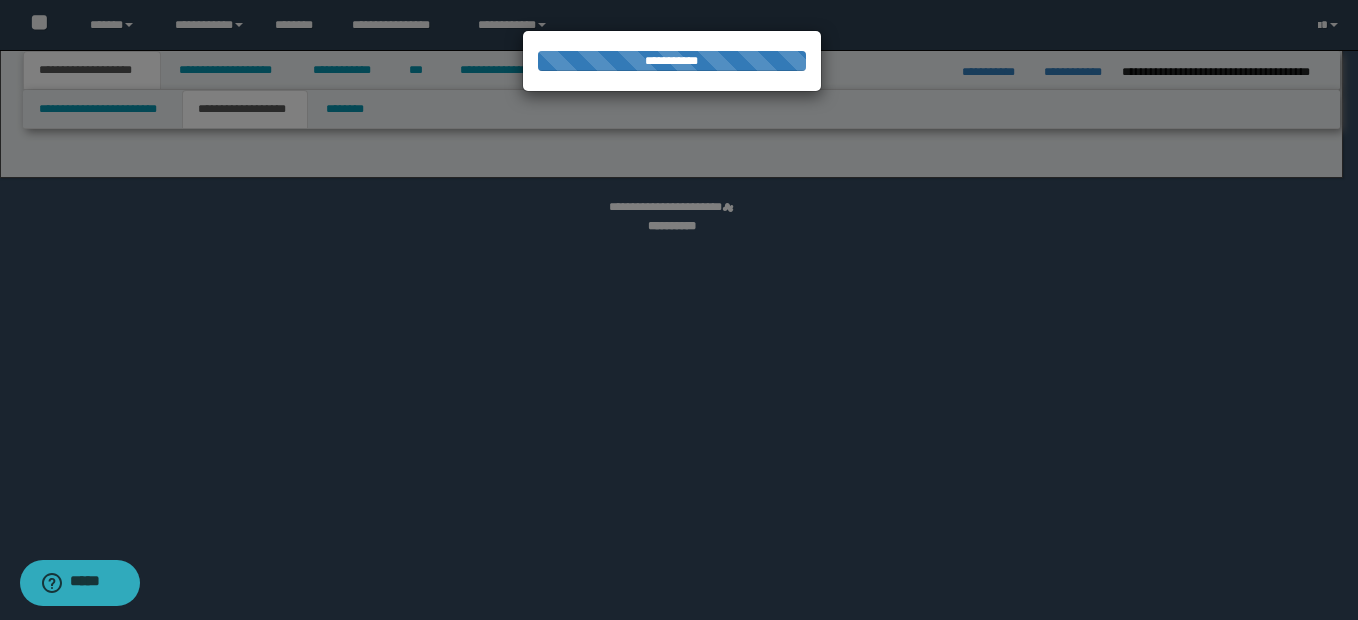 select on "*" 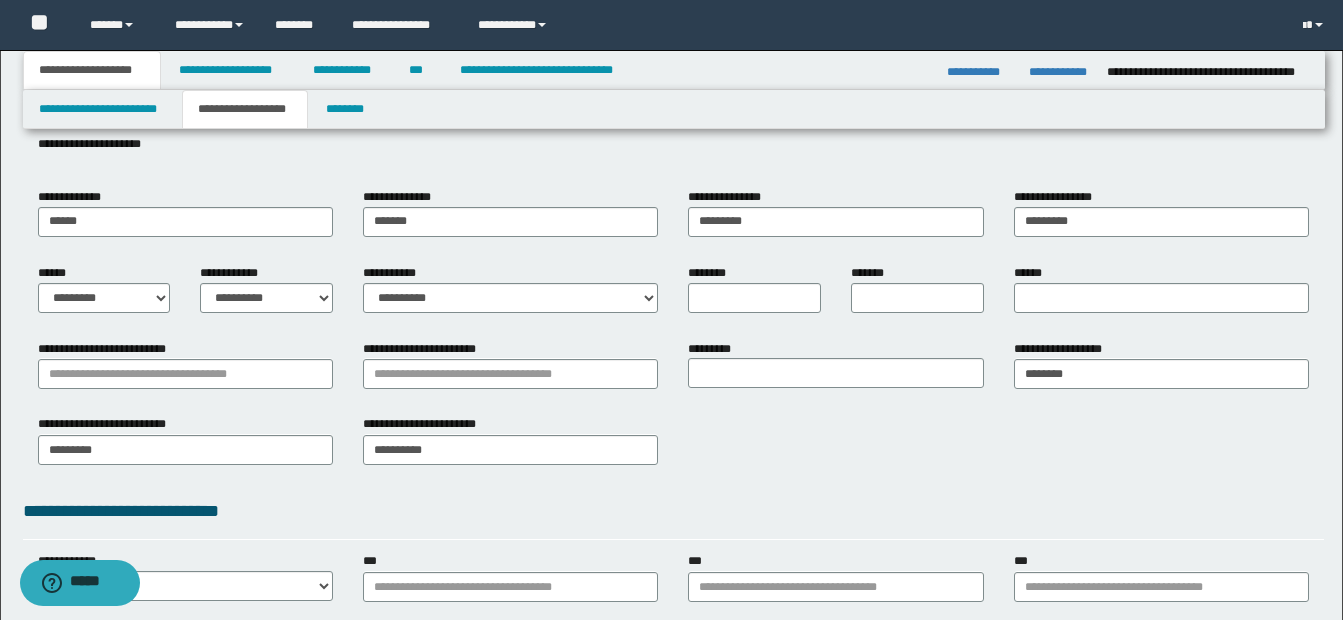 scroll, scrollTop: 221, scrollLeft: 0, axis: vertical 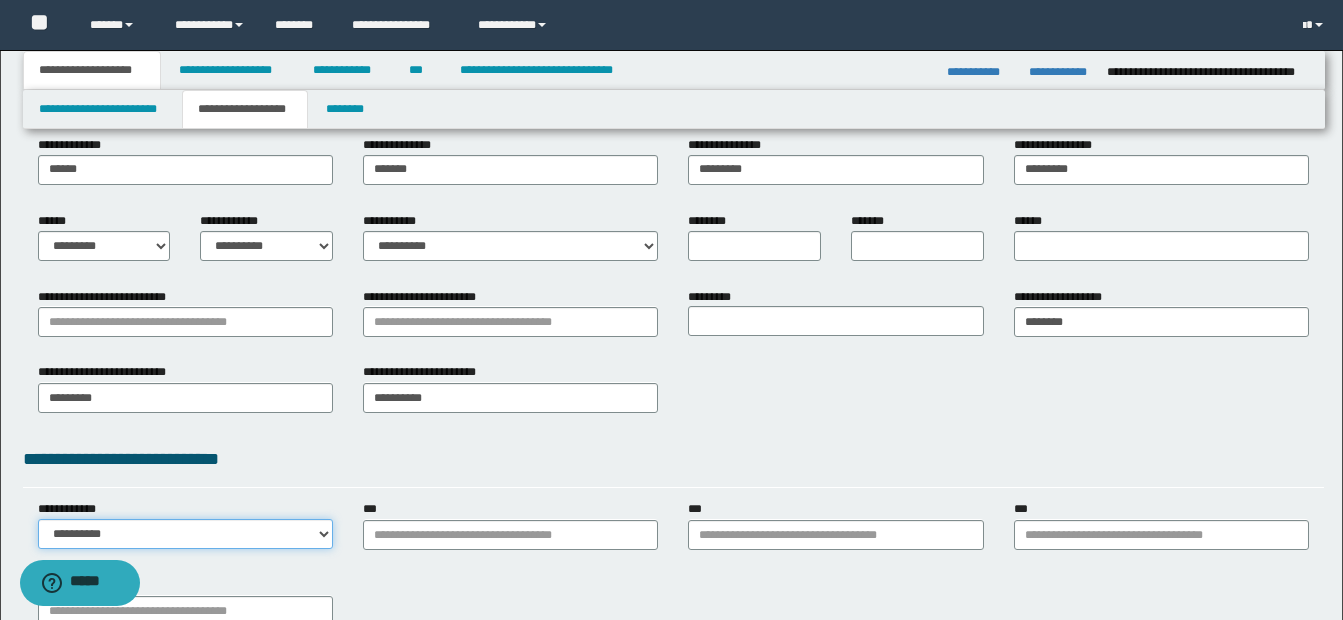 click on "**********" at bounding box center (185, 534) 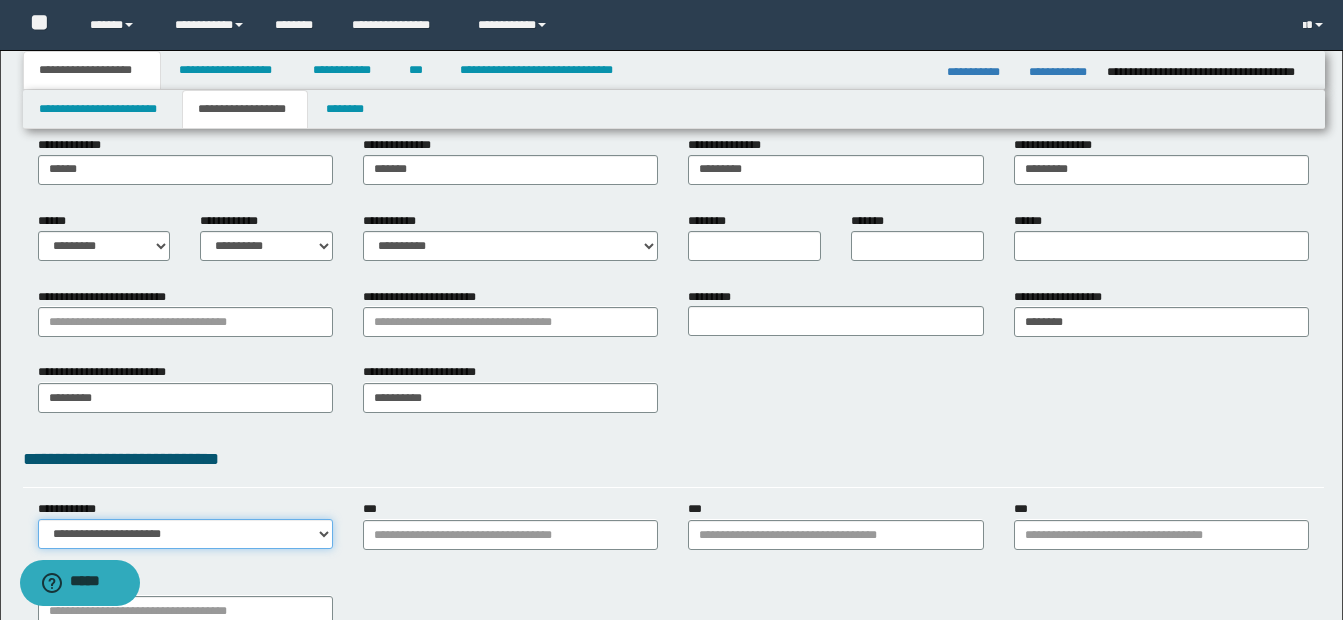 click on "**********" at bounding box center [185, 534] 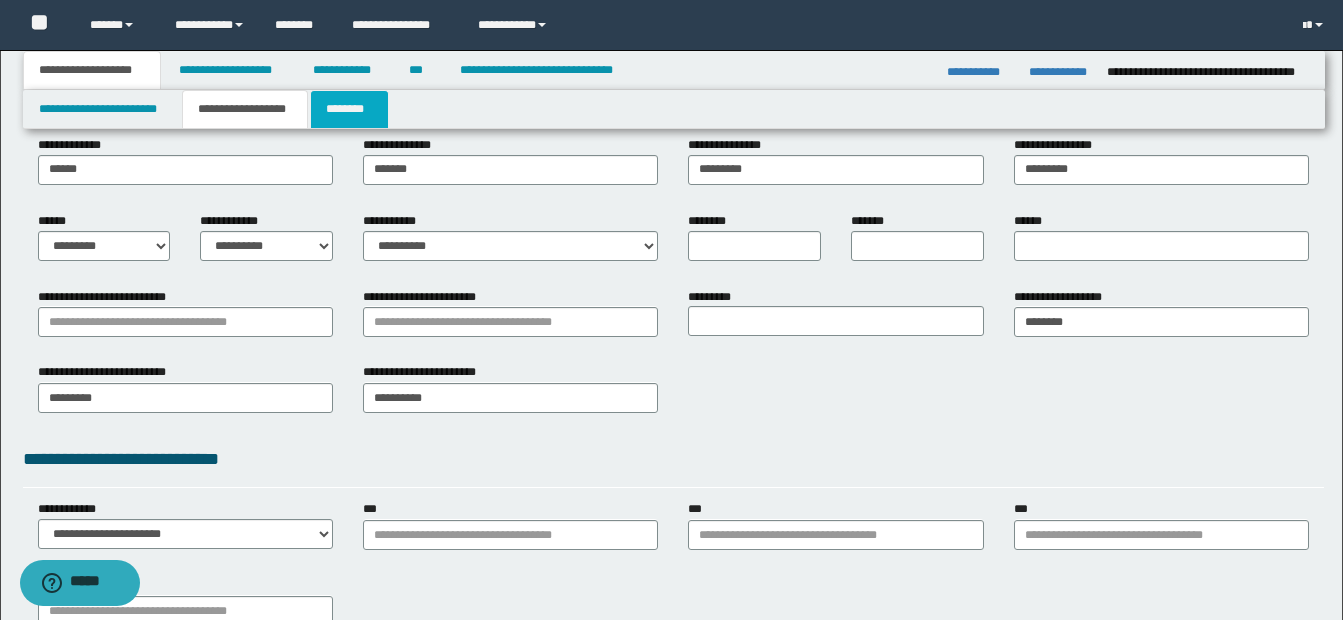 click on "********" at bounding box center (349, 109) 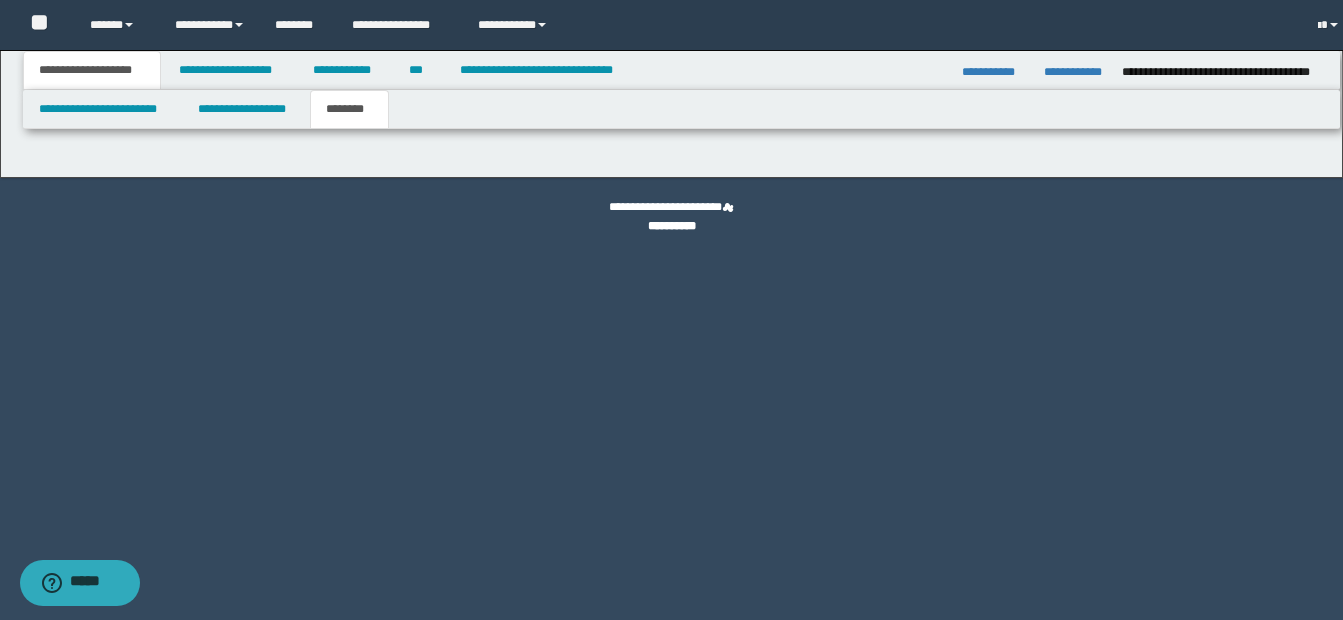 scroll, scrollTop: 0, scrollLeft: 0, axis: both 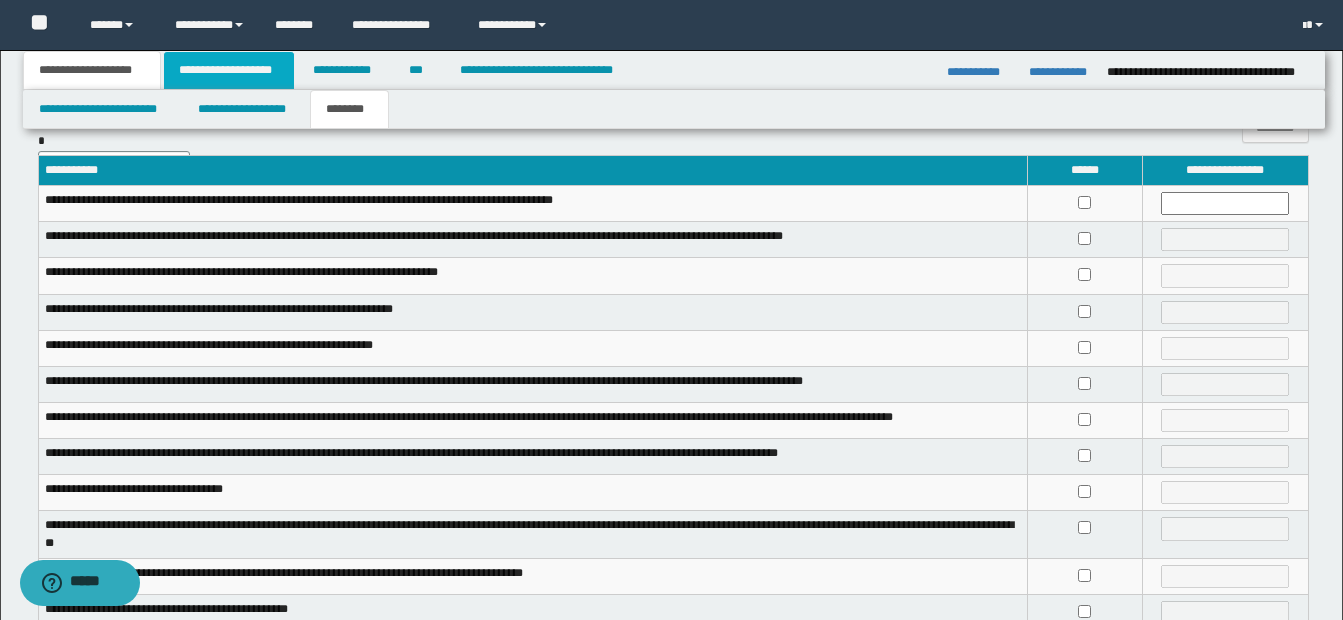 click on "**********" at bounding box center (229, 70) 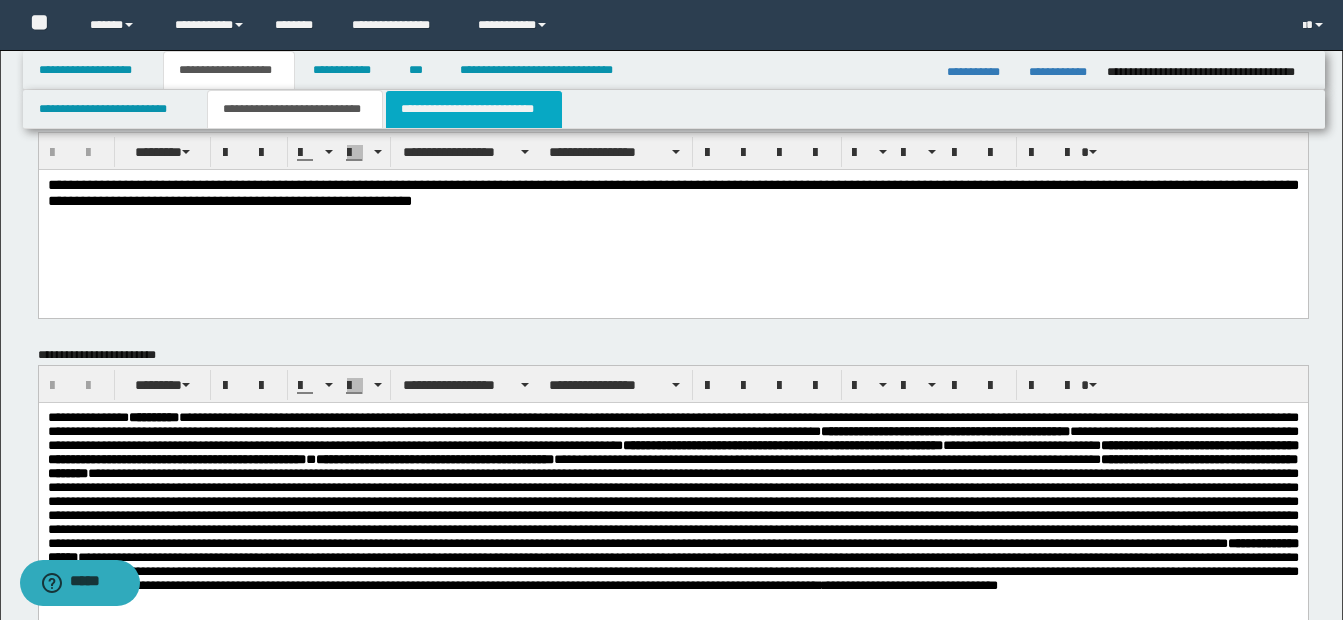 click on "**********" at bounding box center (474, 109) 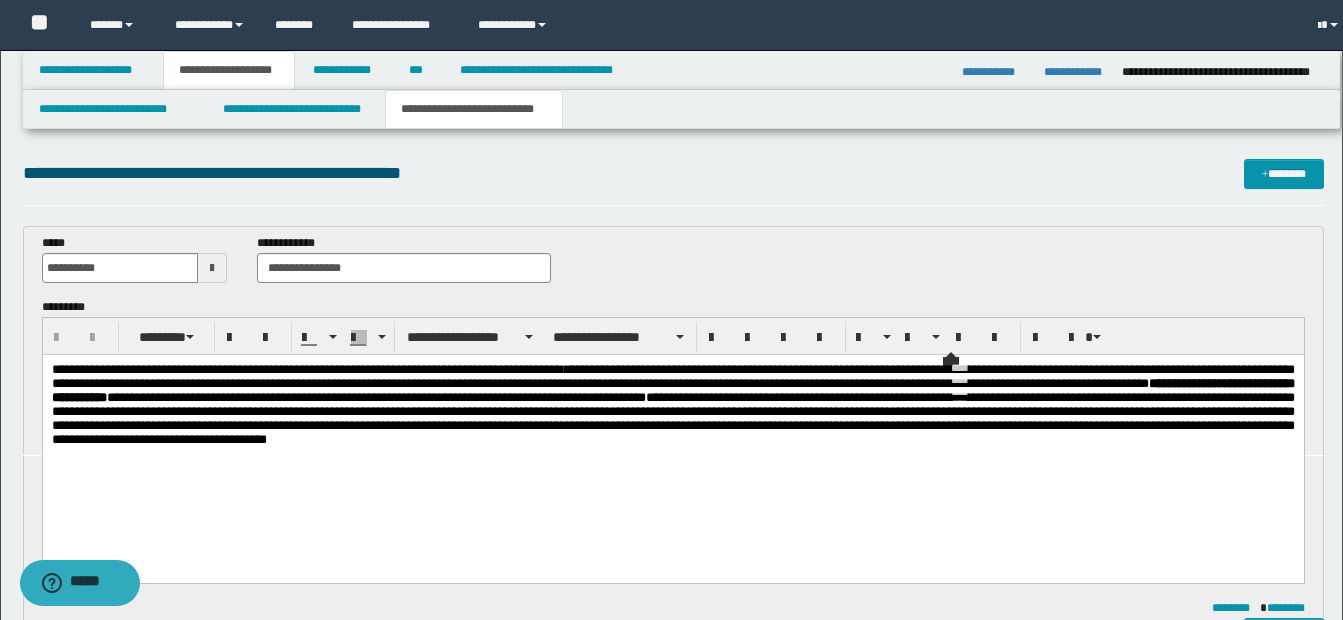 scroll, scrollTop: 0, scrollLeft: 0, axis: both 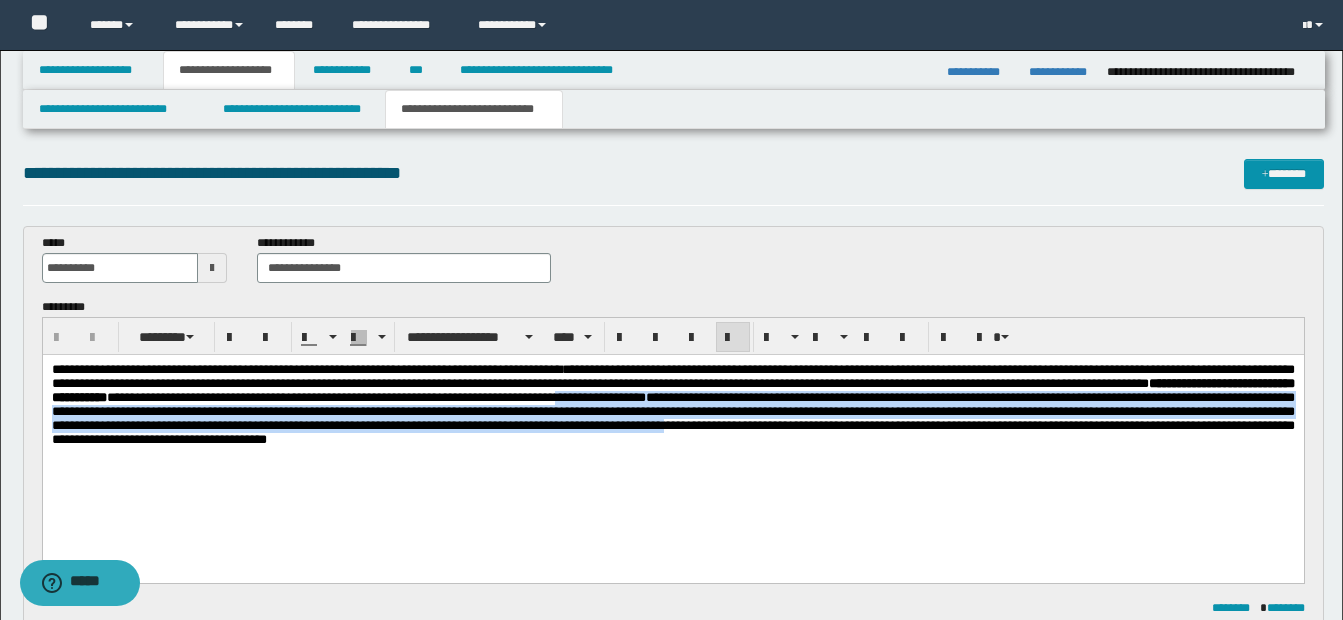 drag, startPoint x: 1215, startPoint y: 401, endPoint x: 723, endPoint y: 444, distance: 493.8755 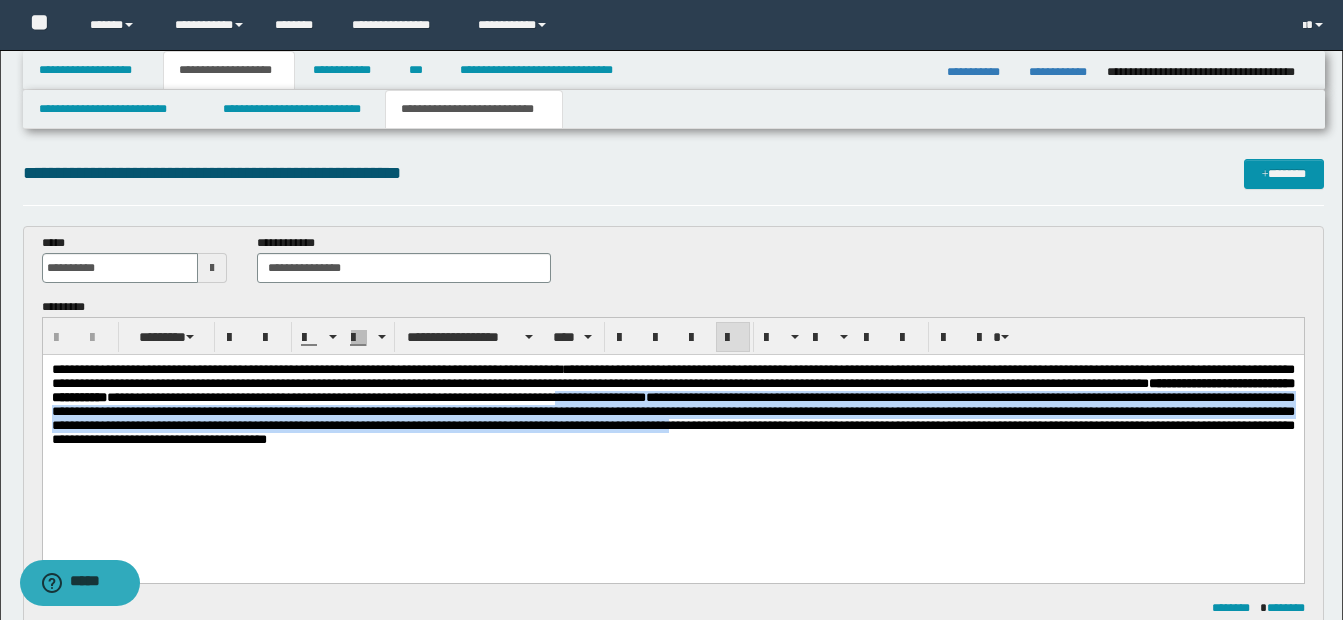 copy on "**********" 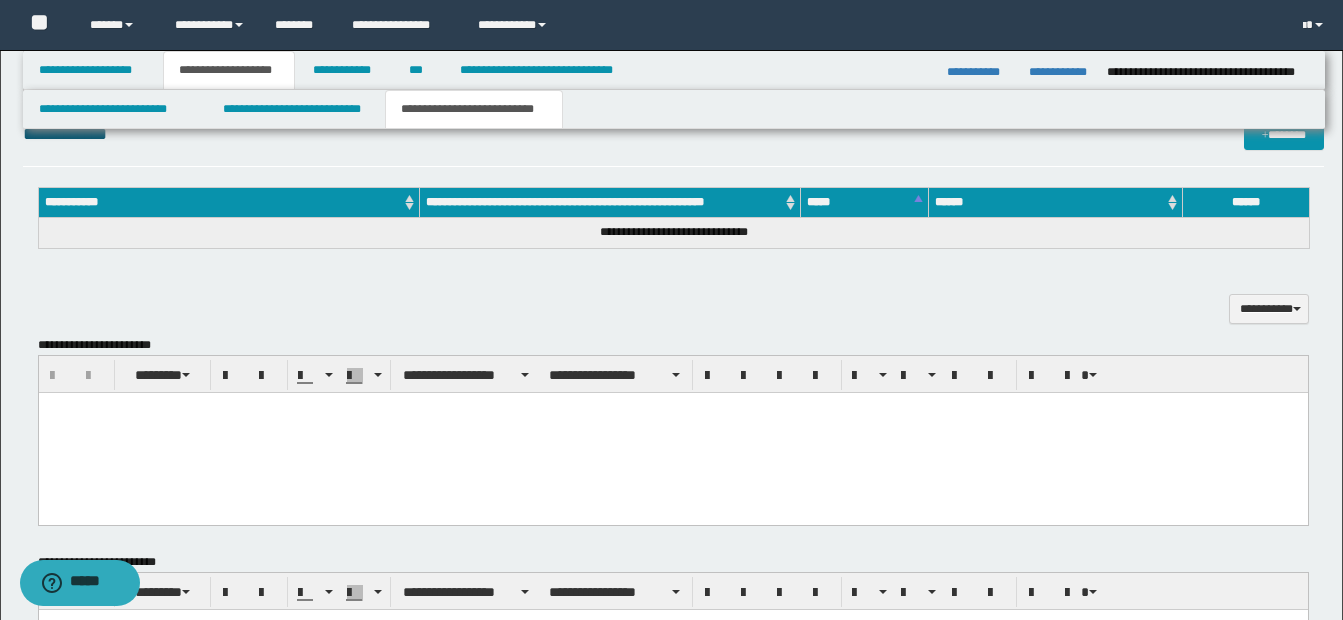 scroll, scrollTop: 536, scrollLeft: 0, axis: vertical 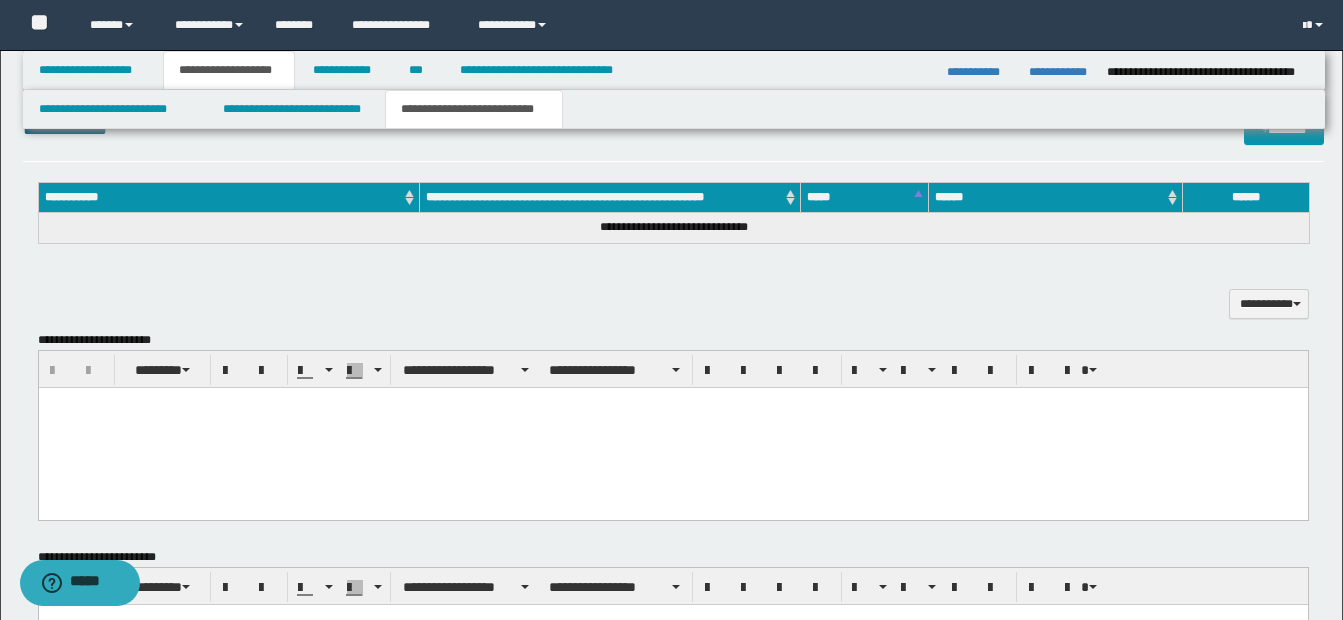 click at bounding box center (672, 428) 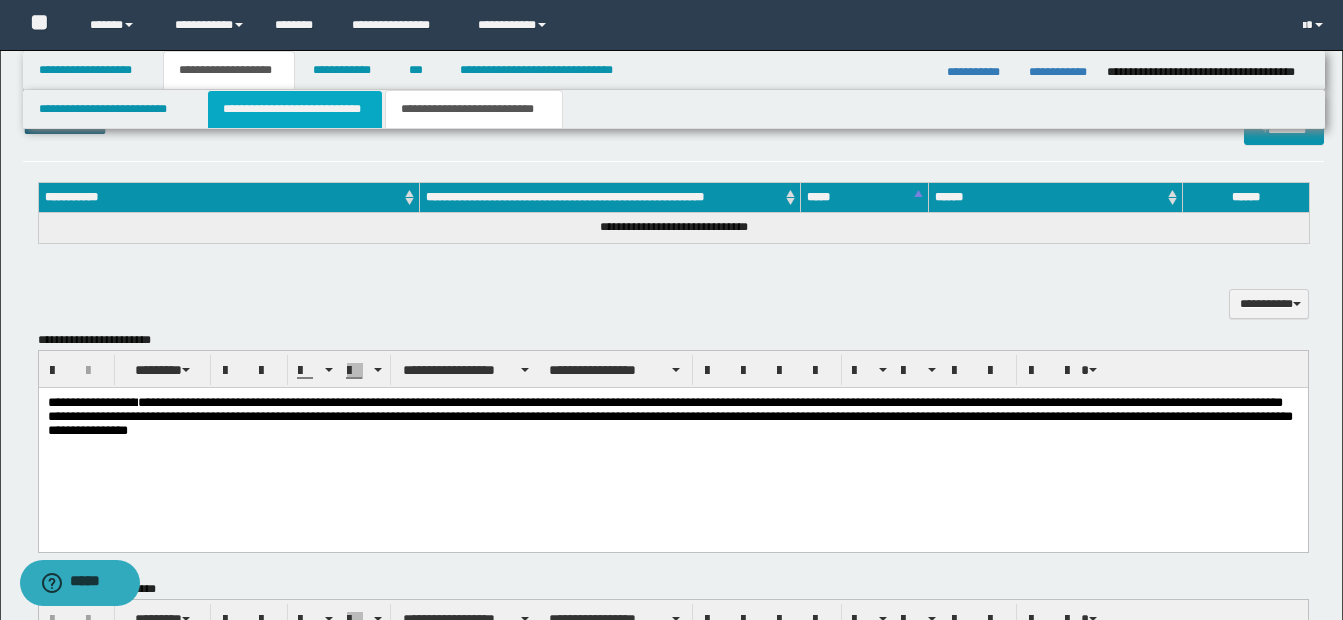 click on "**********" at bounding box center [295, 109] 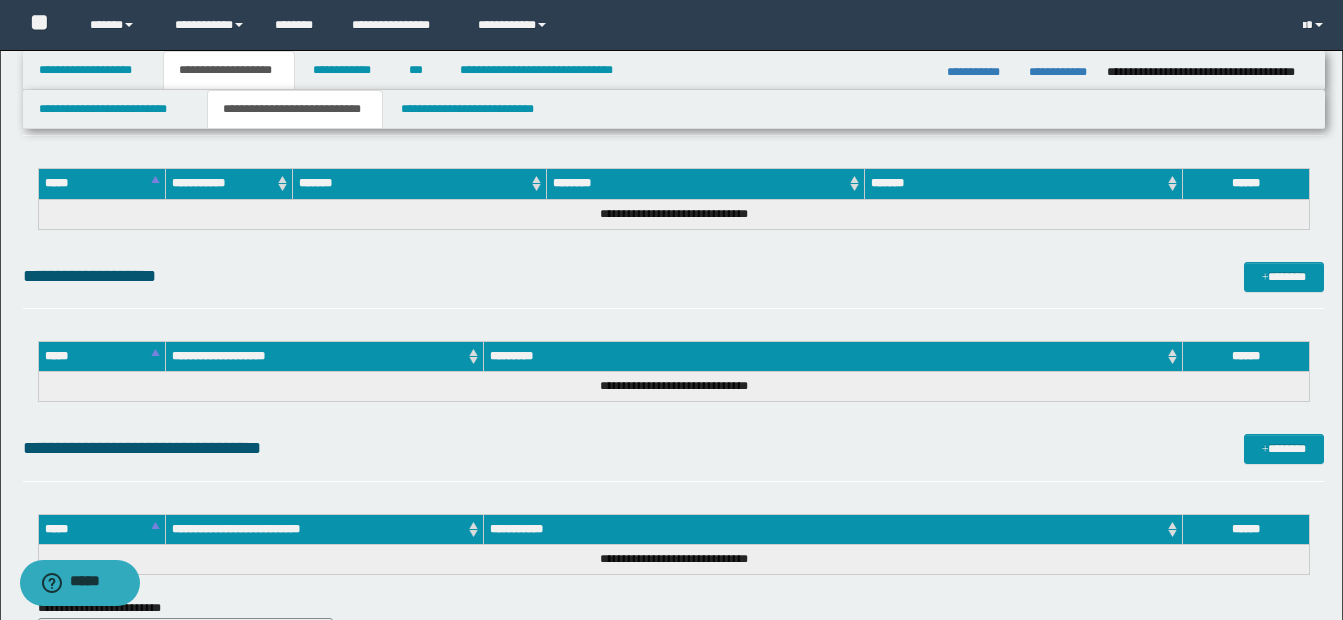scroll, scrollTop: 995, scrollLeft: 0, axis: vertical 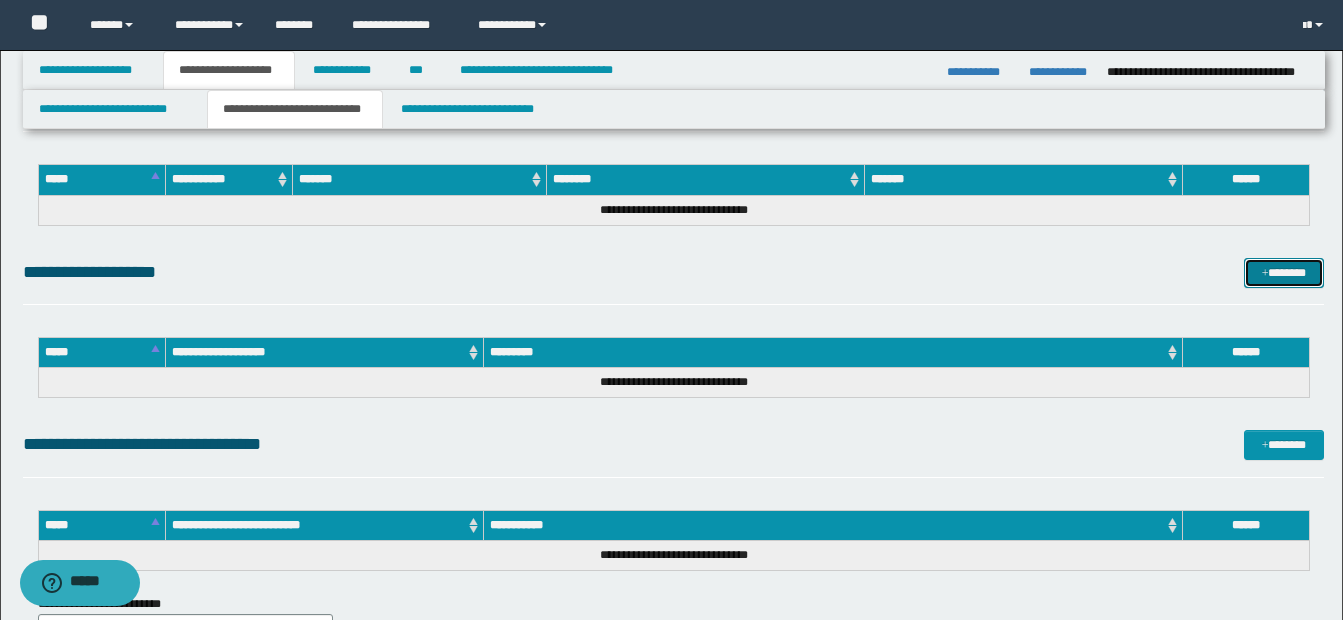 click on "*******" at bounding box center (1284, 273) 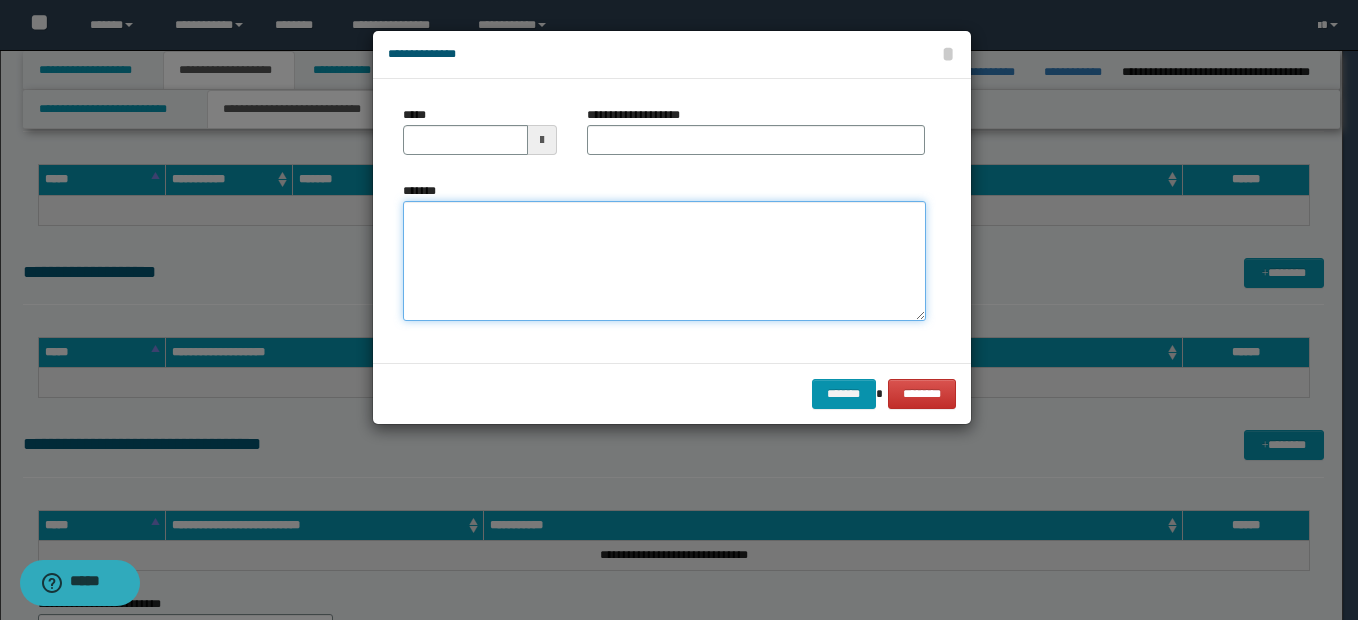 click on "*******" at bounding box center (664, 261) 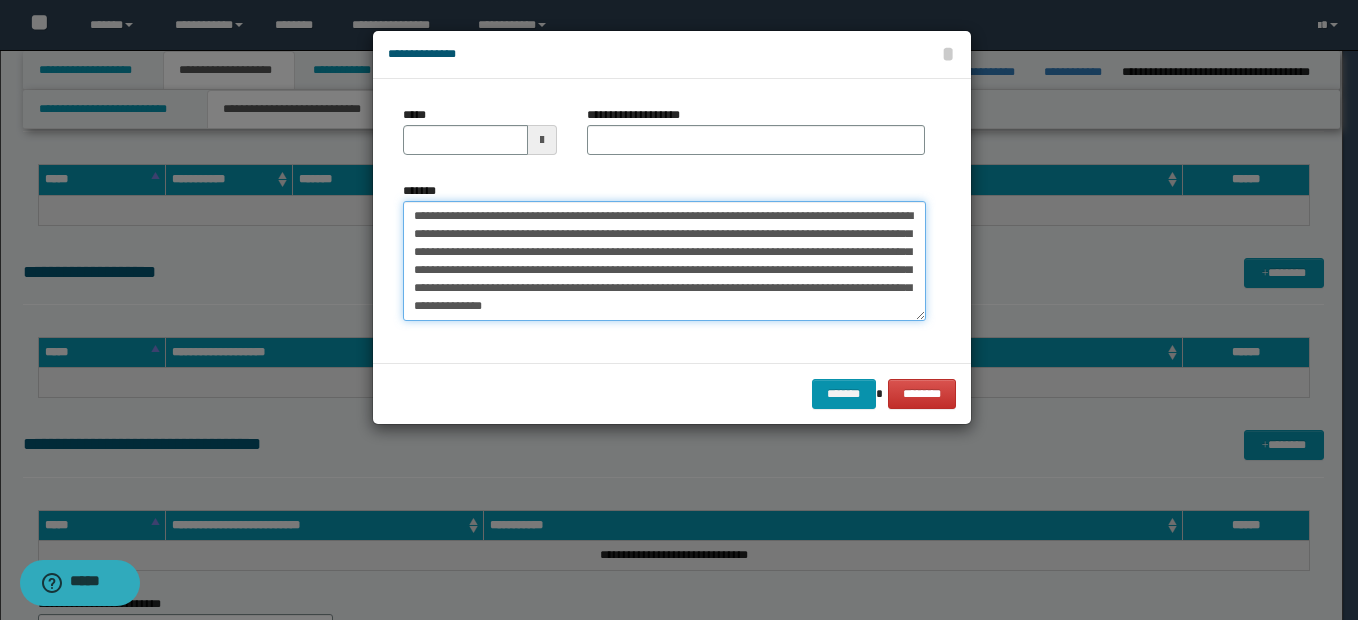 type 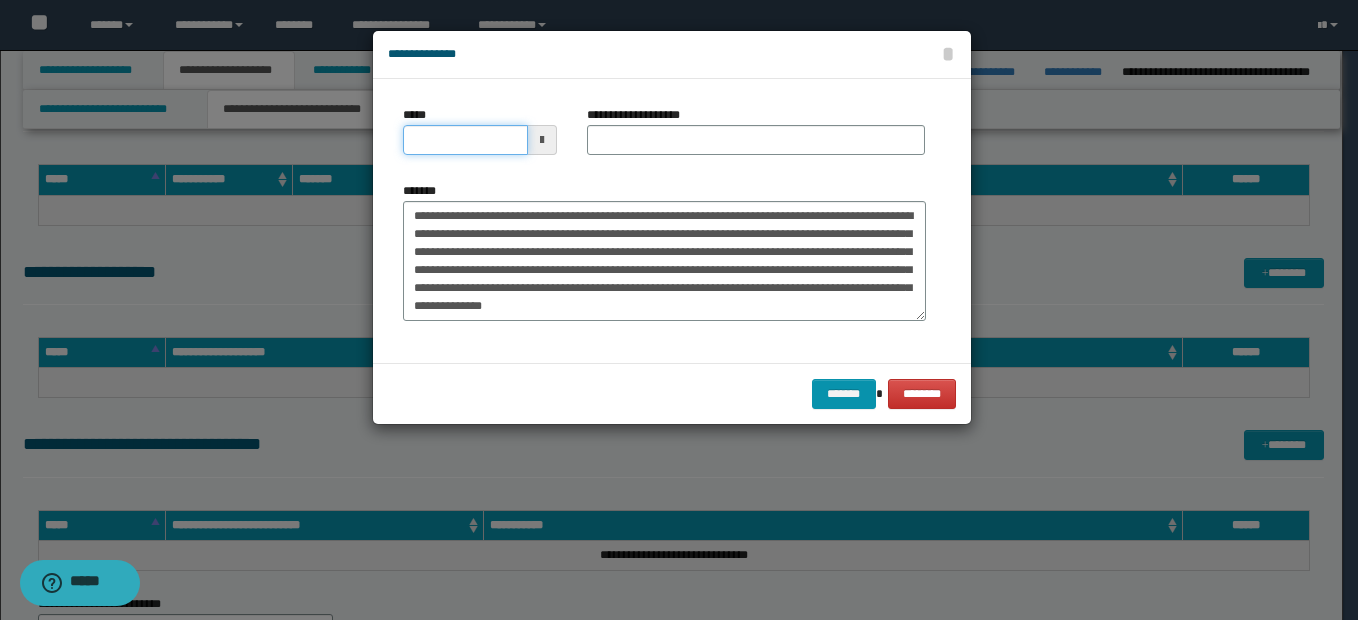 click on "*****" at bounding box center [465, 140] 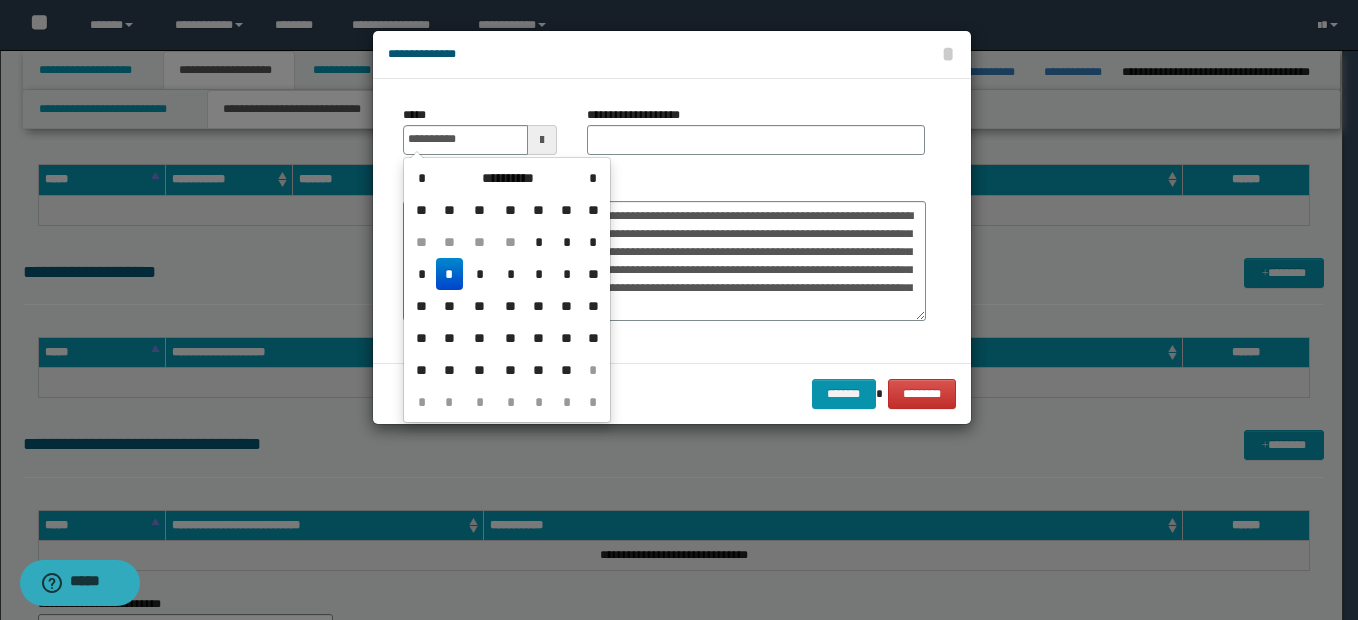 type on "**********" 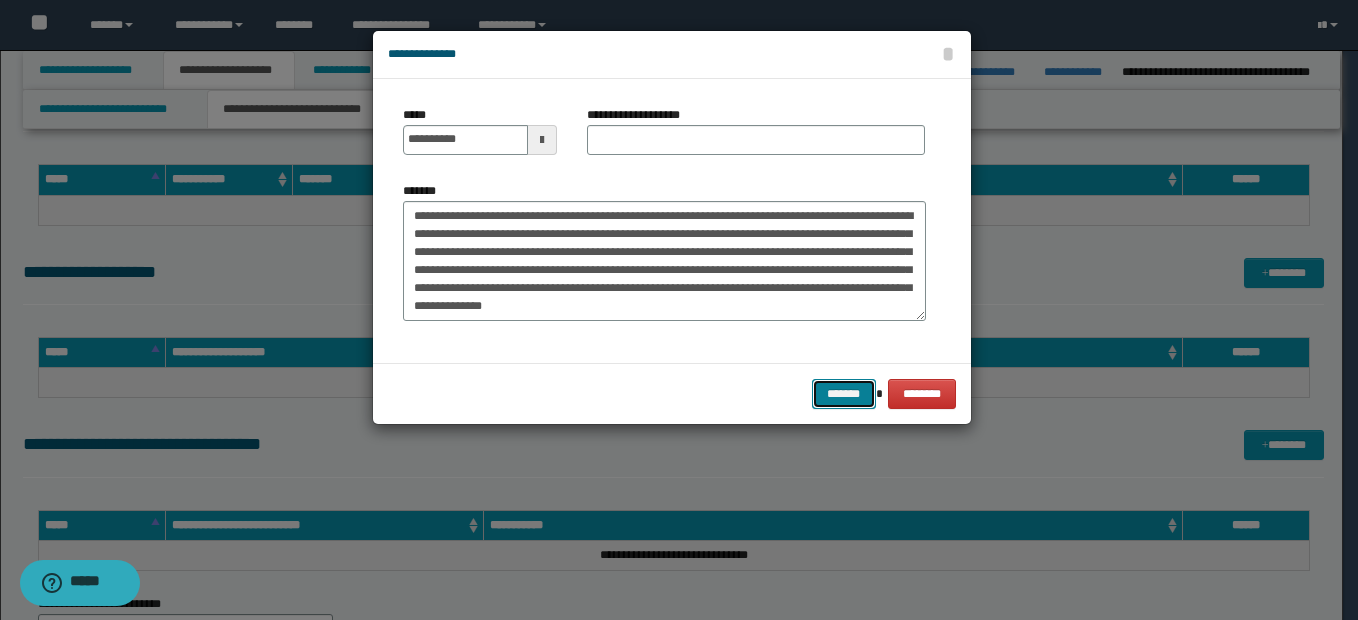 click on "*******" at bounding box center (844, 394) 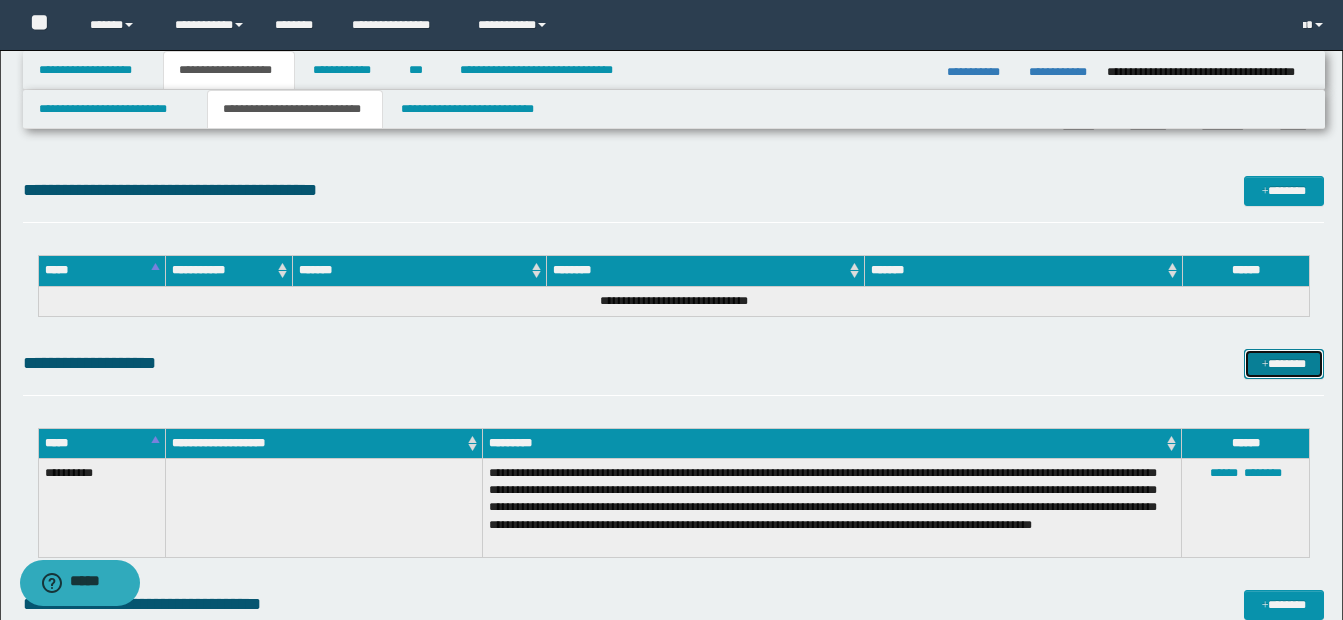 scroll, scrollTop: 890, scrollLeft: 0, axis: vertical 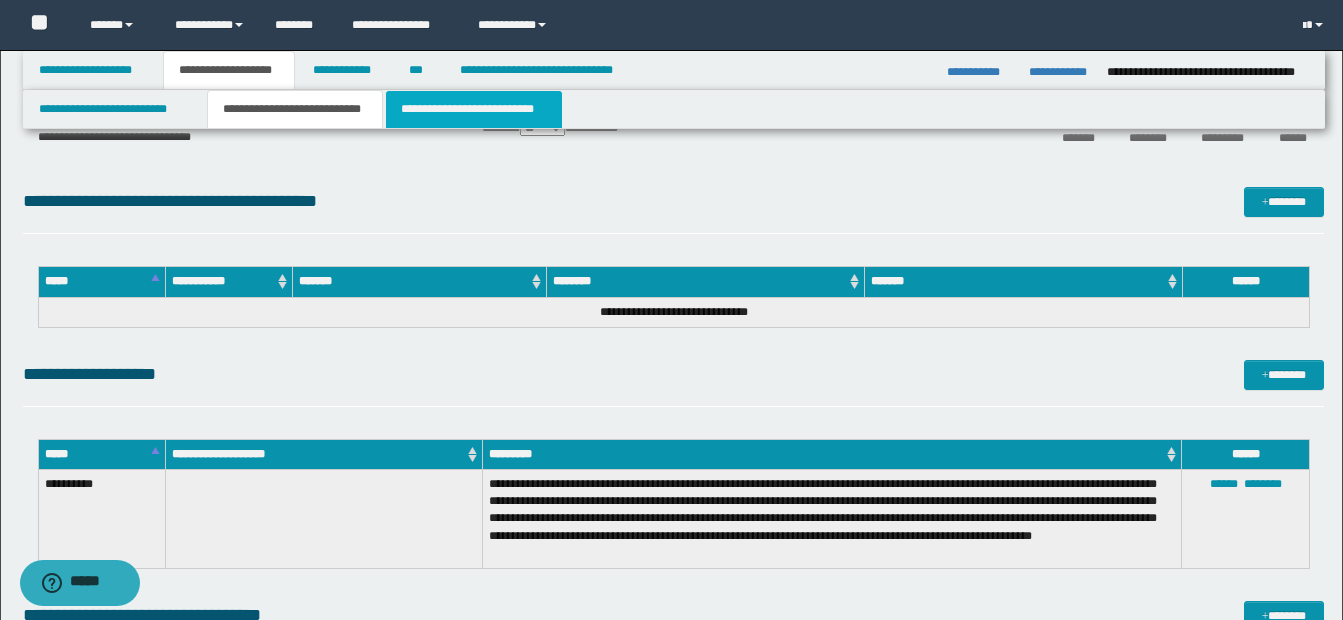 click on "**********" at bounding box center [474, 109] 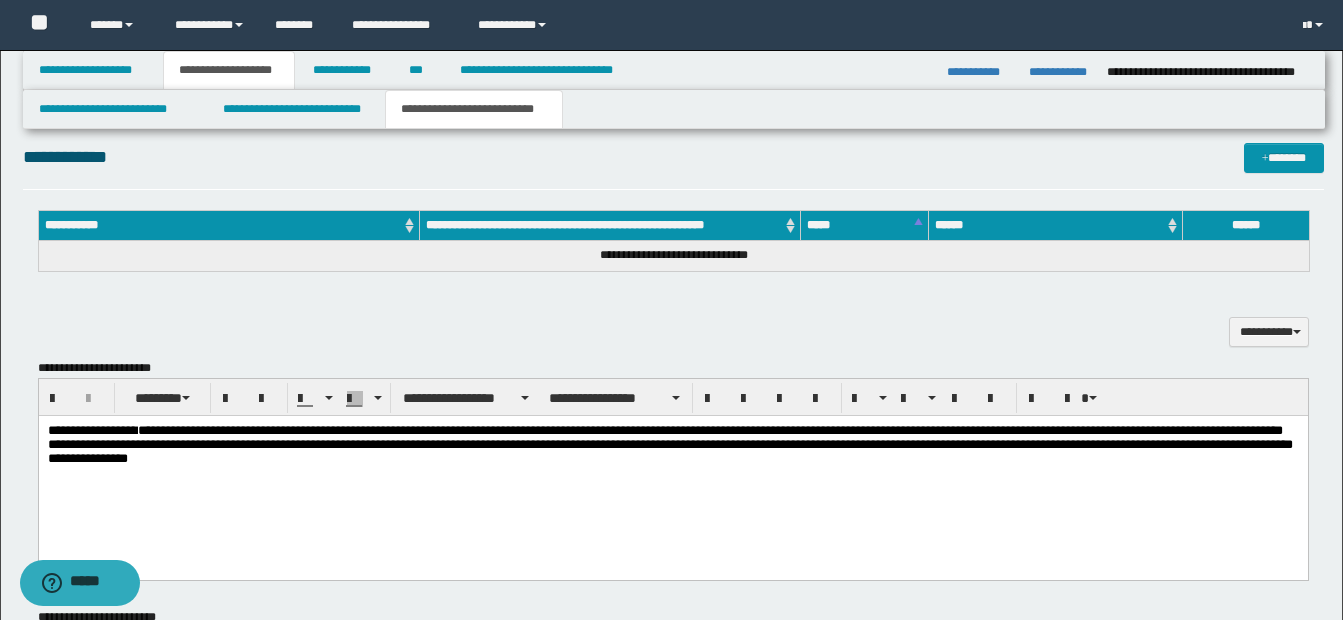 scroll, scrollTop: 511, scrollLeft: 0, axis: vertical 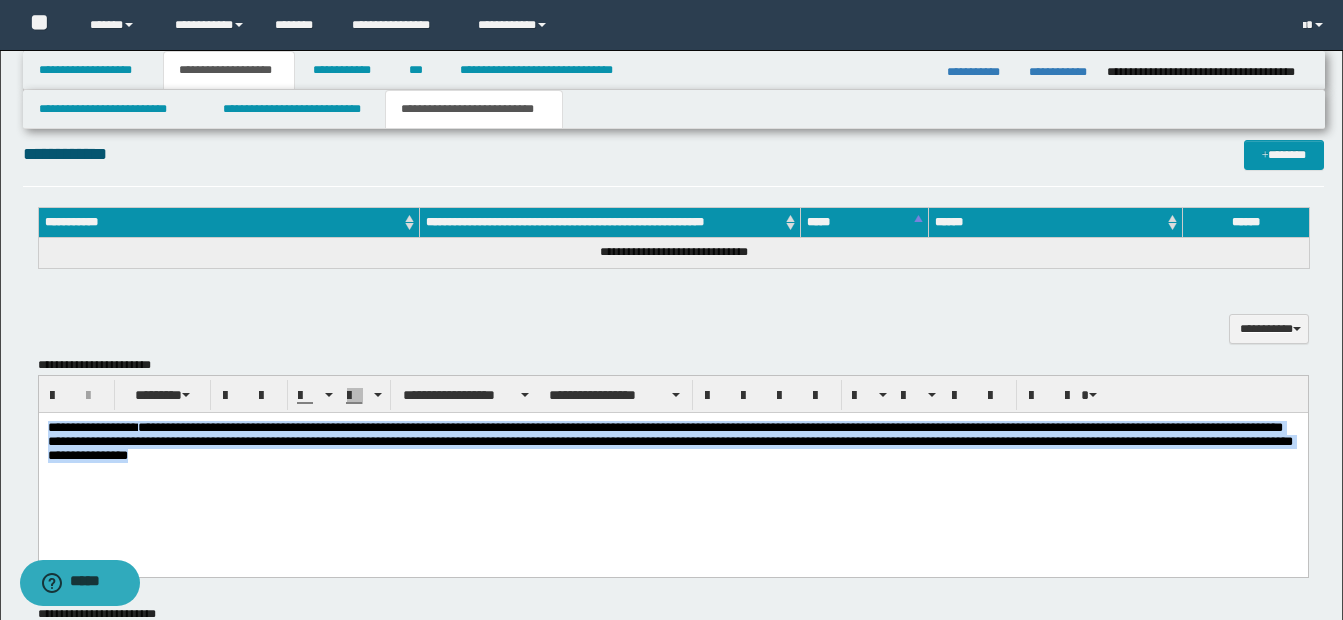 drag, startPoint x: 47, startPoint y: 428, endPoint x: 783, endPoint y: 481, distance: 737.9058 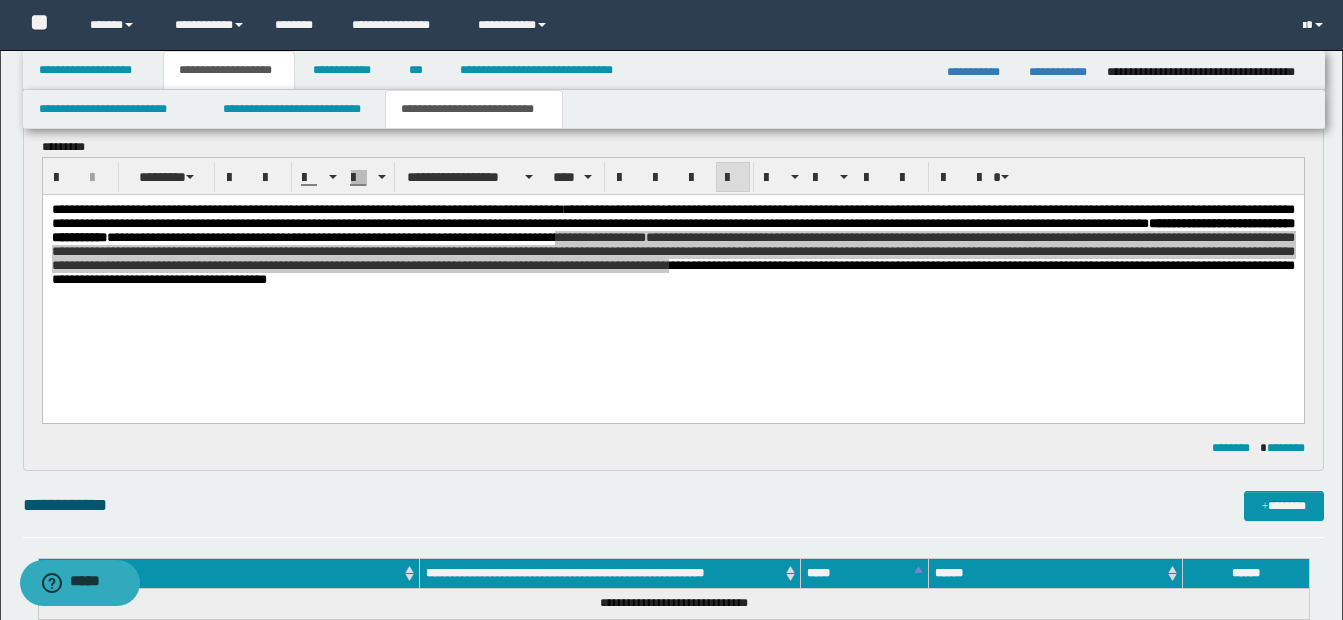 scroll, scrollTop: 168, scrollLeft: 0, axis: vertical 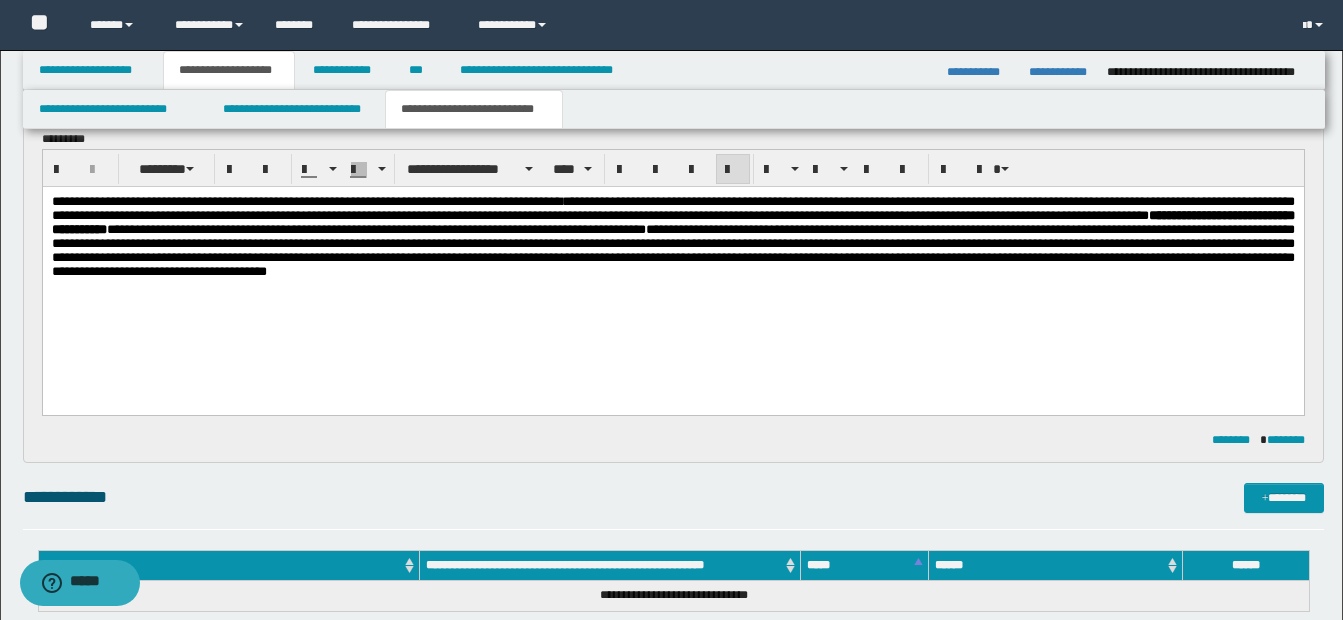 click on "**********" at bounding box center [672, 262] 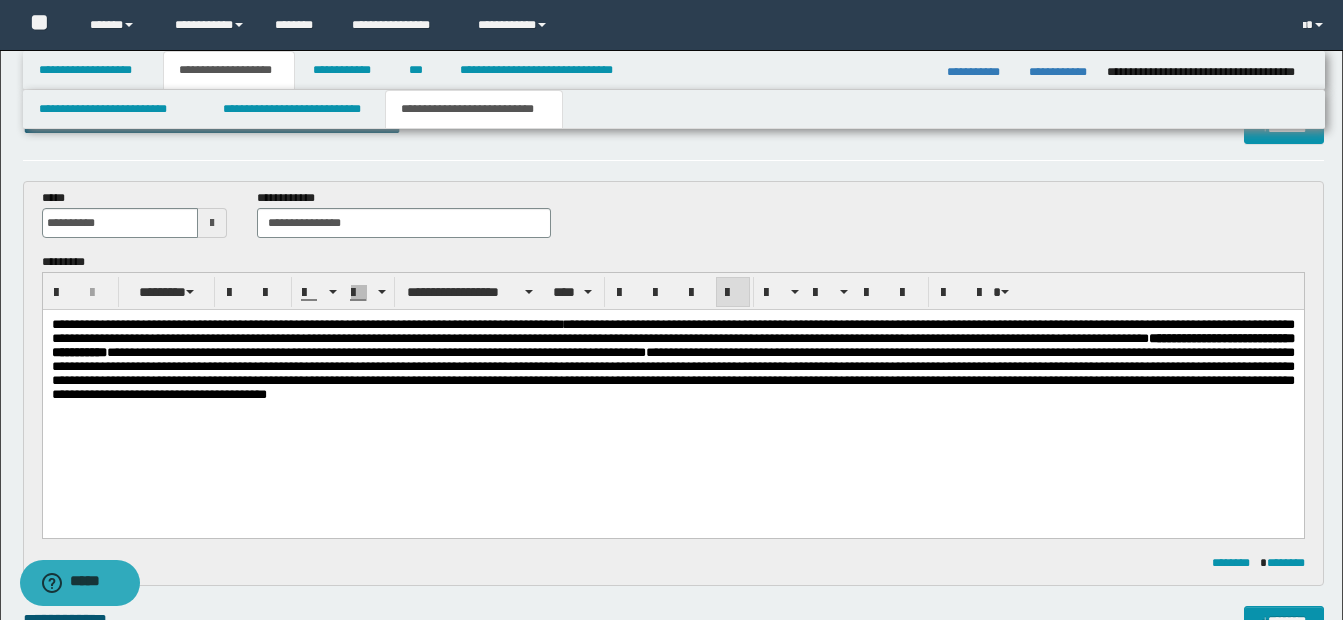 scroll, scrollTop: 48, scrollLeft: 0, axis: vertical 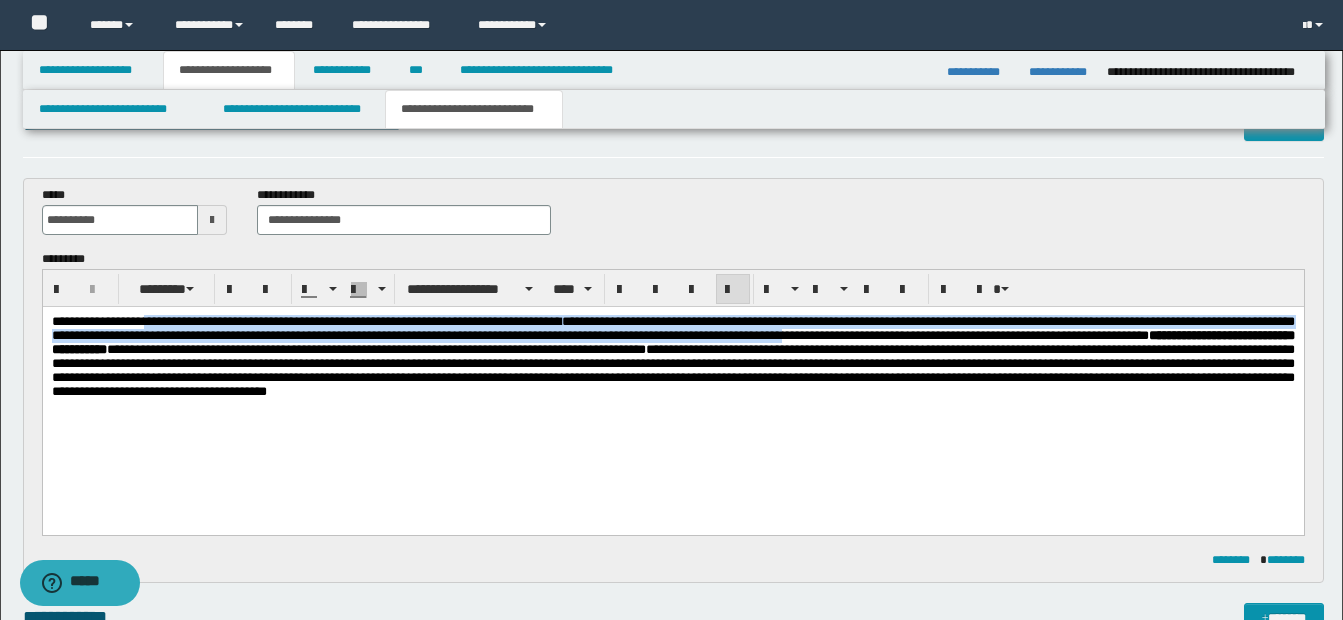 drag, startPoint x: 157, startPoint y: 319, endPoint x: 1155, endPoint y: 340, distance: 998.22095 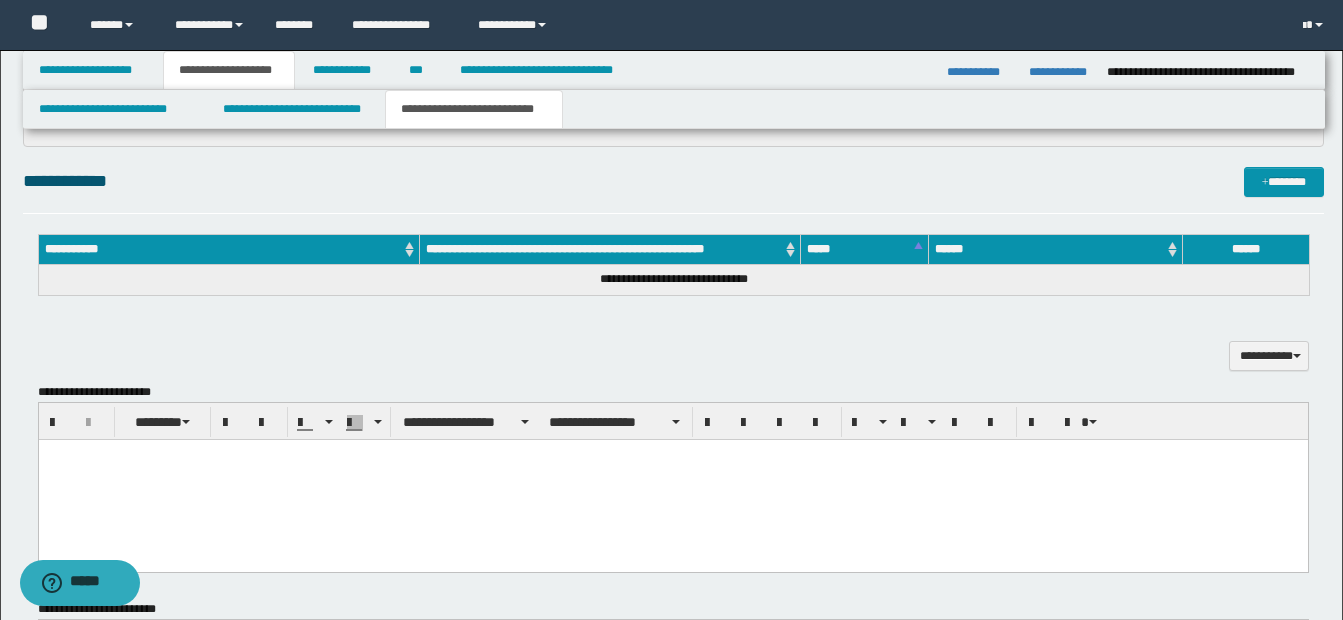 scroll, scrollTop: 514, scrollLeft: 0, axis: vertical 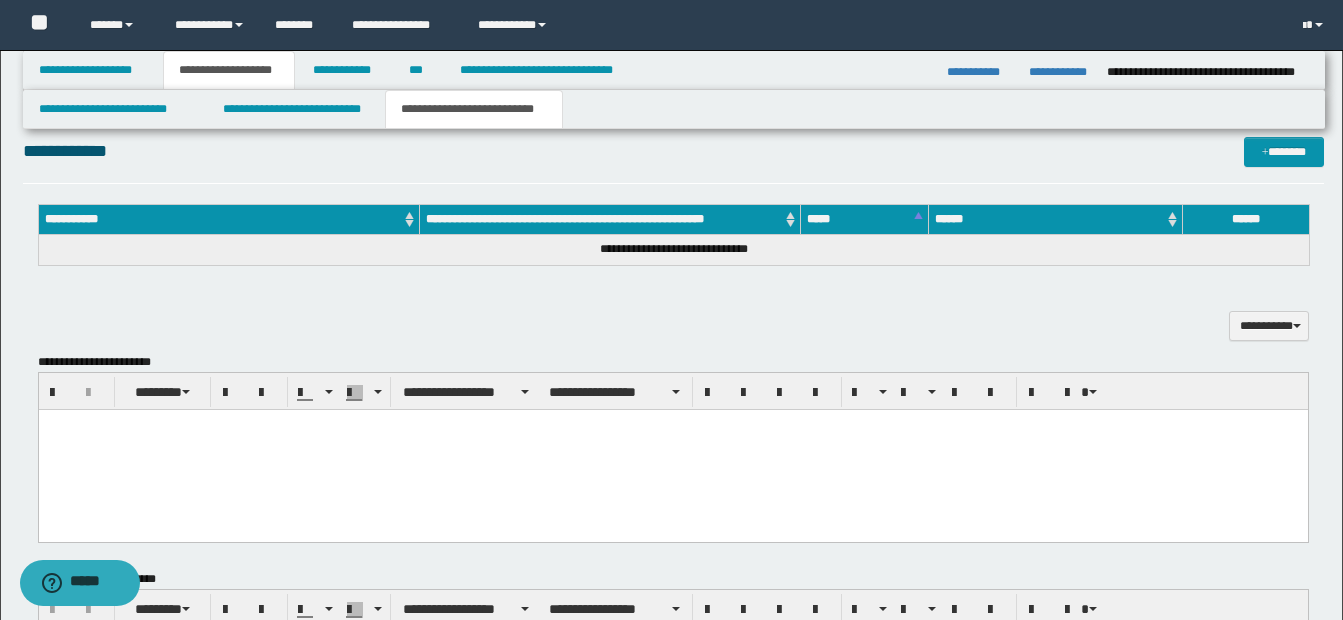 click at bounding box center [672, 425] 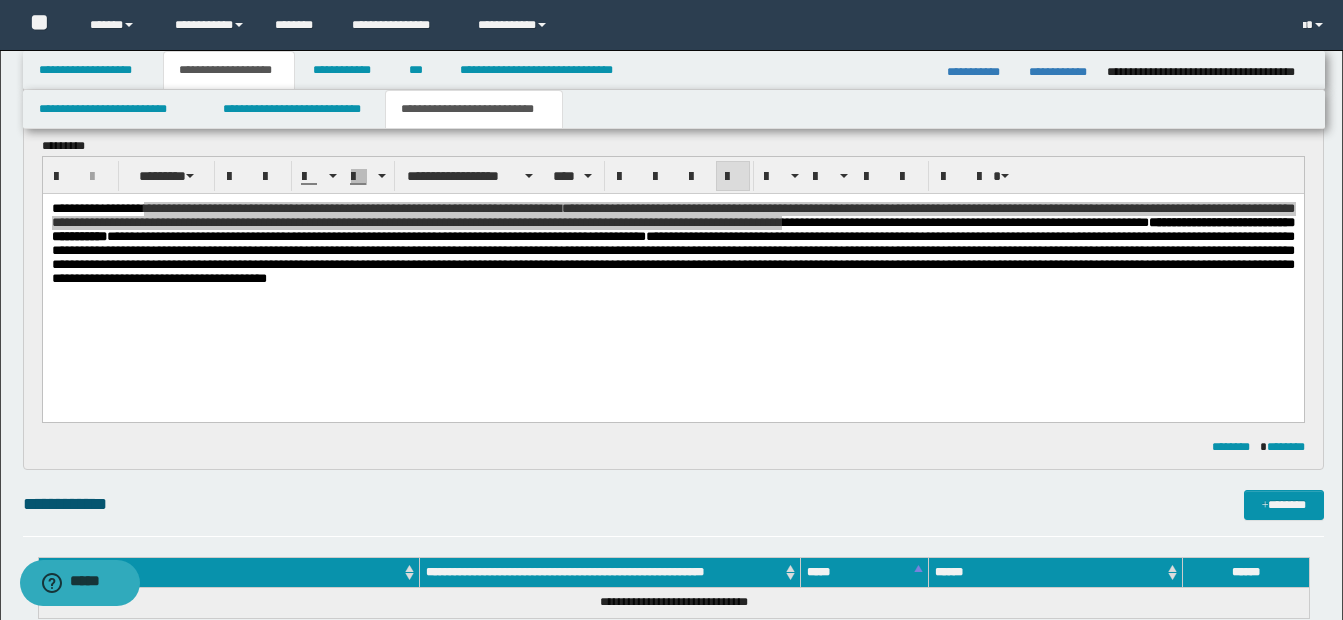 scroll, scrollTop: 145, scrollLeft: 0, axis: vertical 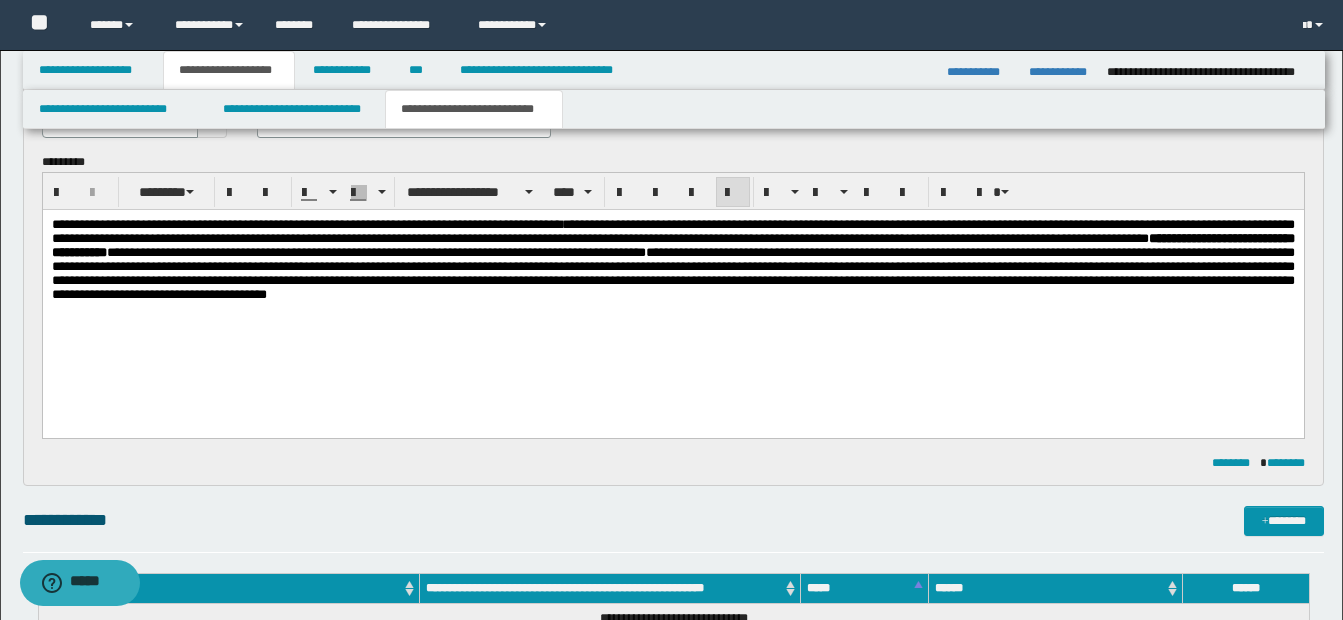 click on "**********" at bounding box center [672, 285] 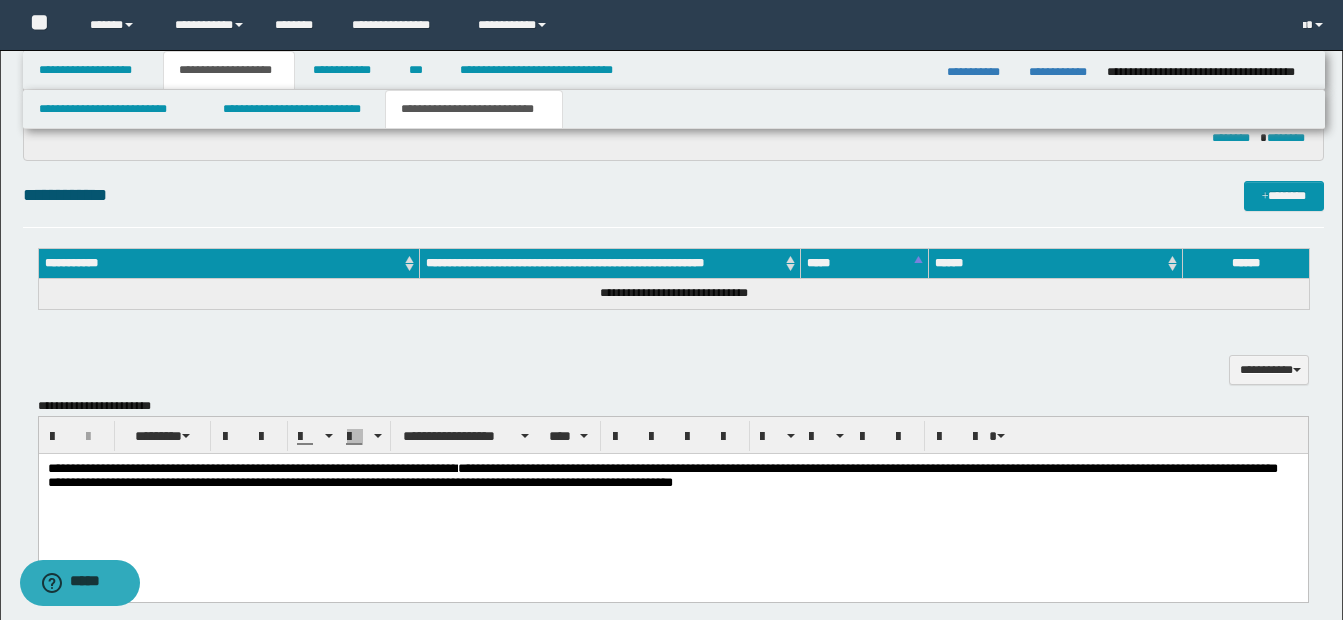 scroll, scrollTop: 473, scrollLeft: 0, axis: vertical 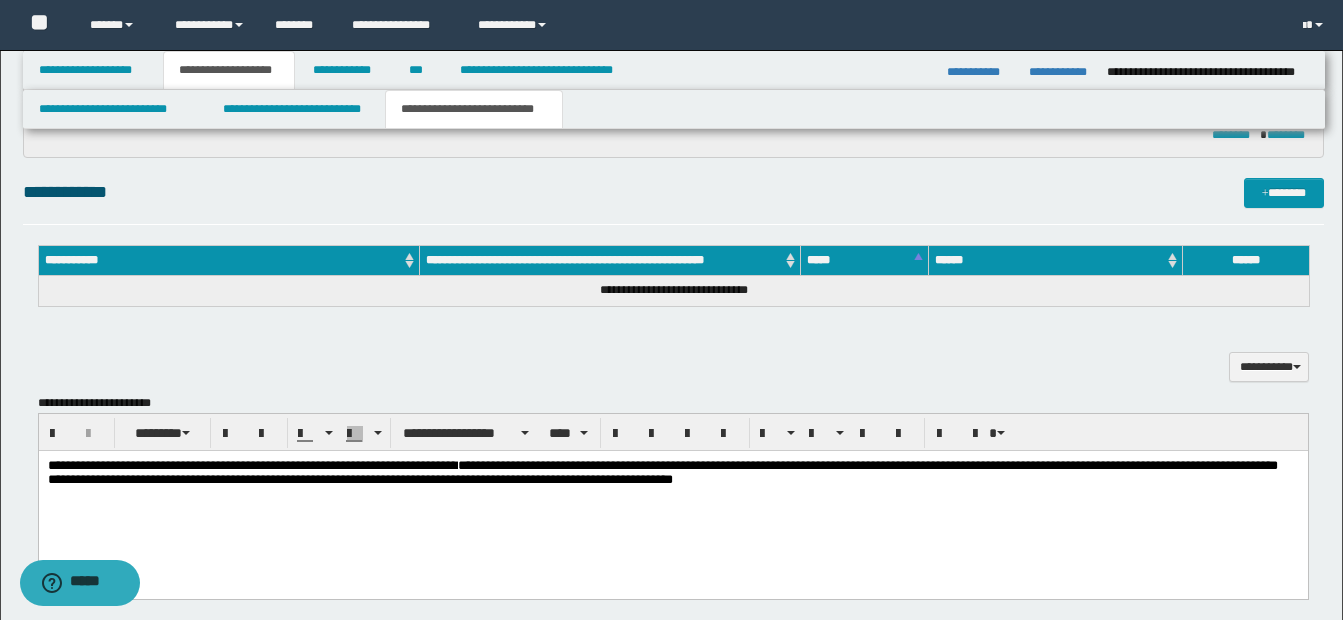 click on "**********" at bounding box center [672, 498] 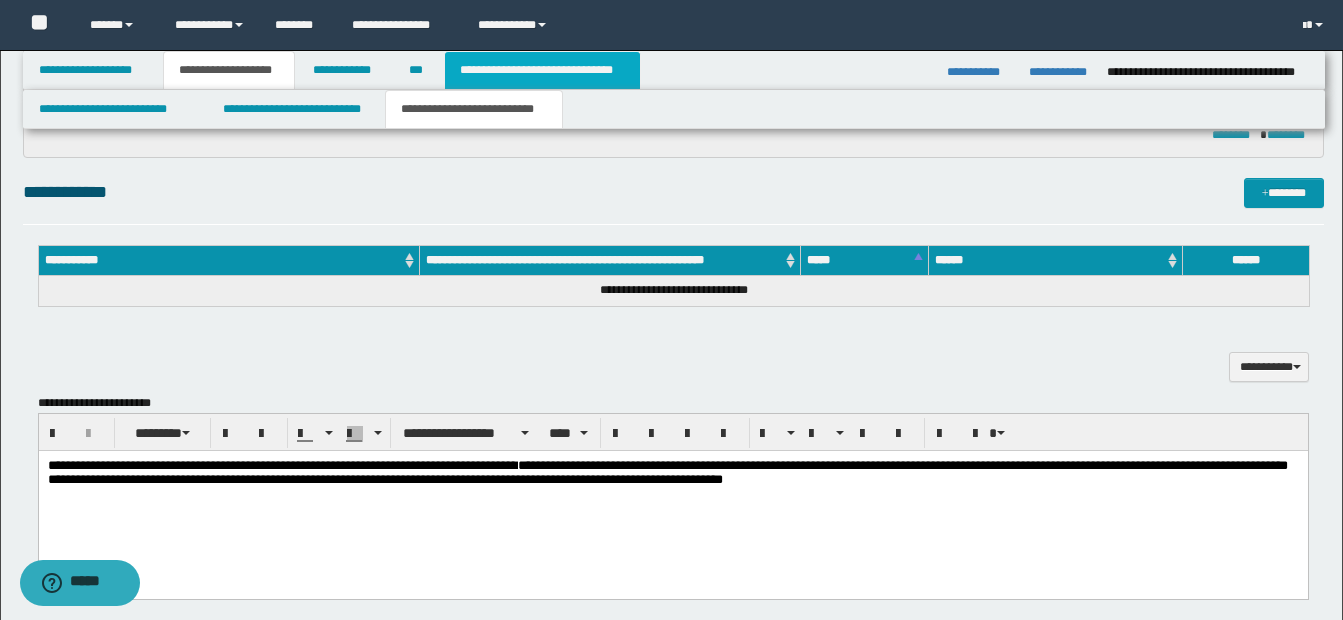 click on "**********" at bounding box center [542, 70] 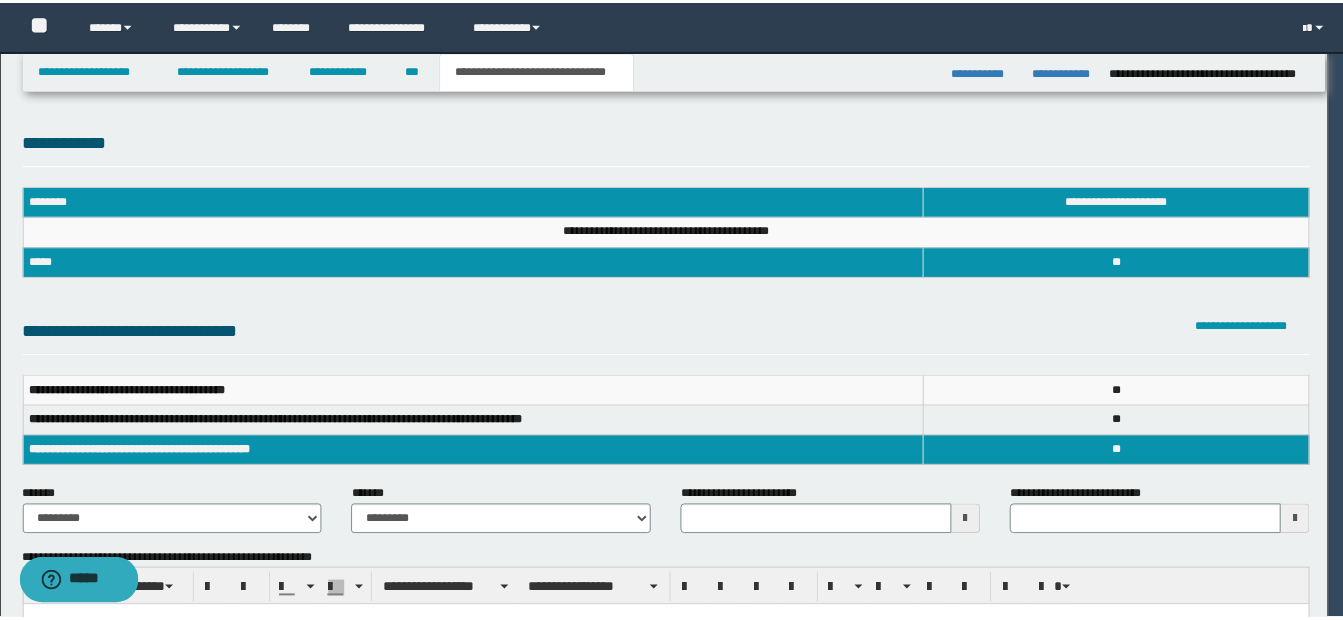 scroll, scrollTop: 0, scrollLeft: 0, axis: both 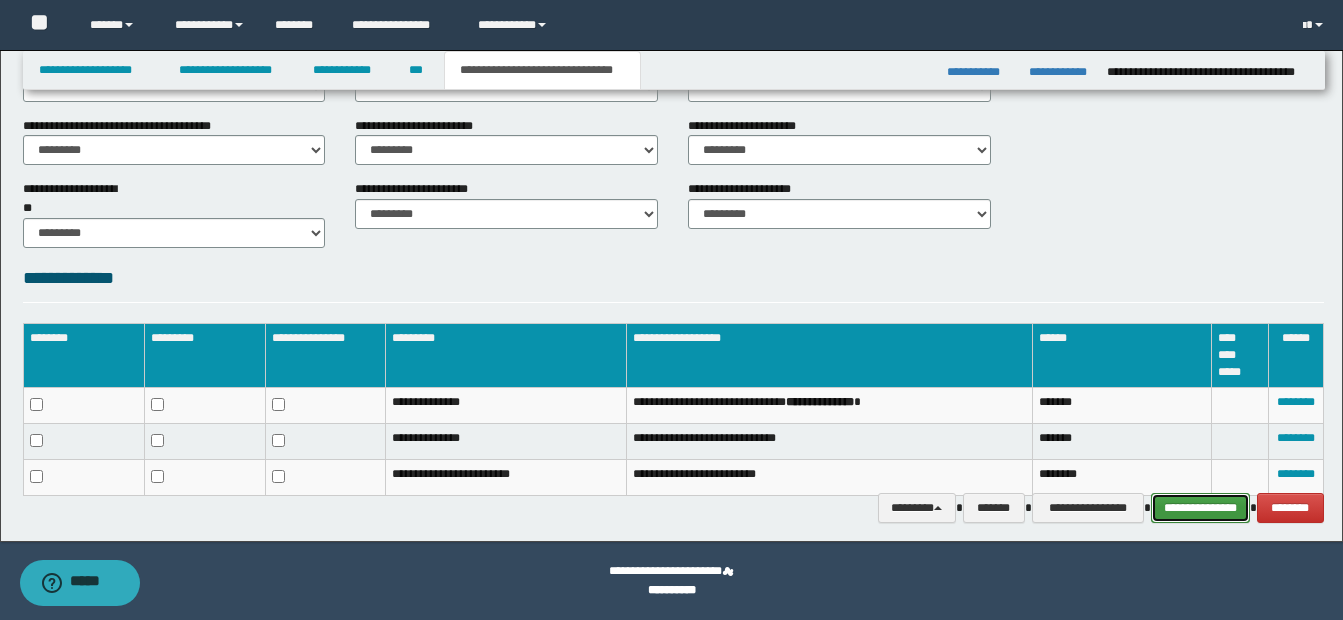 click on "**********" at bounding box center (1200, 508) 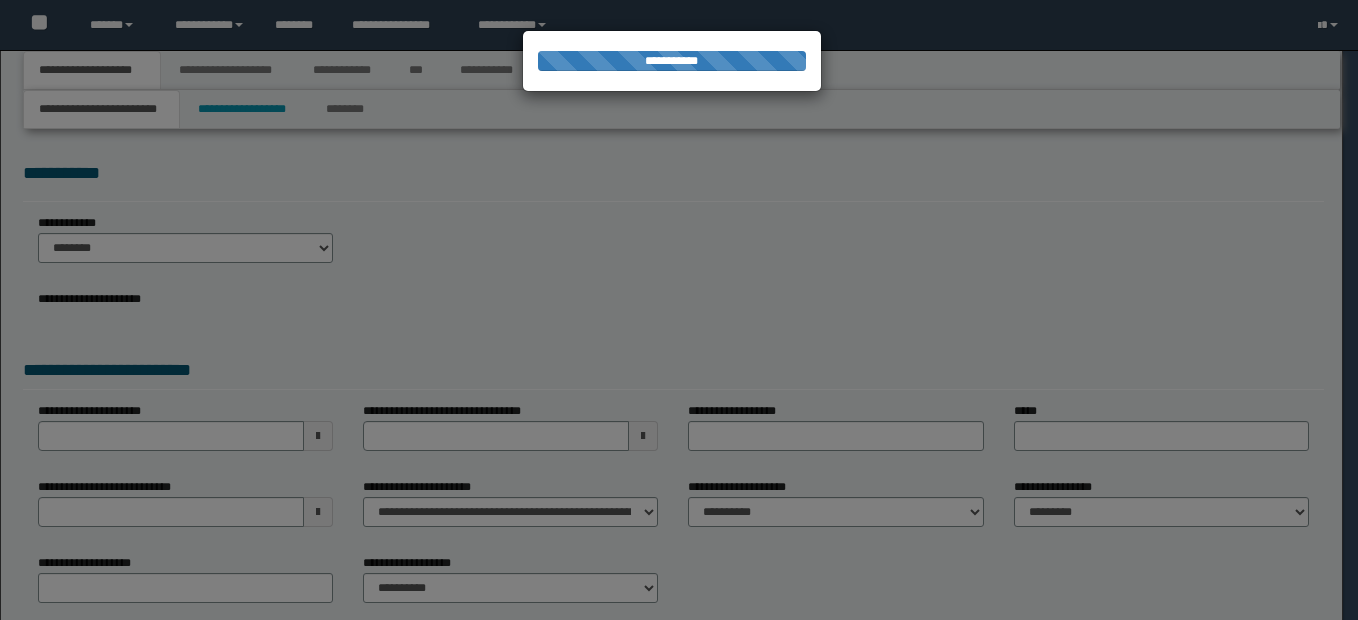 scroll, scrollTop: 0, scrollLeft: 0, axis: both 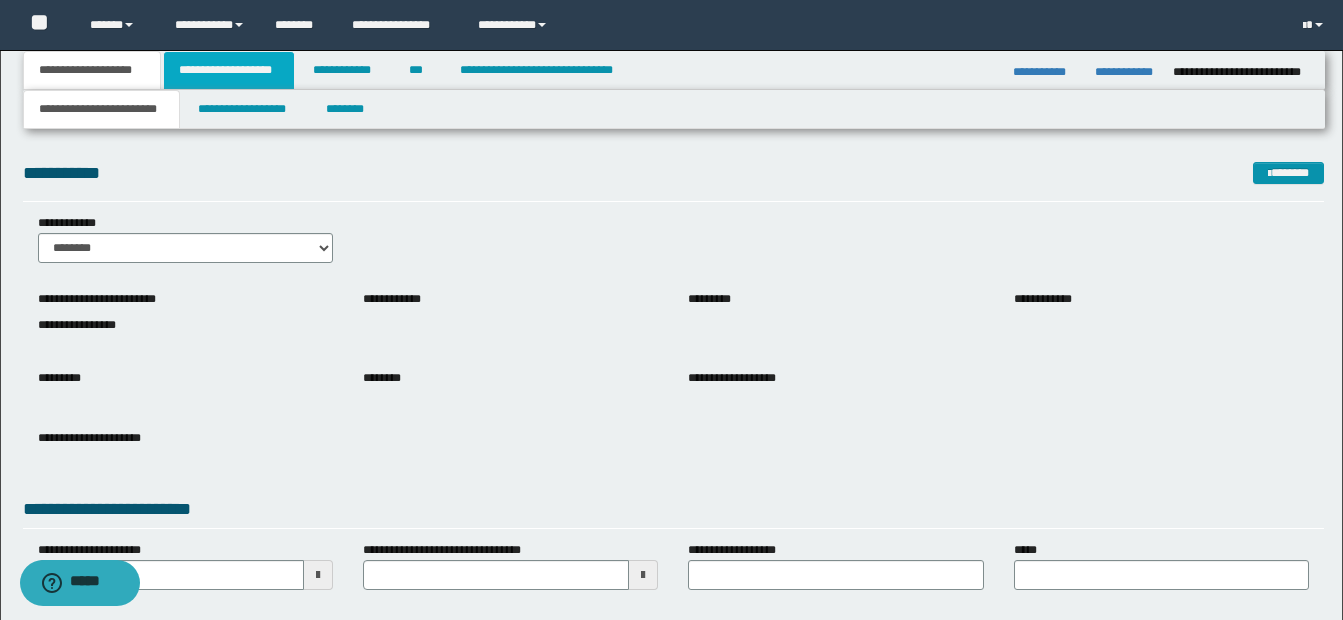 click on "**********" at bounding box center (229, 70) 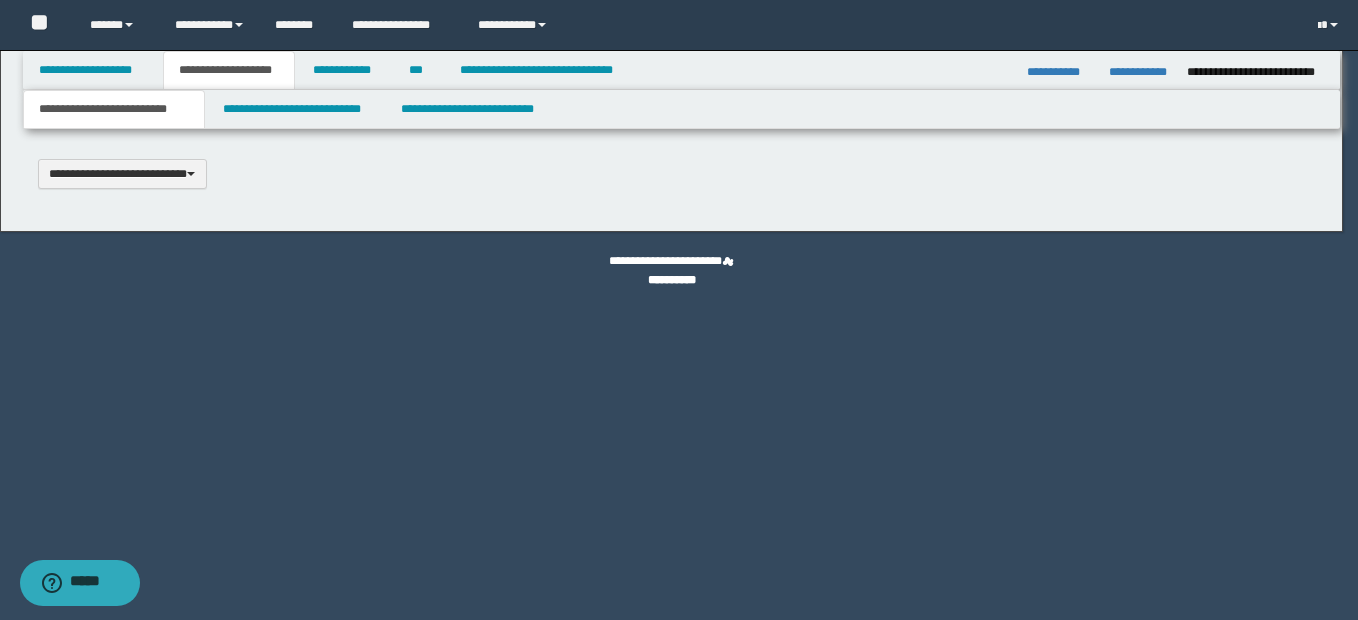type 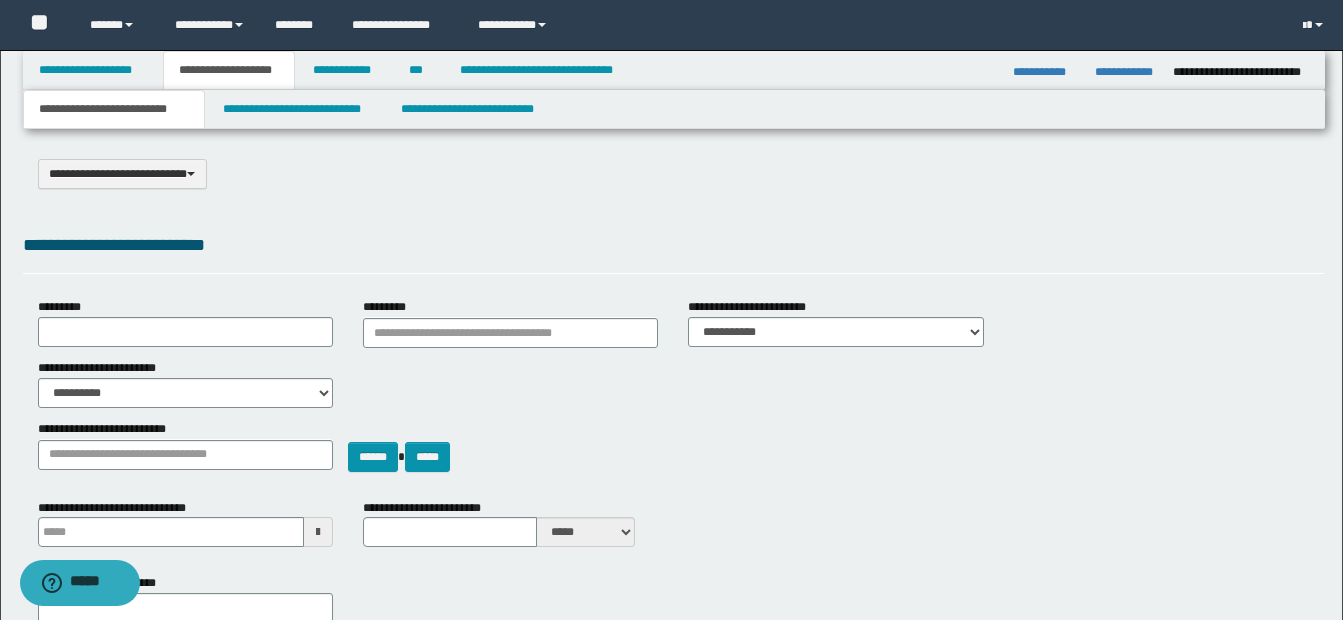 select on "*" 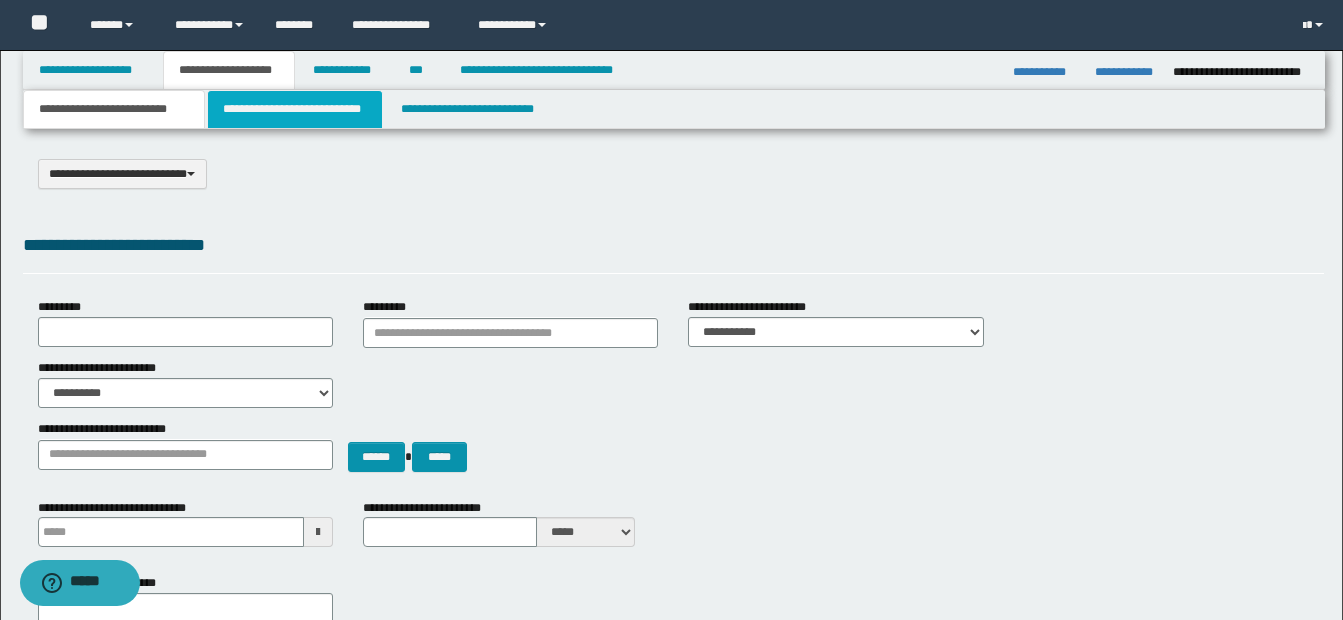 click on "**********" at bounding box center [295, 109] 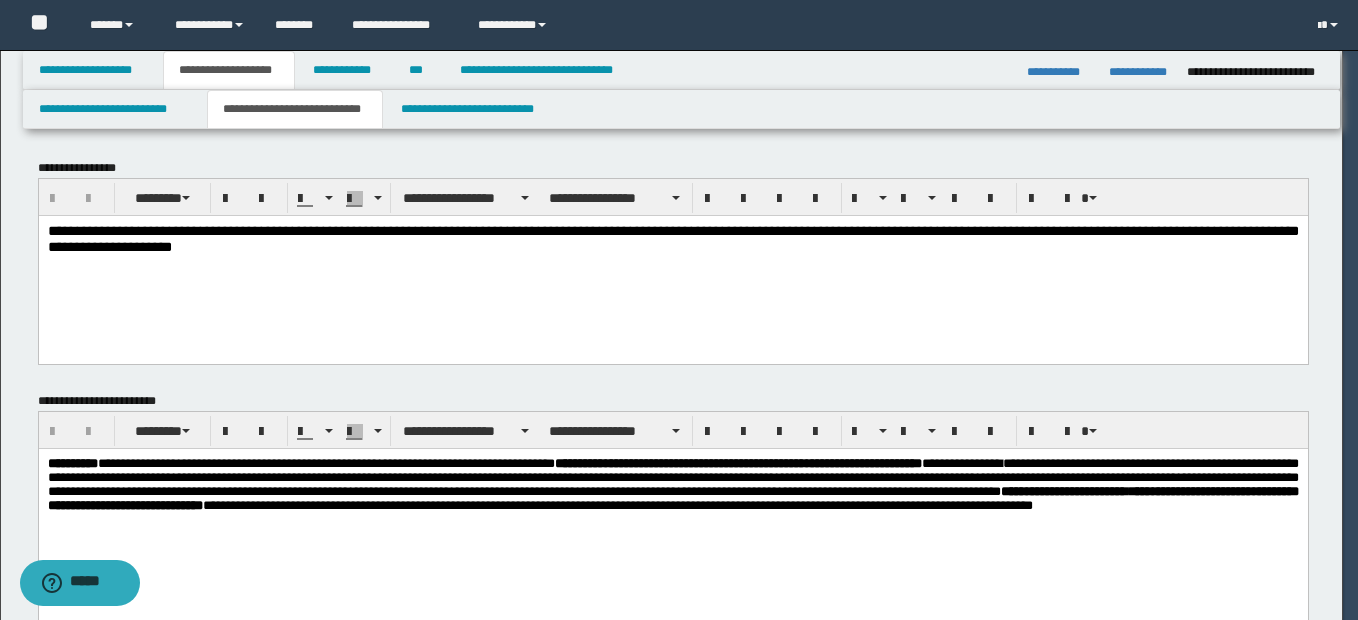 scroll, scrollTop: 0, scrollLeft: 0, axis: both 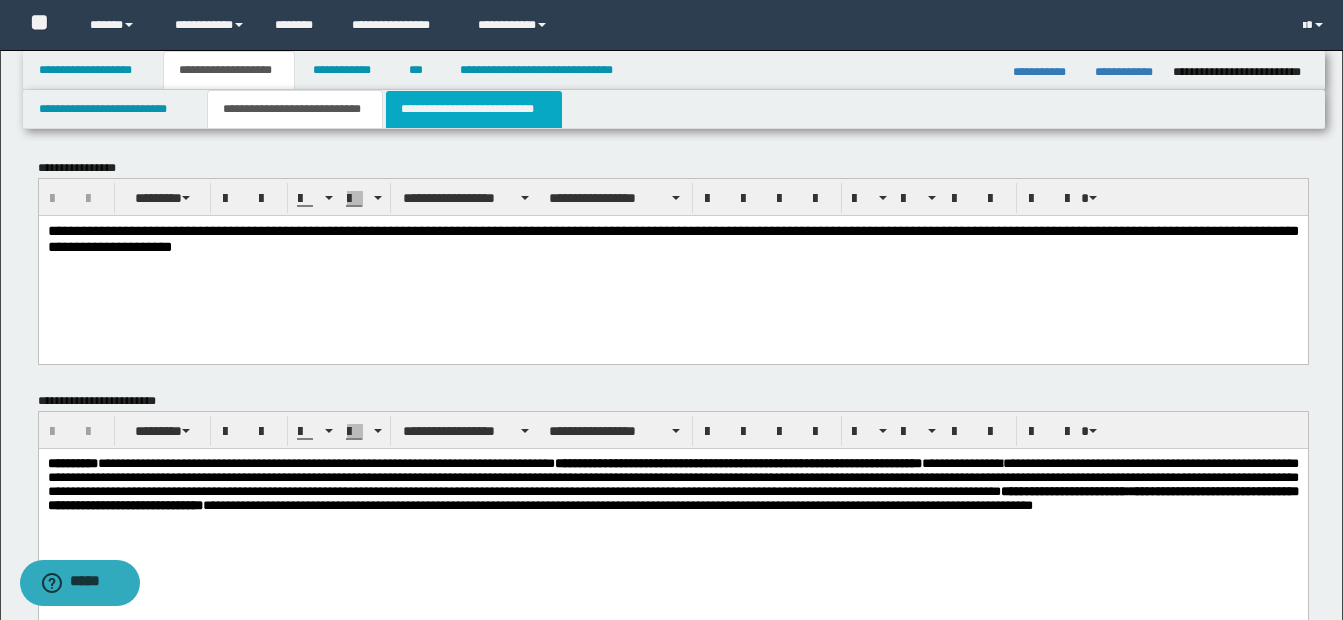 click on "**********" at bounding box center (474, 109) 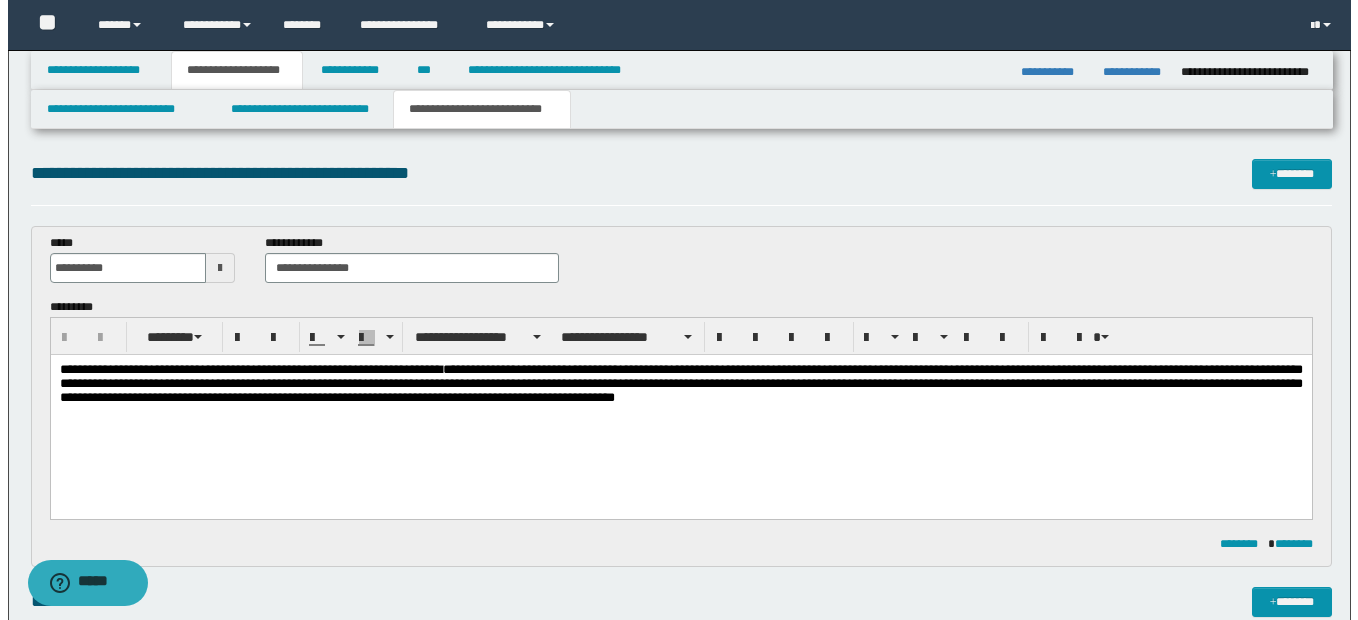 scroll, scrollTop: 0, scrollLeft: 0, axis: both 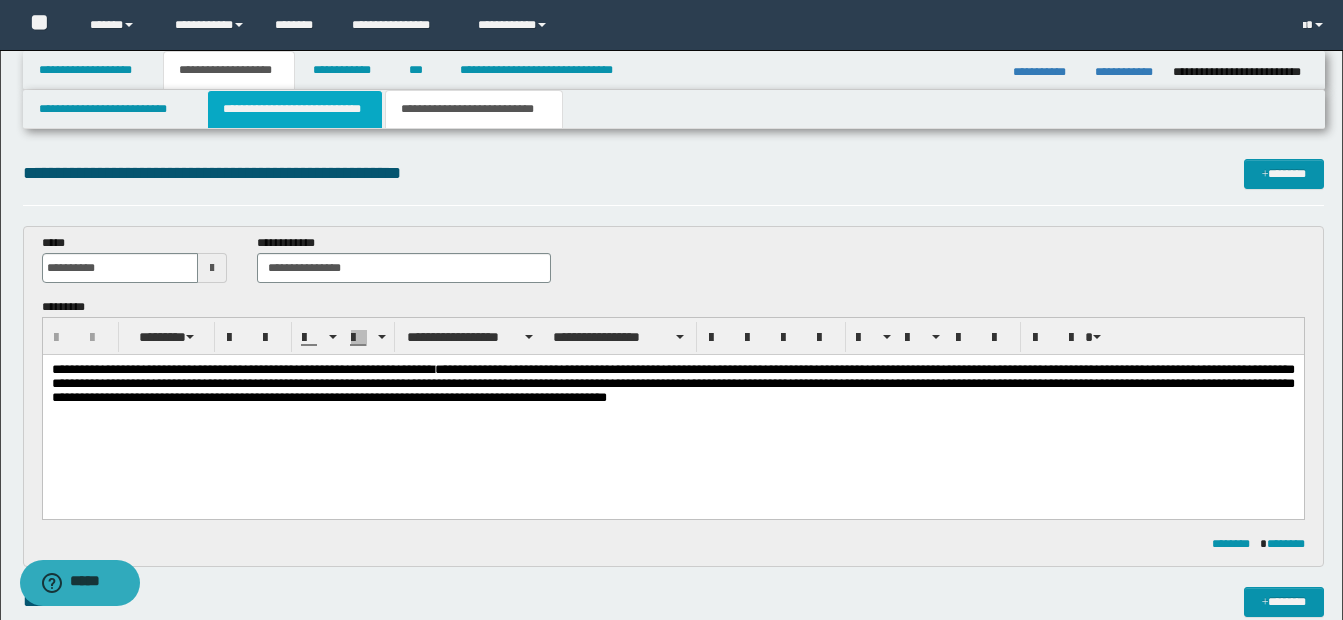 click on "**********" at bounding box center (295, 109) 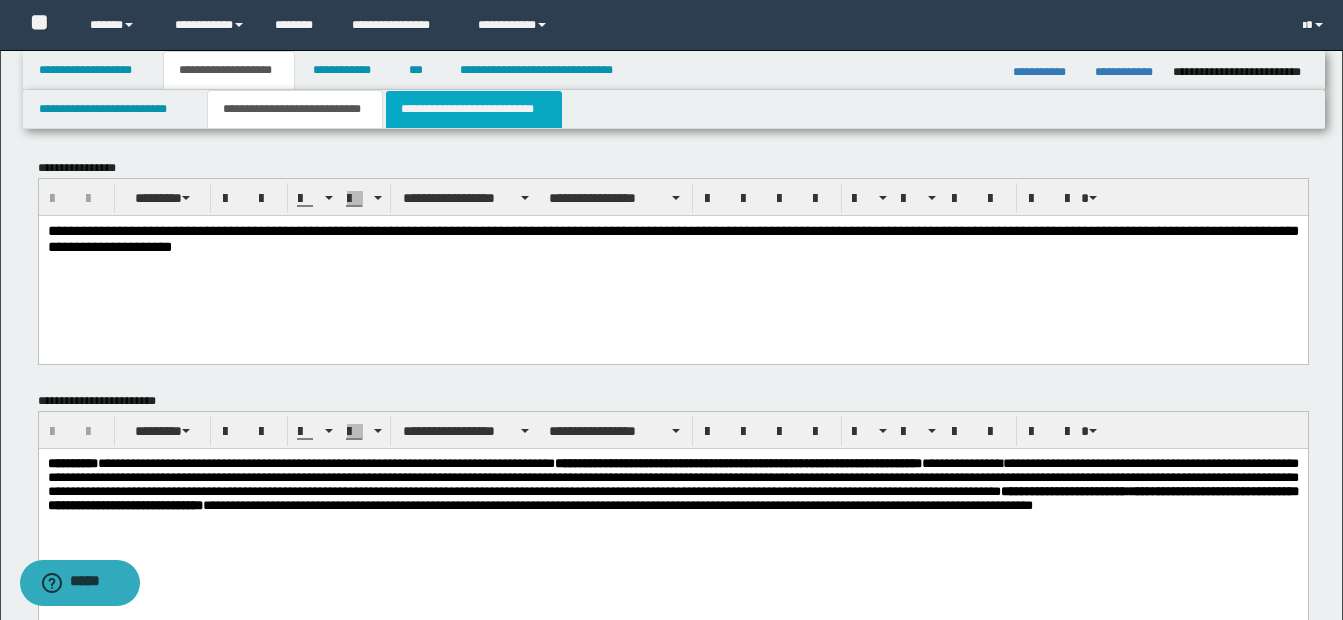click on "**********" at bounding box center (474, 109) 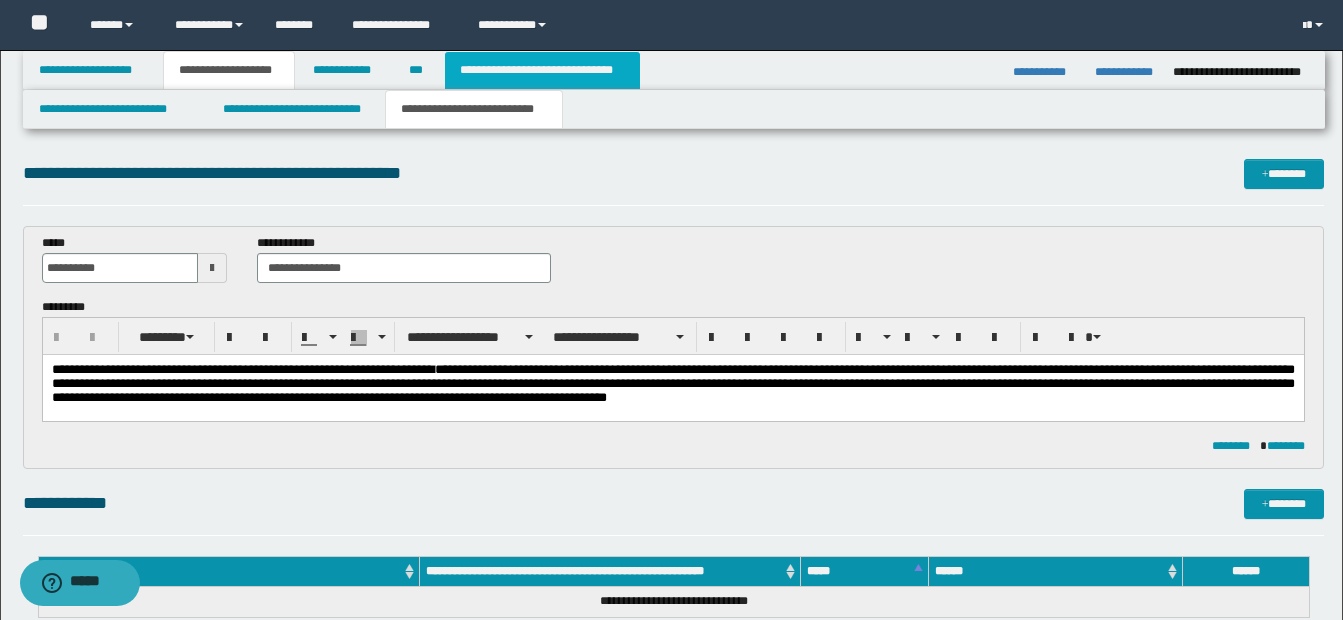 click on "**********" at bounding box center [542, 70] 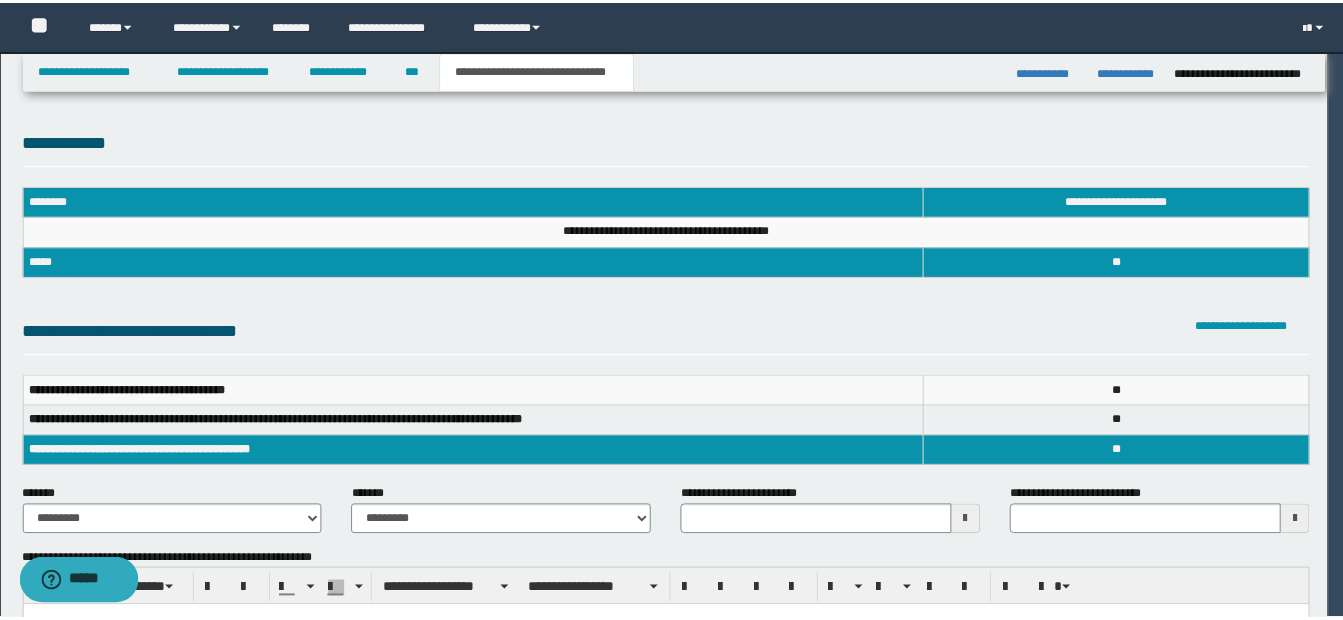scroll, scrollTop: 0, scrollLeft: 0, axis: both 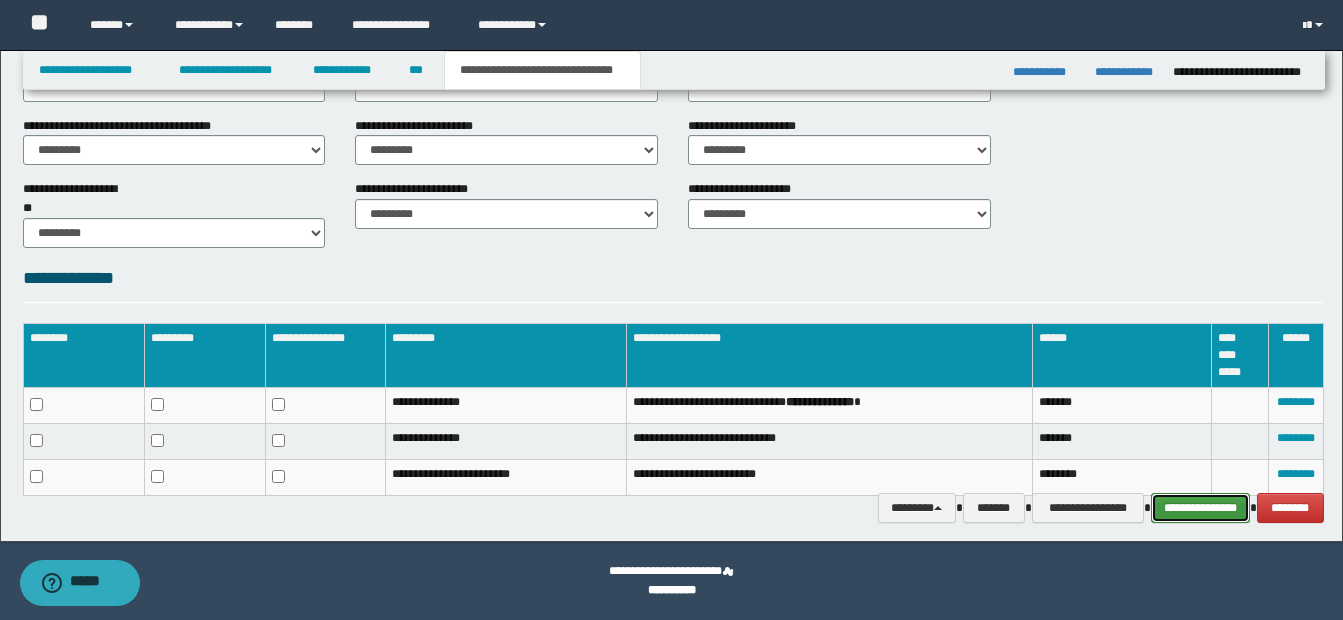 click on "**********" at bounding box center [1200, 508] 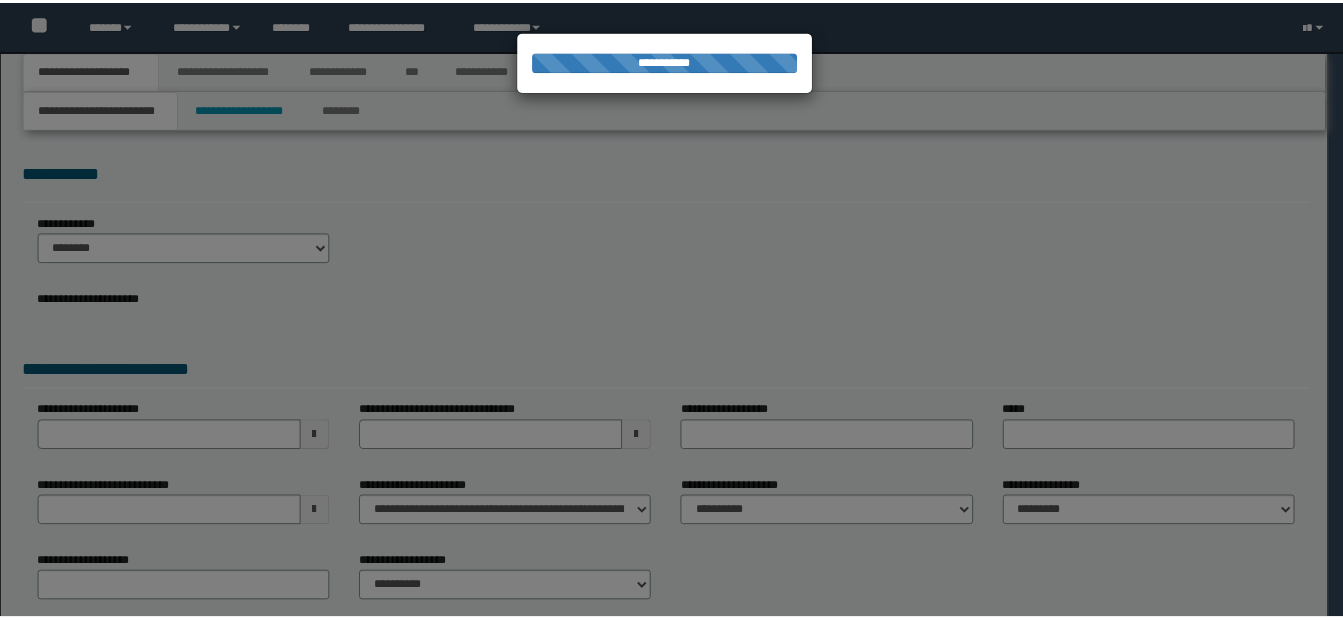 scroll, scrollTop: 0, scrollLeft: 0, axis: both 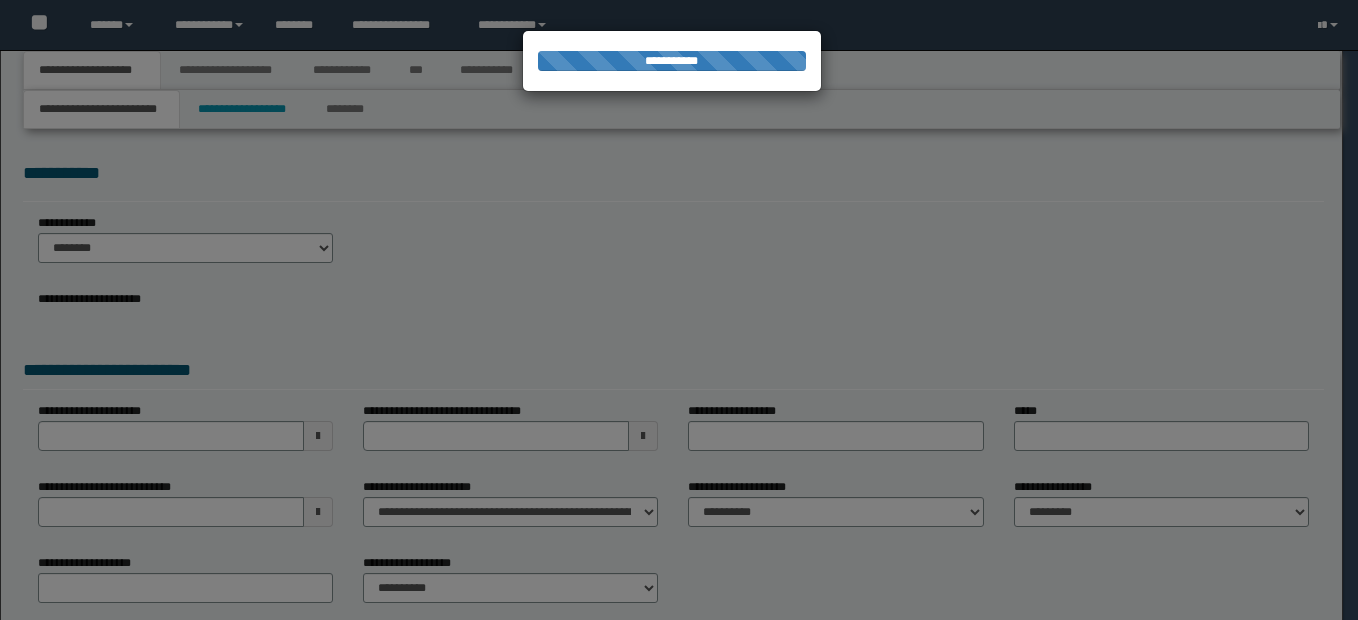 select on "*" 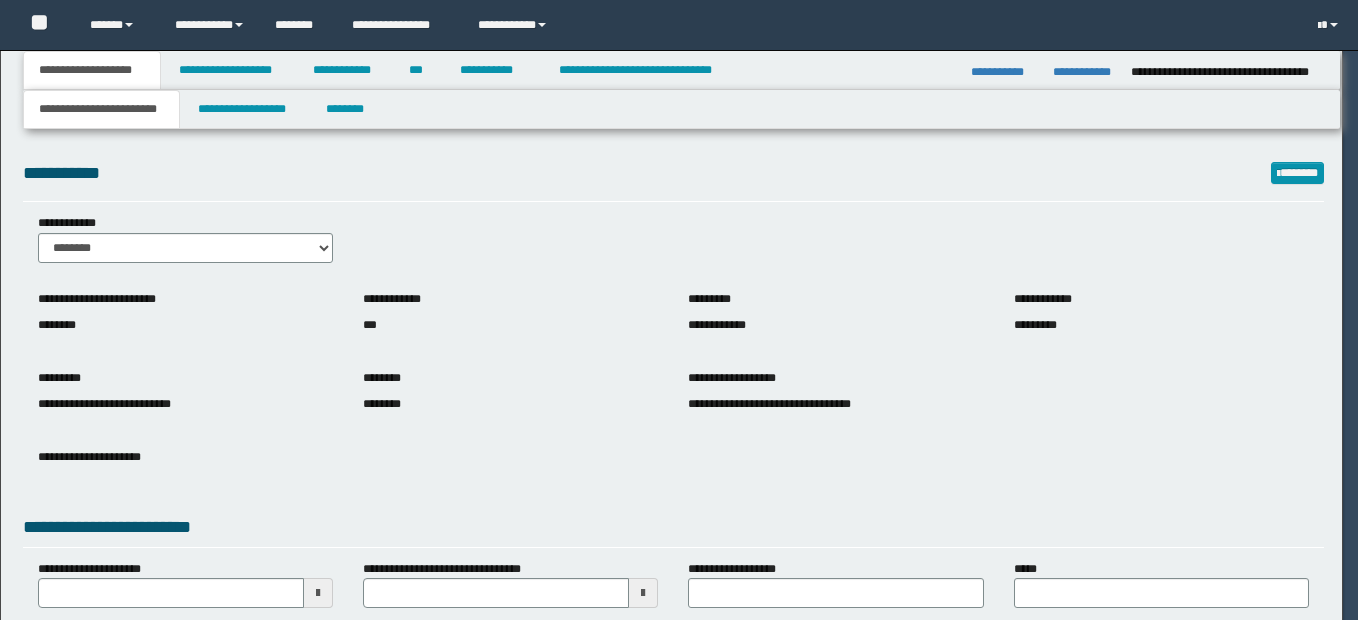 scroll, scrollTop: 0, scrollLeft: 0, axis: both 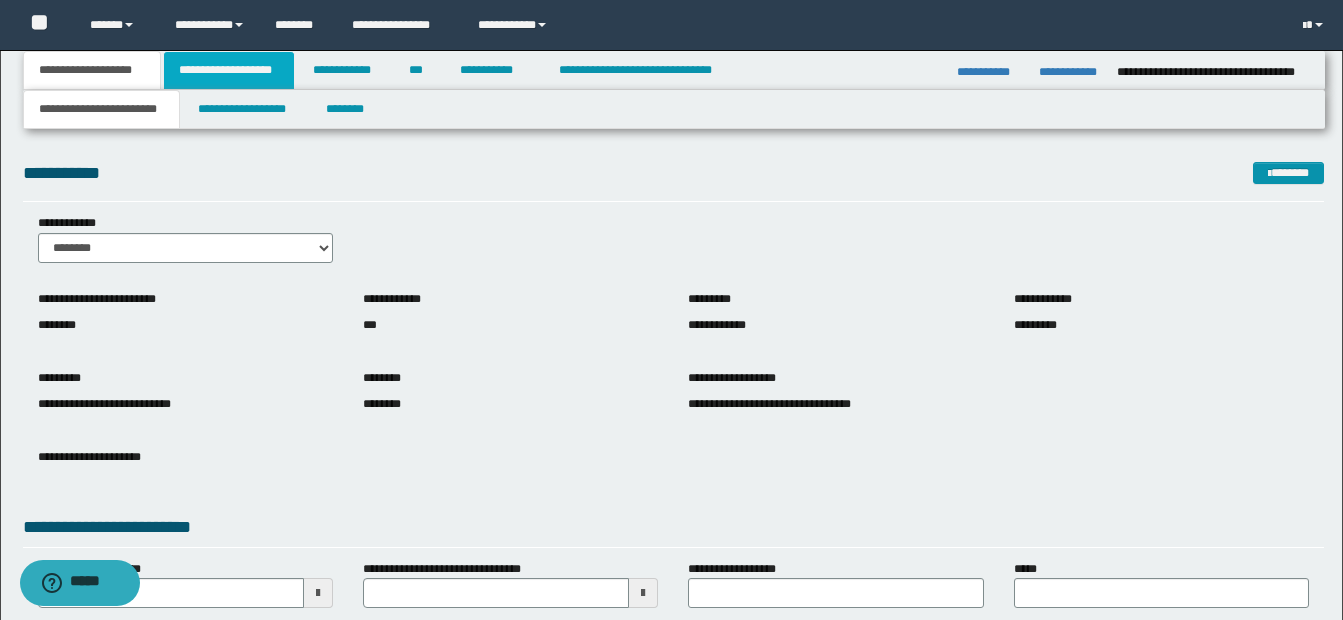 click on "**********" at bounding box center (229, 70) 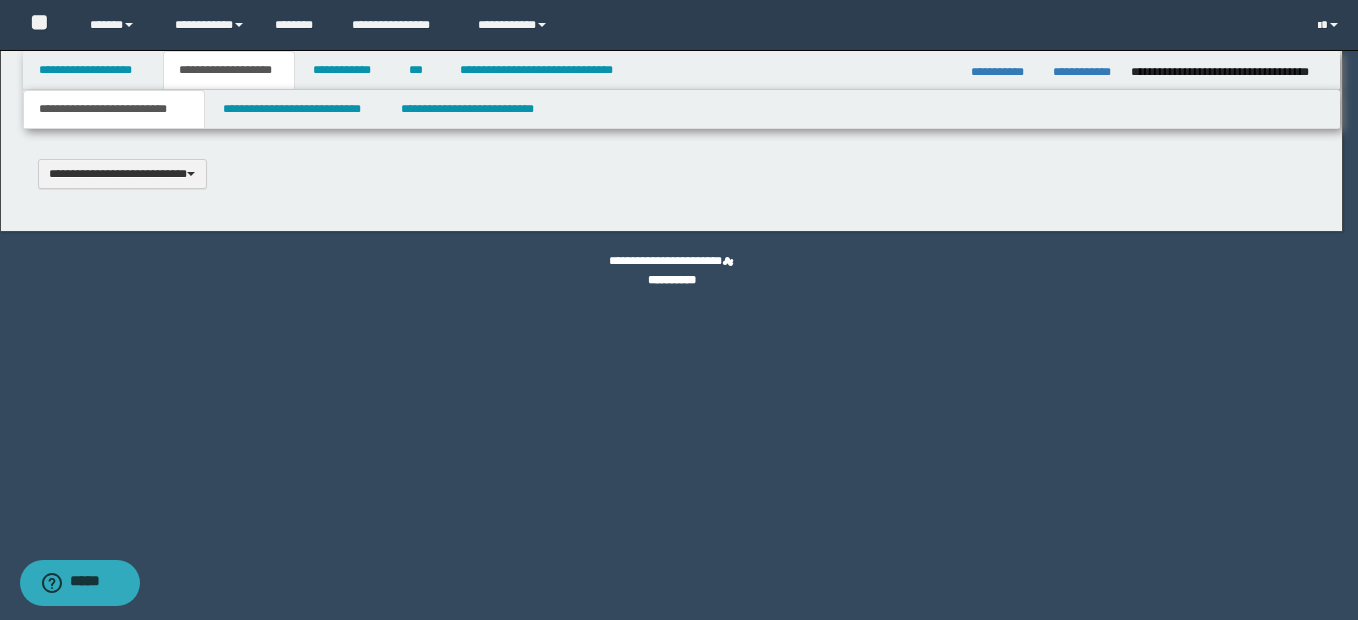 type 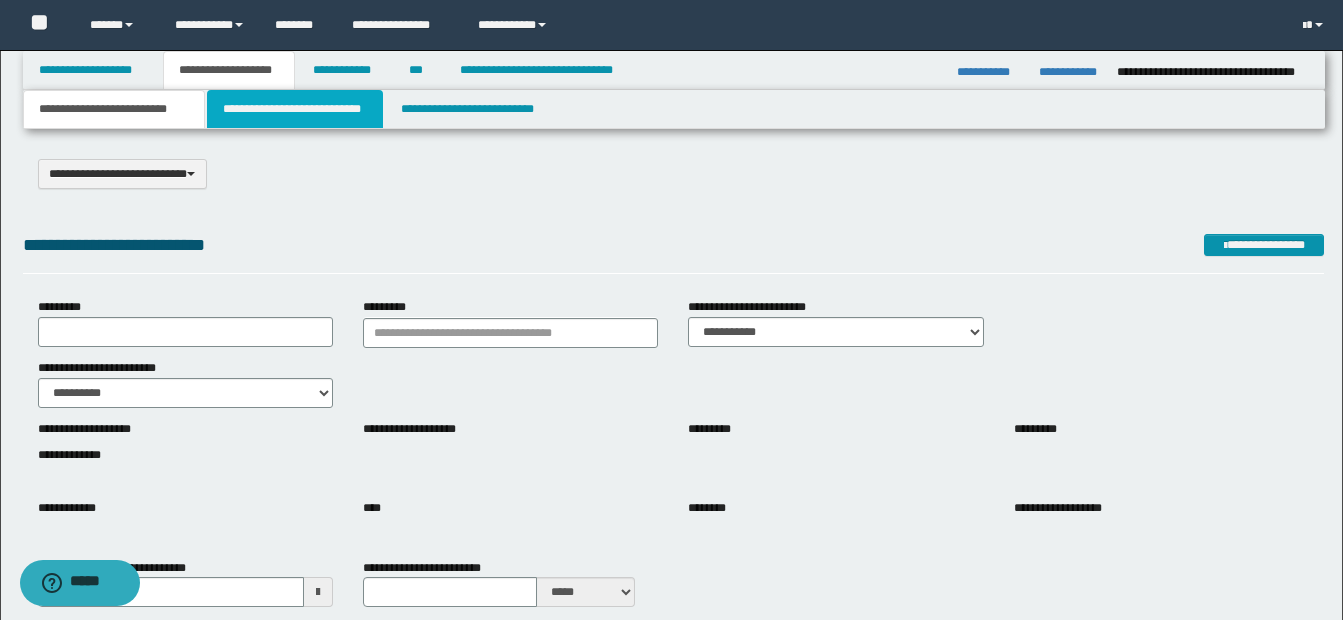 click on "**********" at bounding box center [295, 109] 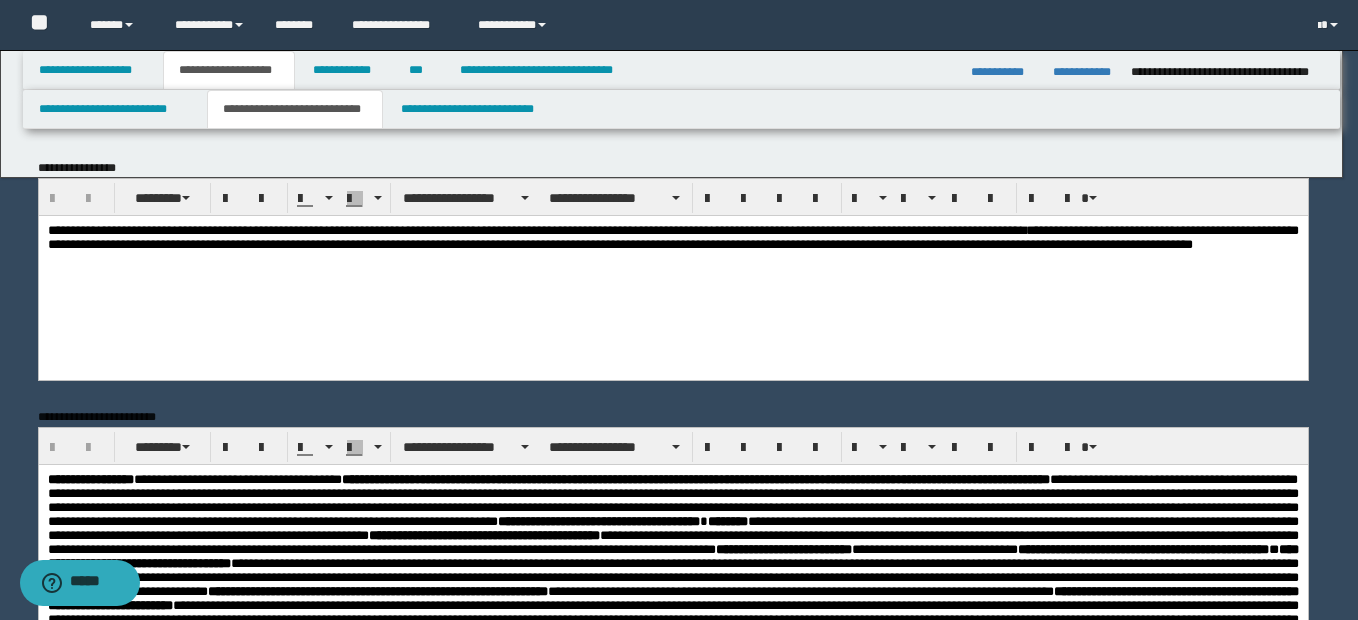 scroll, scrollTop: 0, scrollLeft: 0, axis: both 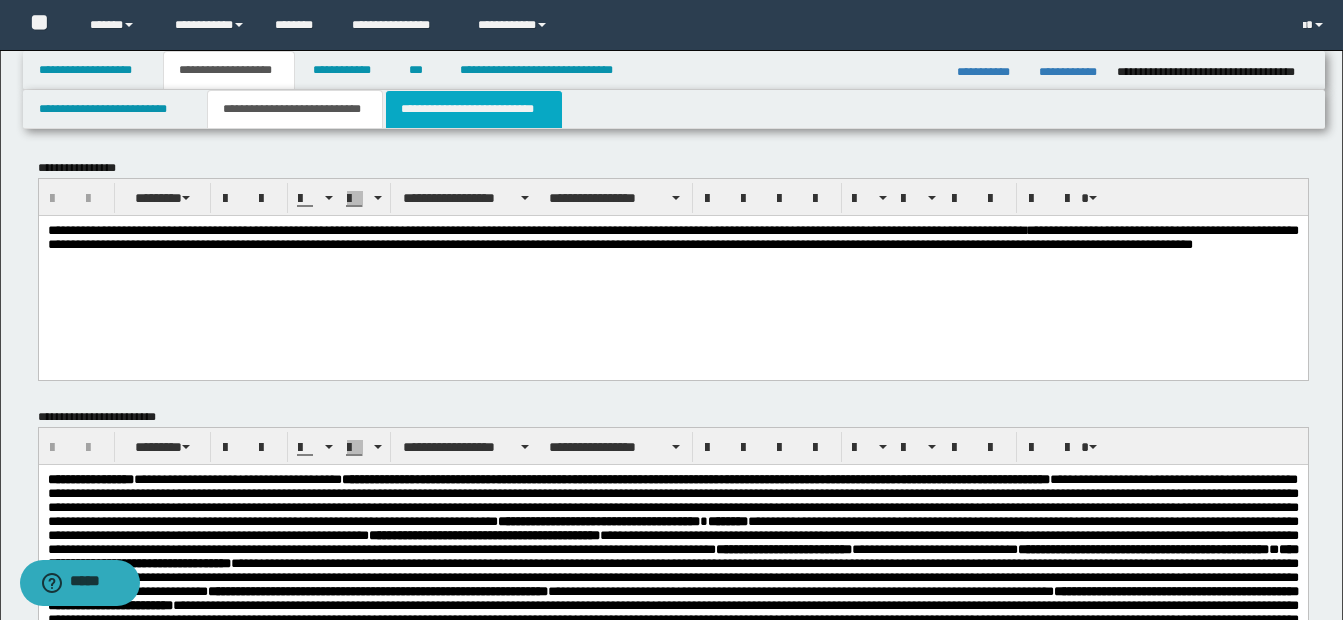 click on "**********" at bounding box center (474, 109) 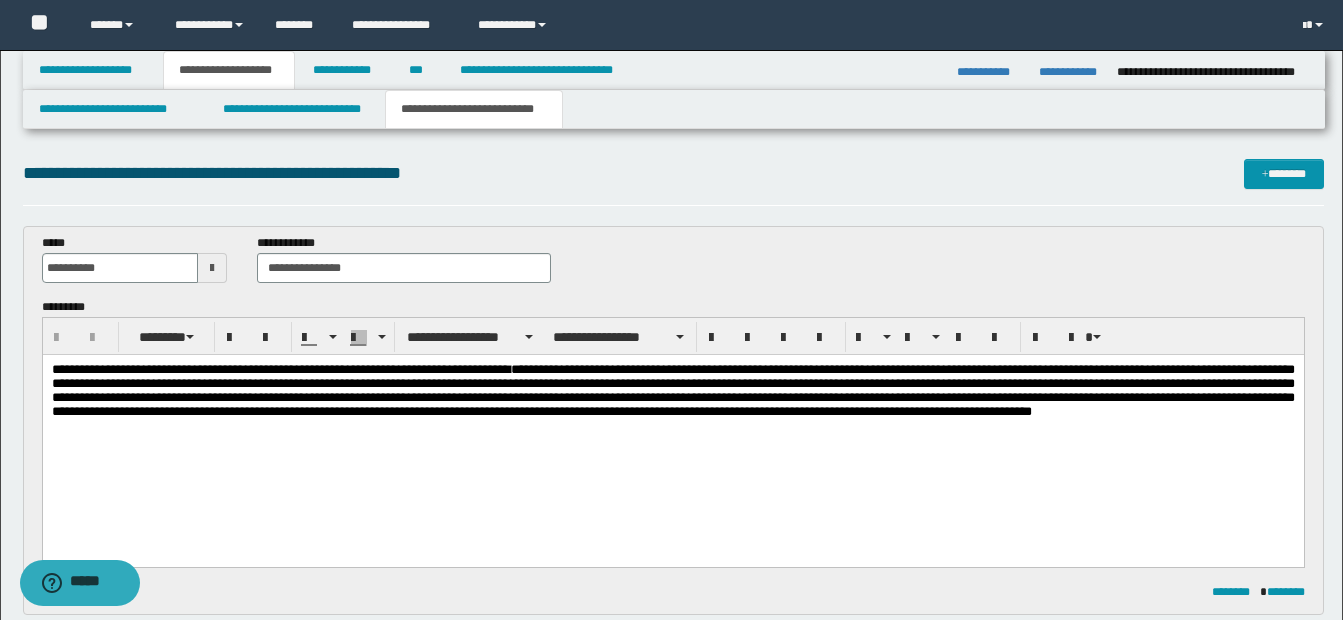scroll, scrollTop: 0, scrollLeft: 0, axis: both 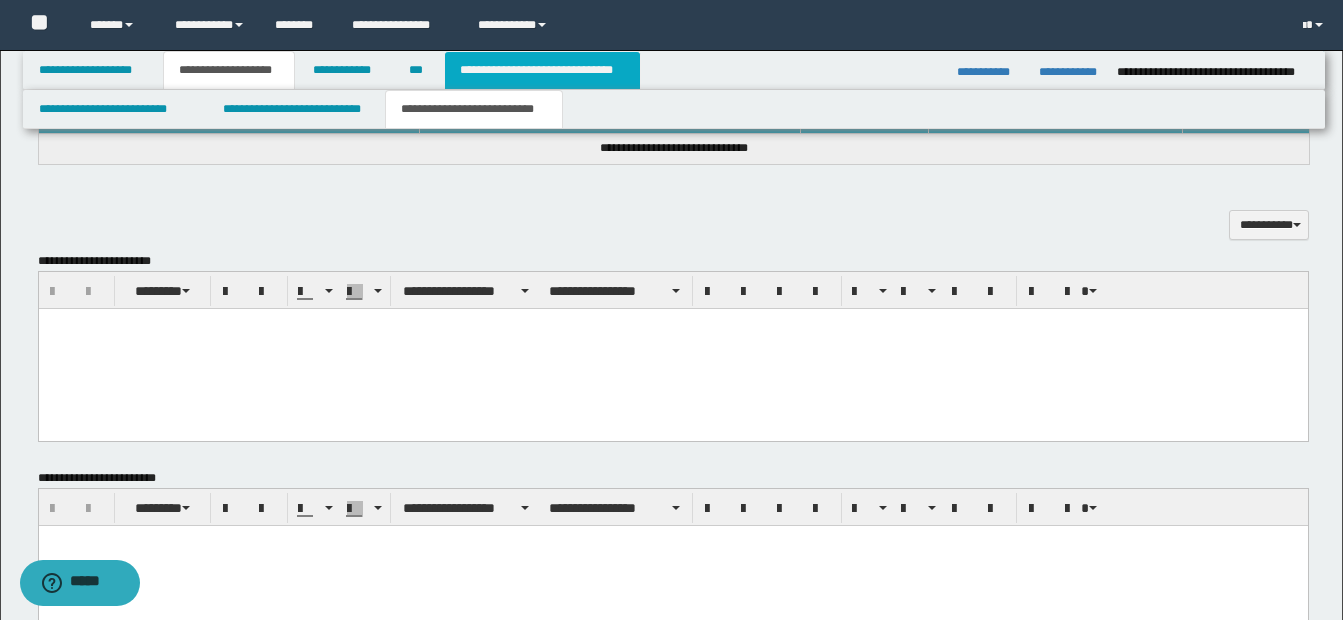 click on "**********" at bounding box center [542, 70] 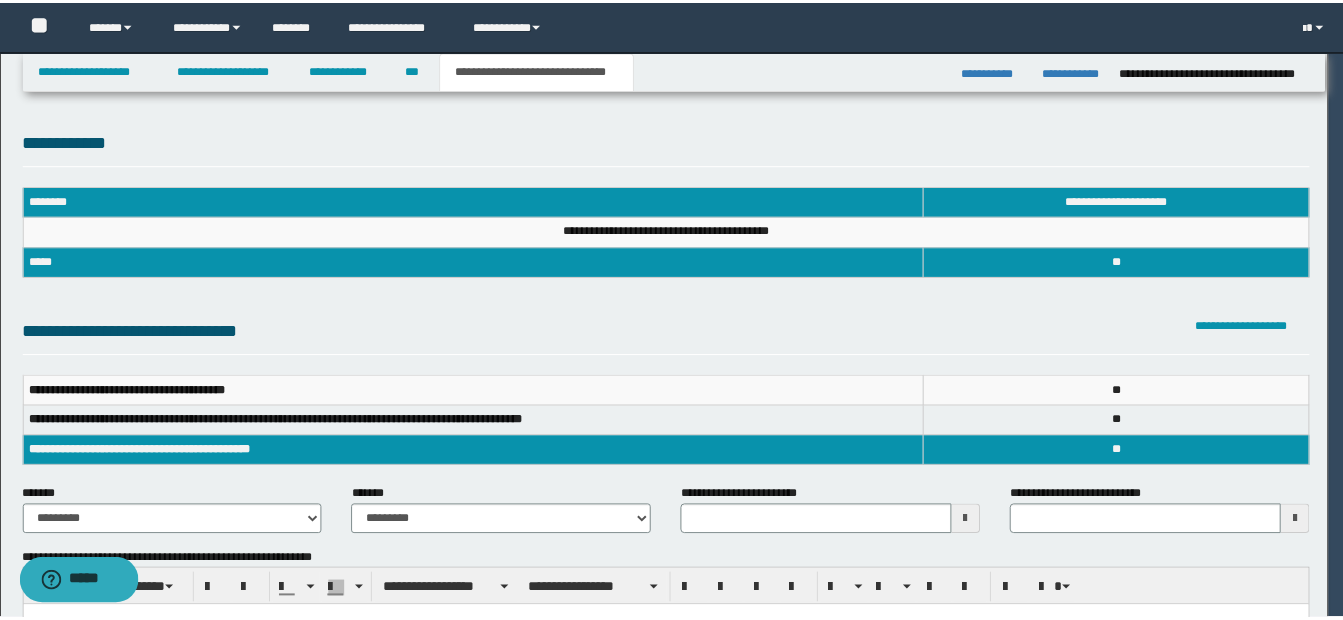 scroll, scrollTop: 0, scrollLeft: 0, axis: both 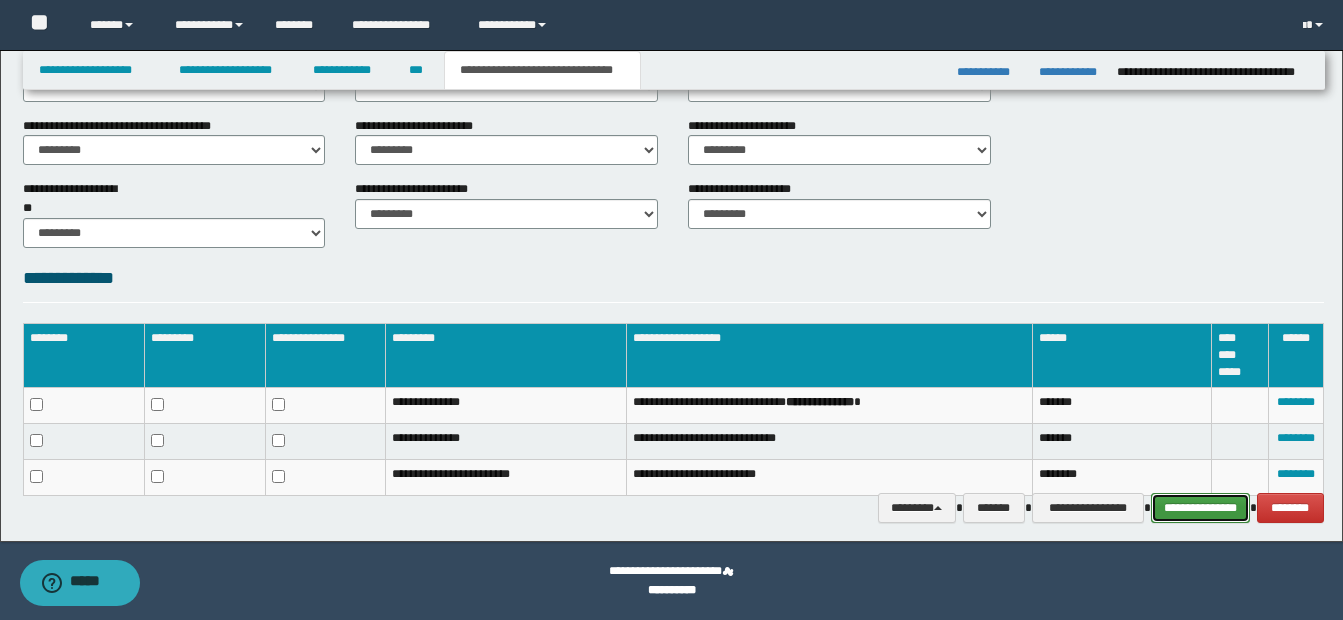 click on "**********" at bounding box center (1200, 508) 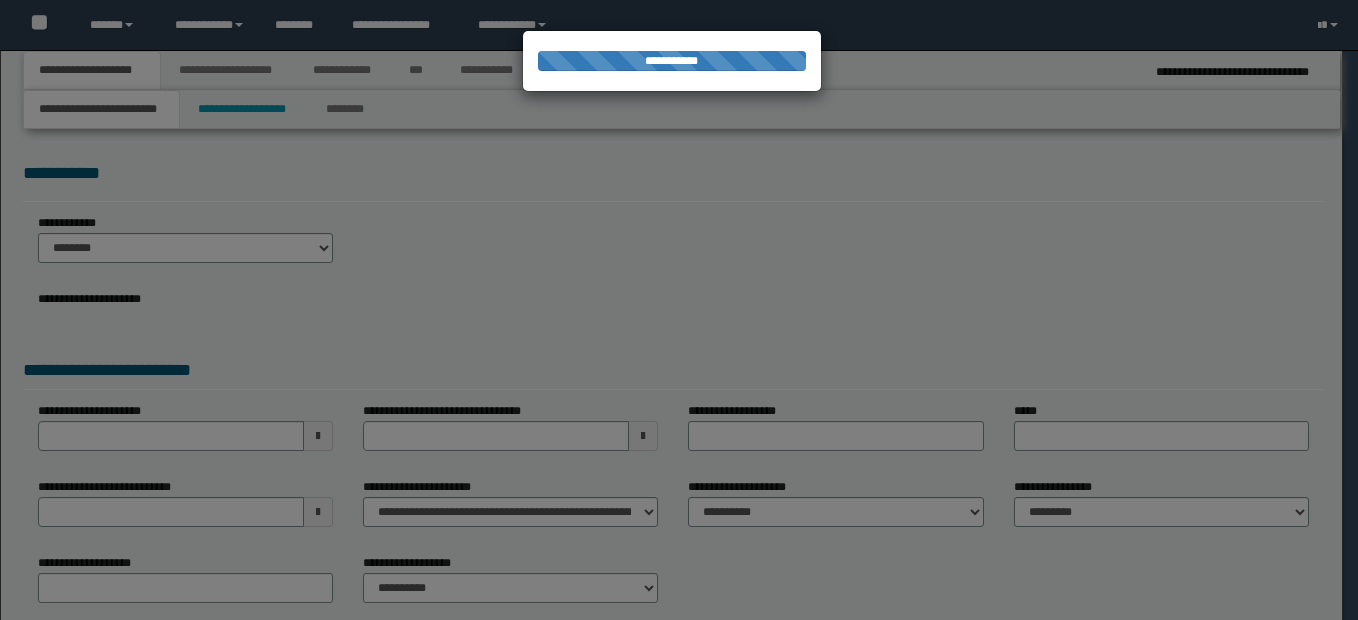 scroll, scrollTop: 0, scrollLeft: 0, axis: both 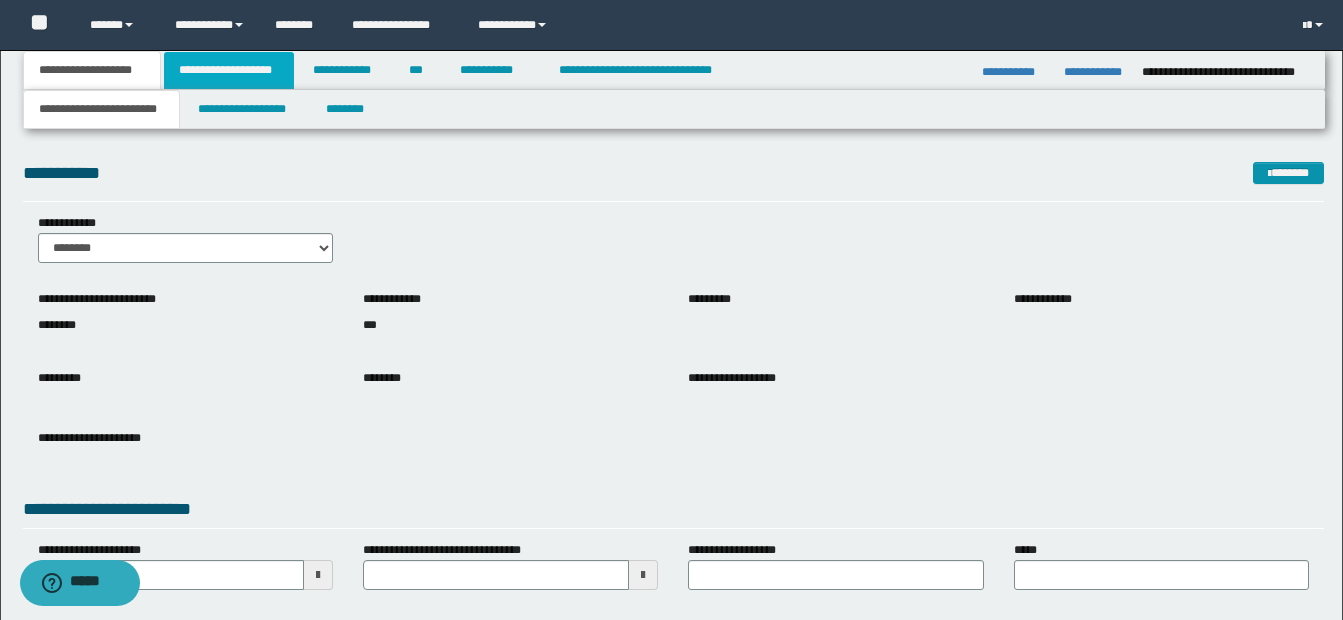 click on "**********" at bounding box center (229, 70) 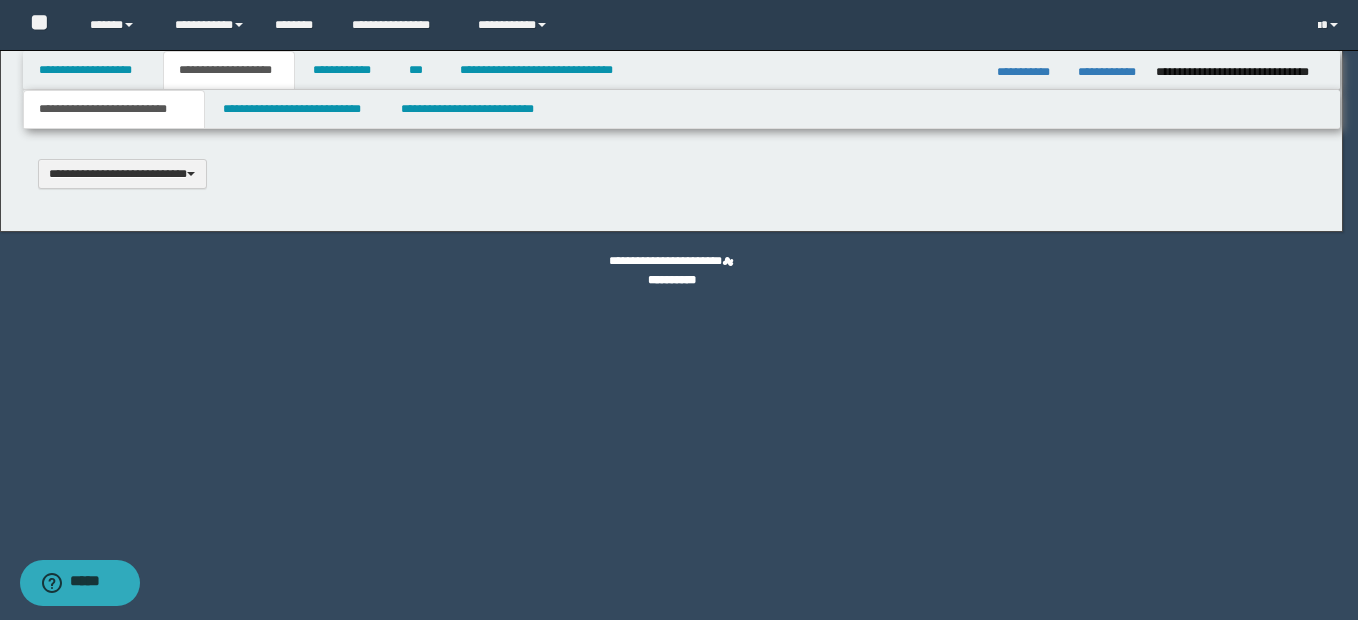 scroll, scrollTop: 0, scrollLeft: 0, axis: both 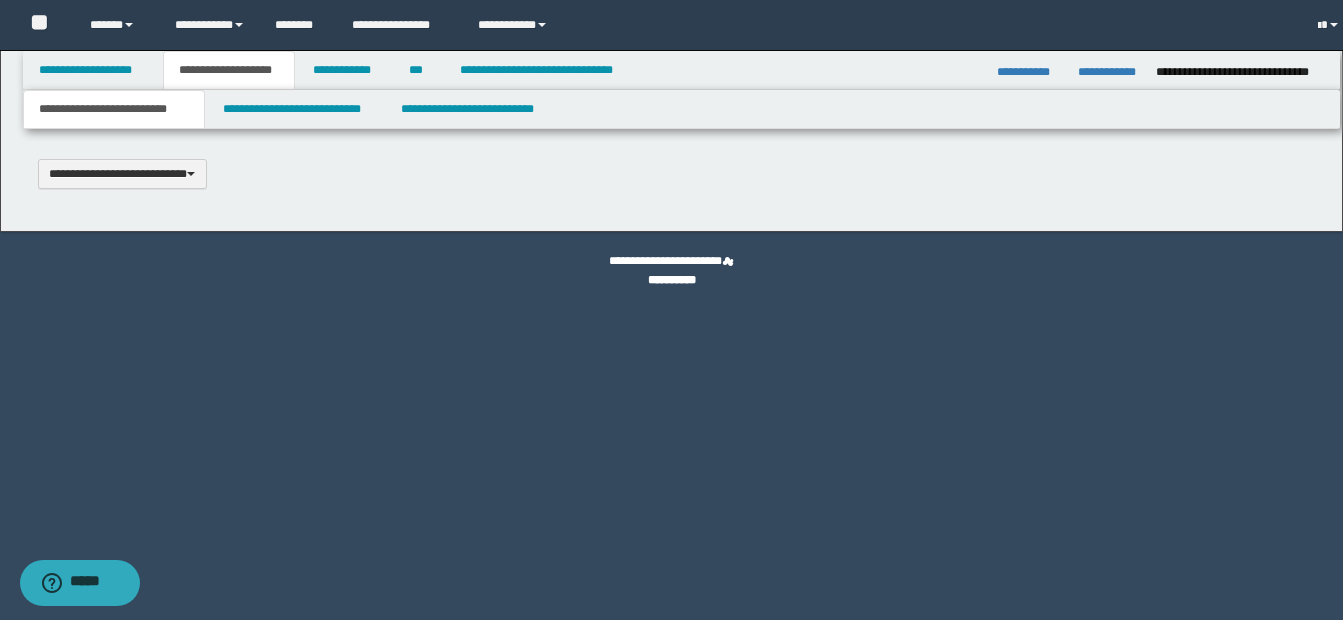 select on "*" 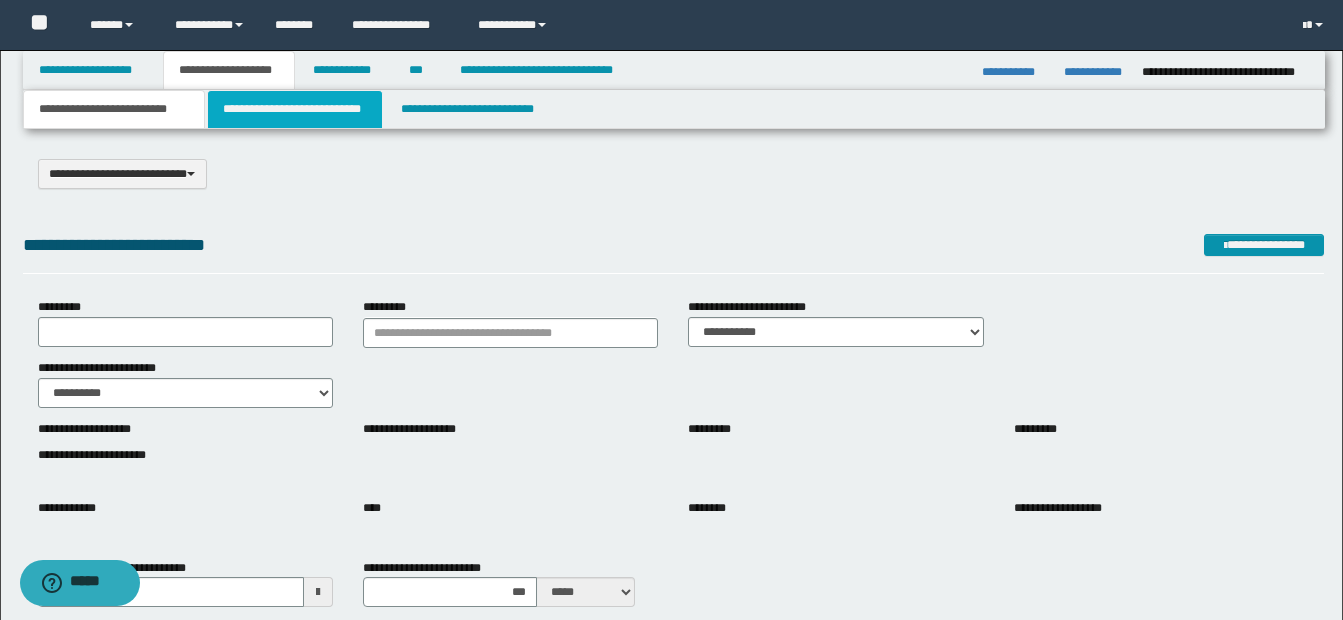 click on "**********" at bounding box center [295, 109] 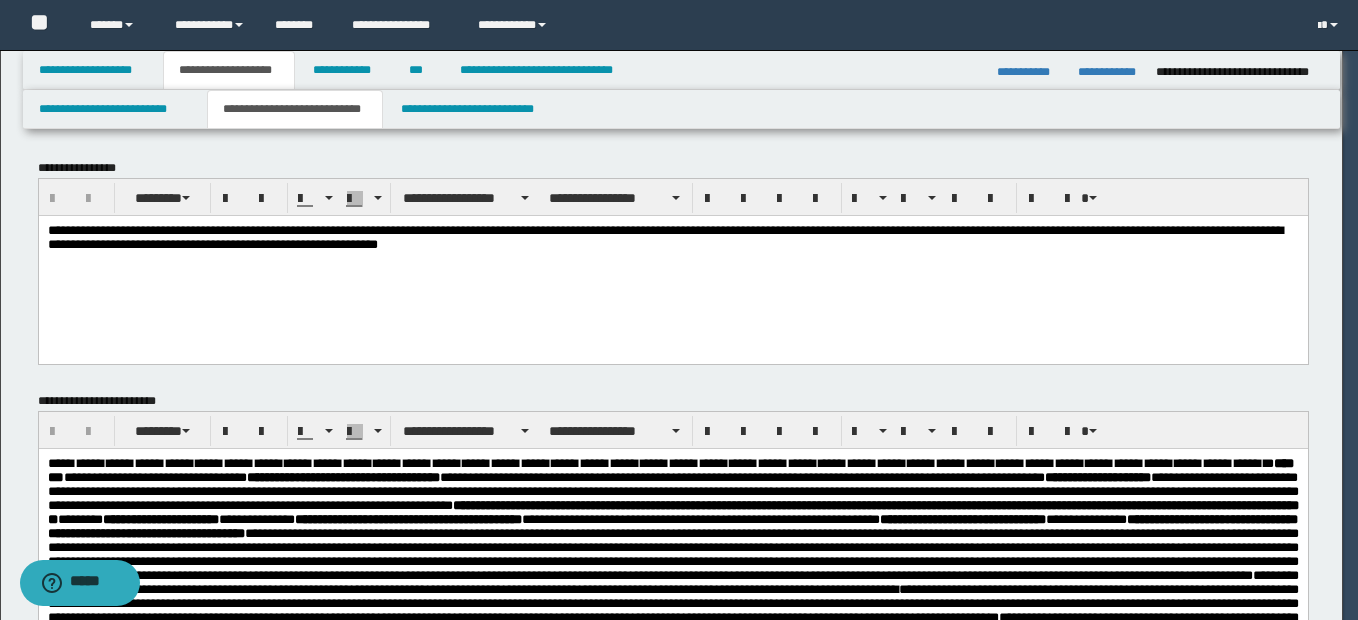 scroll, scrollTop: 0, scrollLeft: 0, axis: both 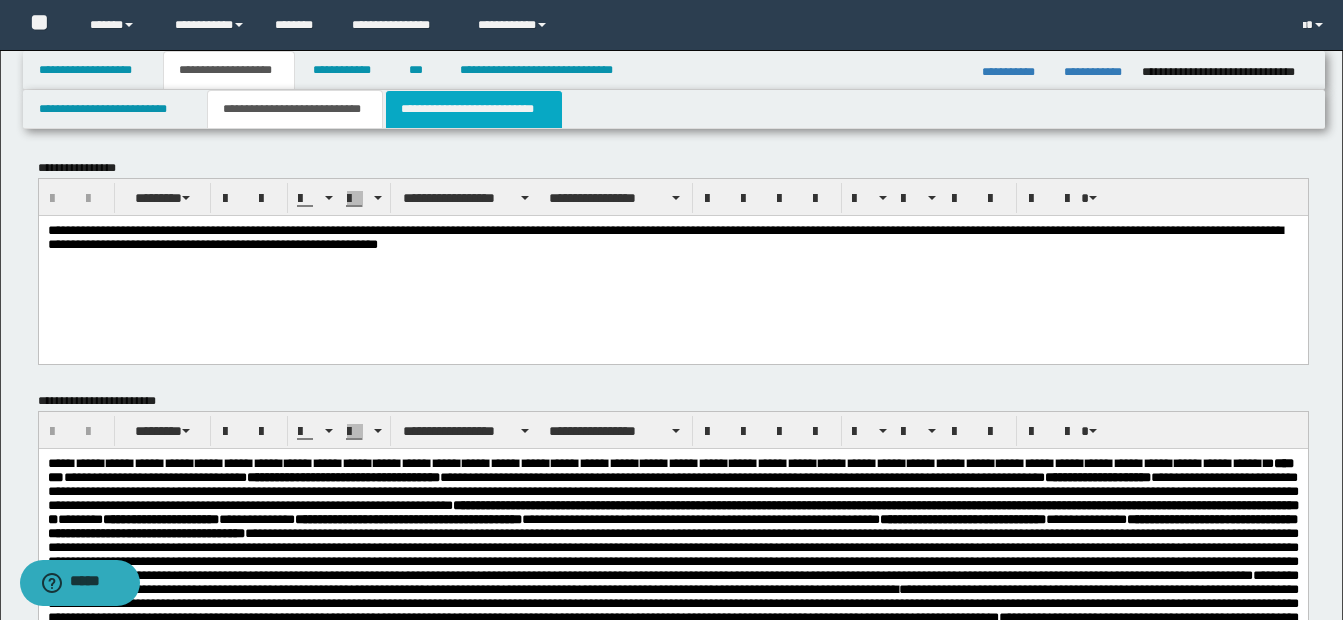 click on "**********" at bounding box center (474, 109) 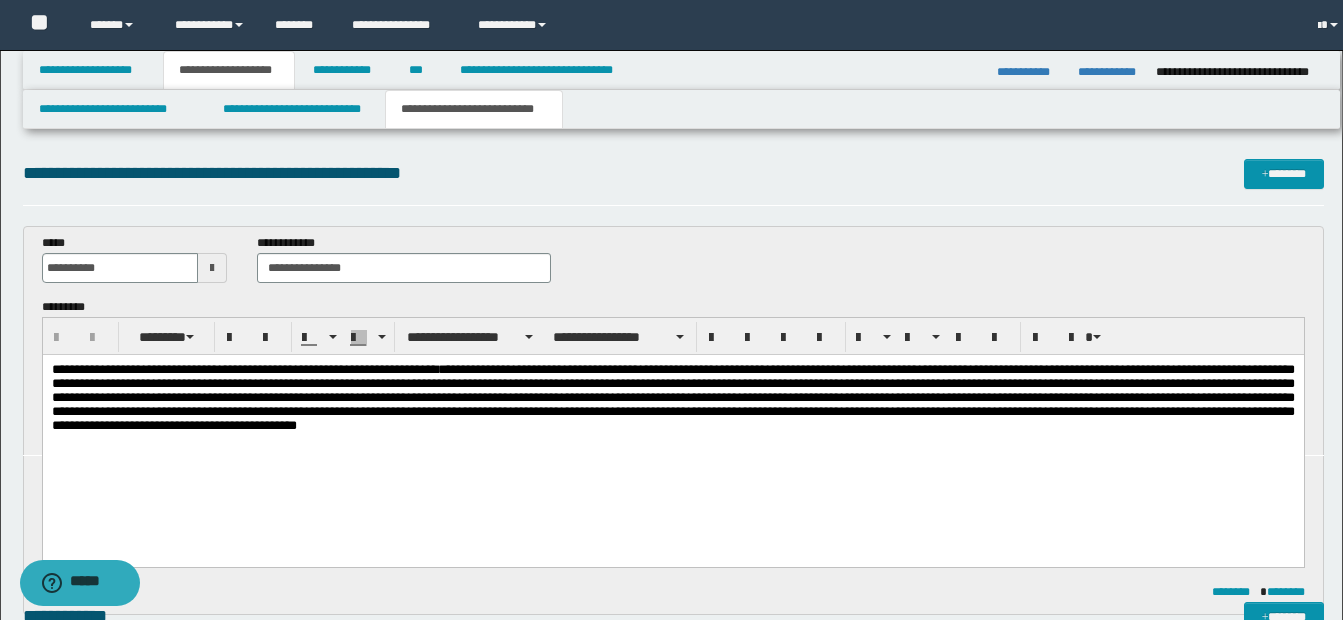 scroll, scrollTop: 0, scrollLeft: 0, axis: both 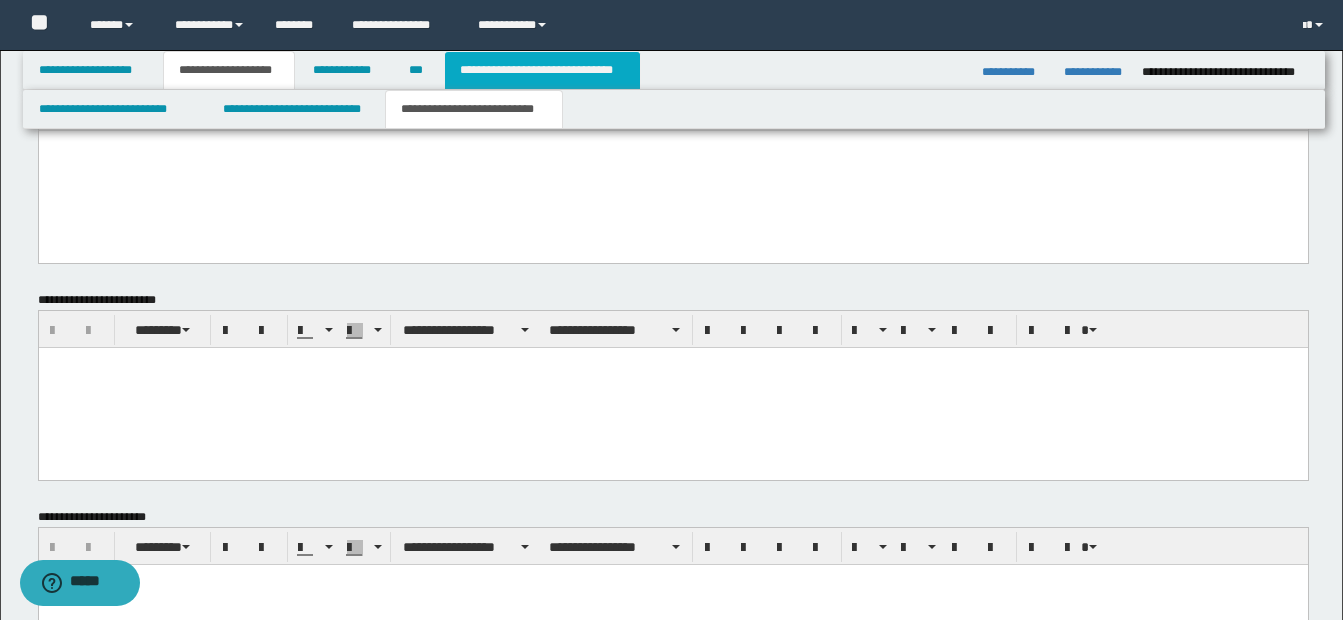 click on "**********" at bounding box center (542, 70) 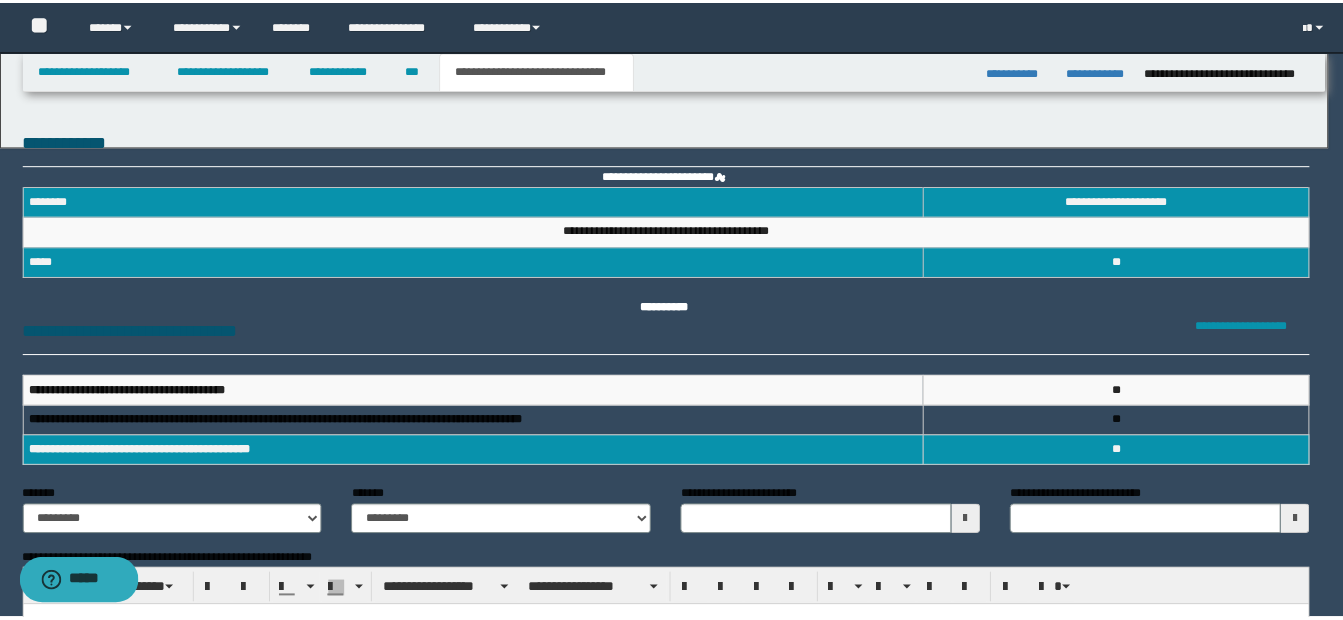 scroll, scrollTop: 0, scrollLeft: 0, axis: both 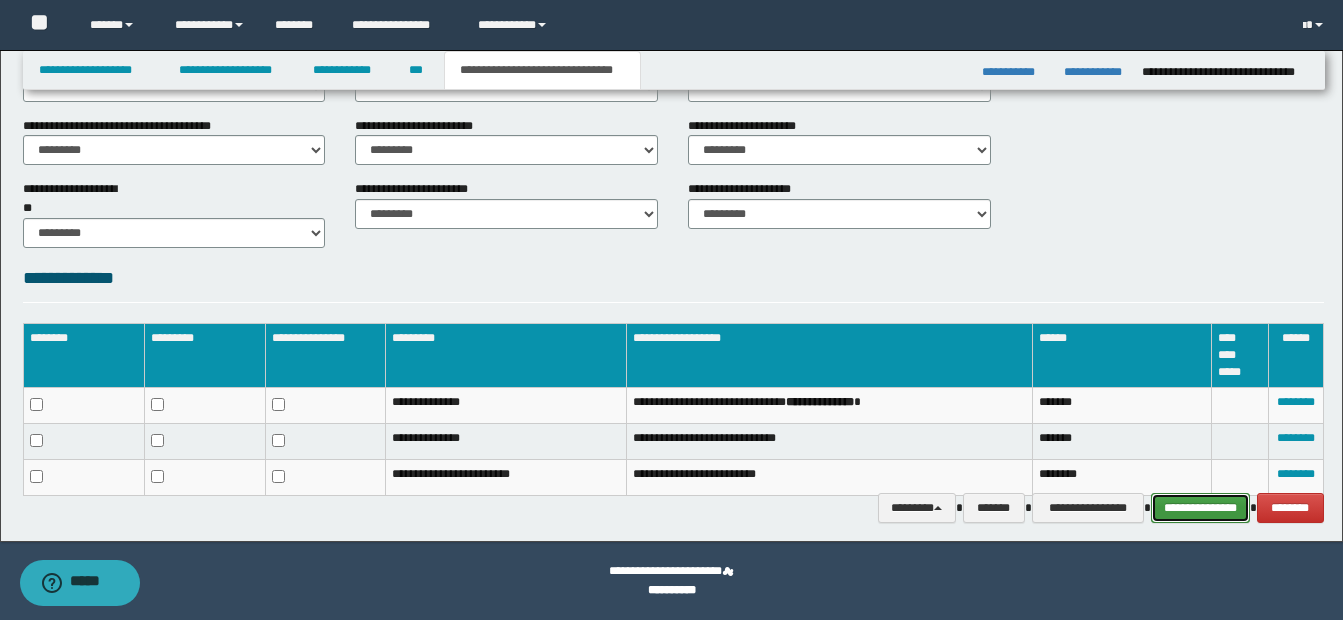 click on "**********" at bounding box center [1200, 508] 